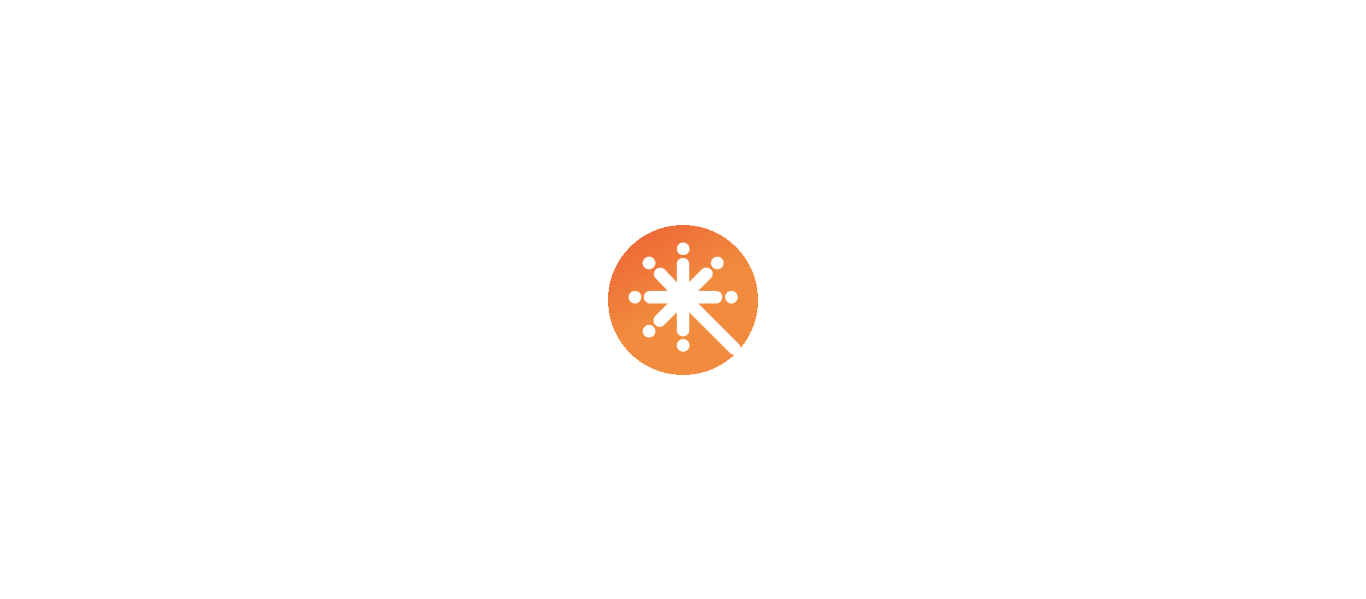 scroll, scrollTop: 0, scrollLeft: 0, axis: both 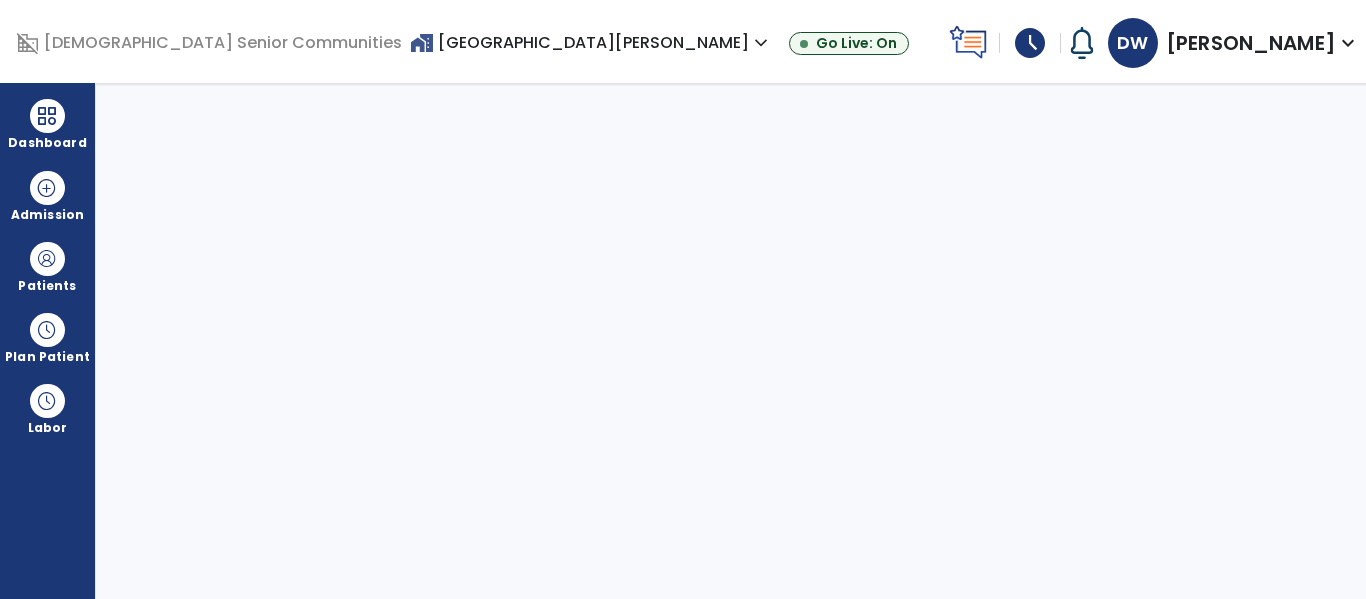 select on "****" 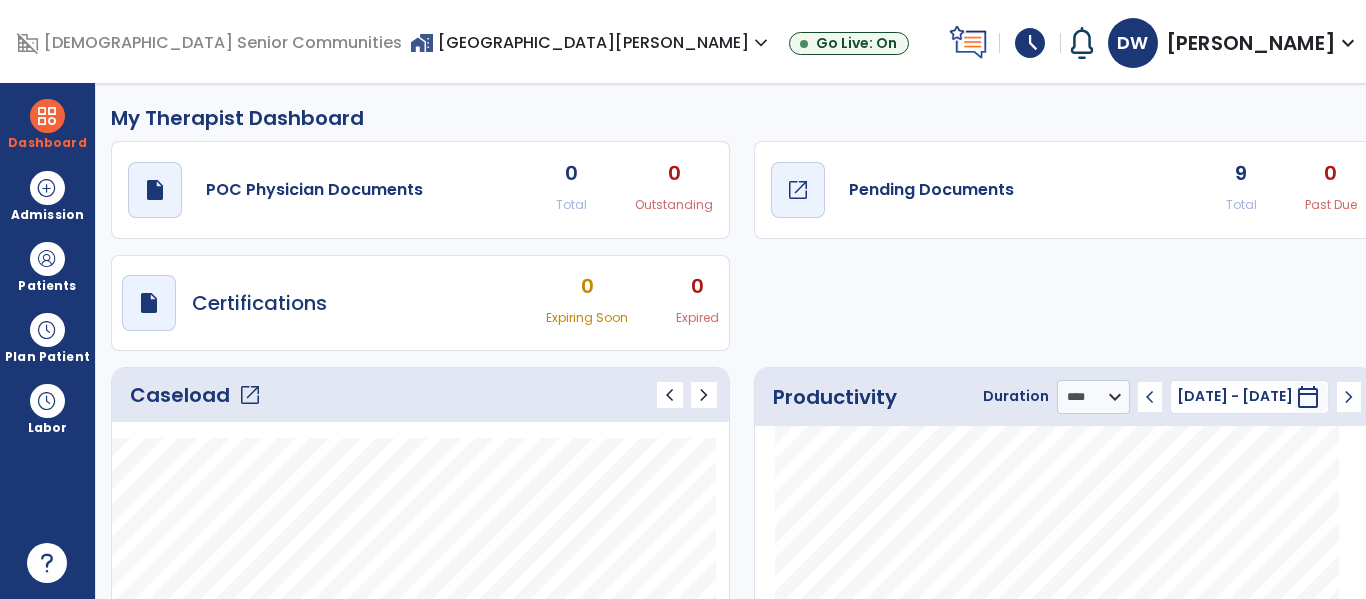 click on "open_in_new" 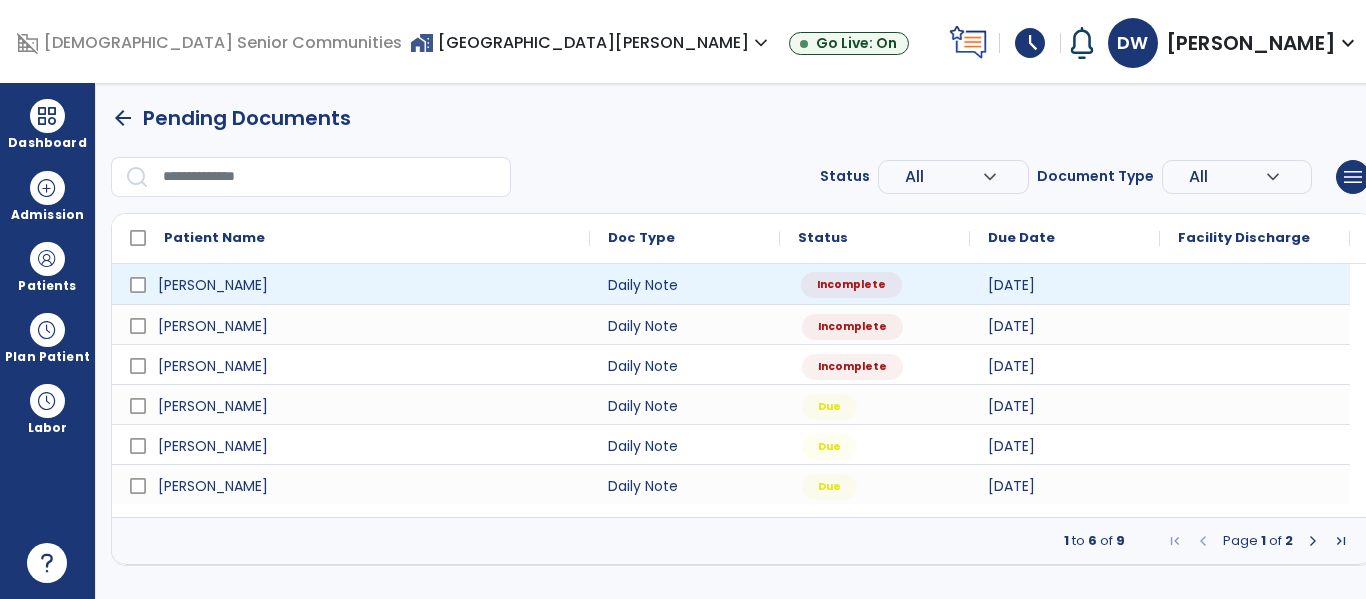click on "Incomplete" at bounding box center [851, 285] 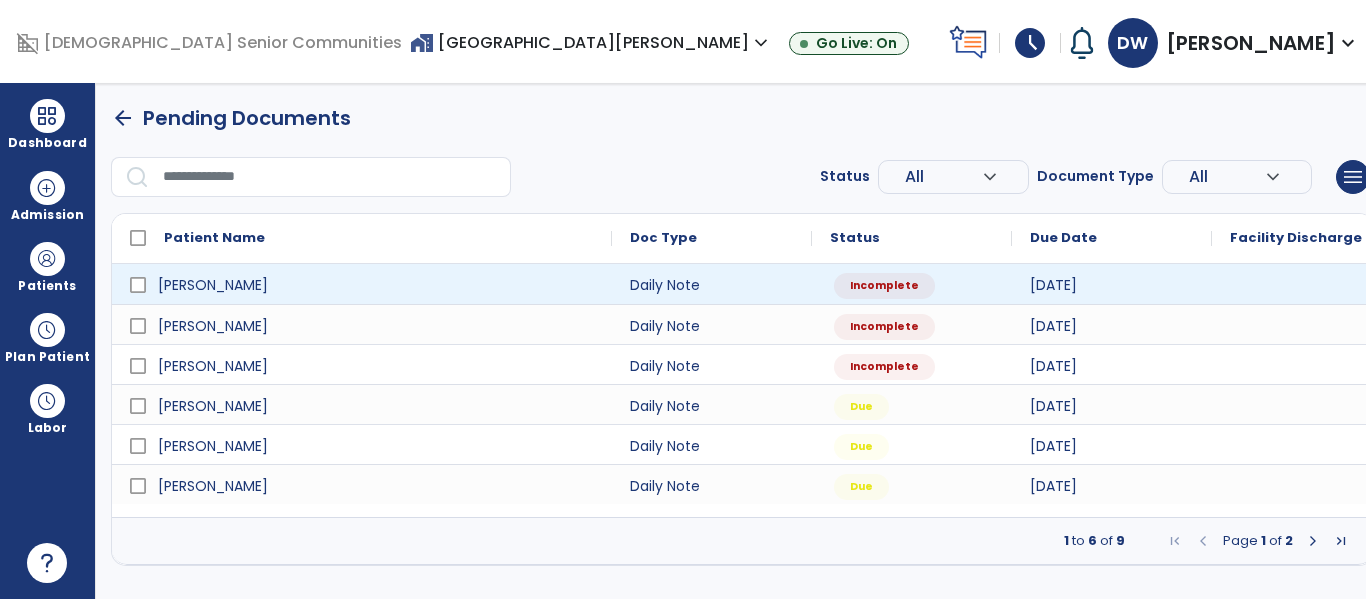 select on "*" 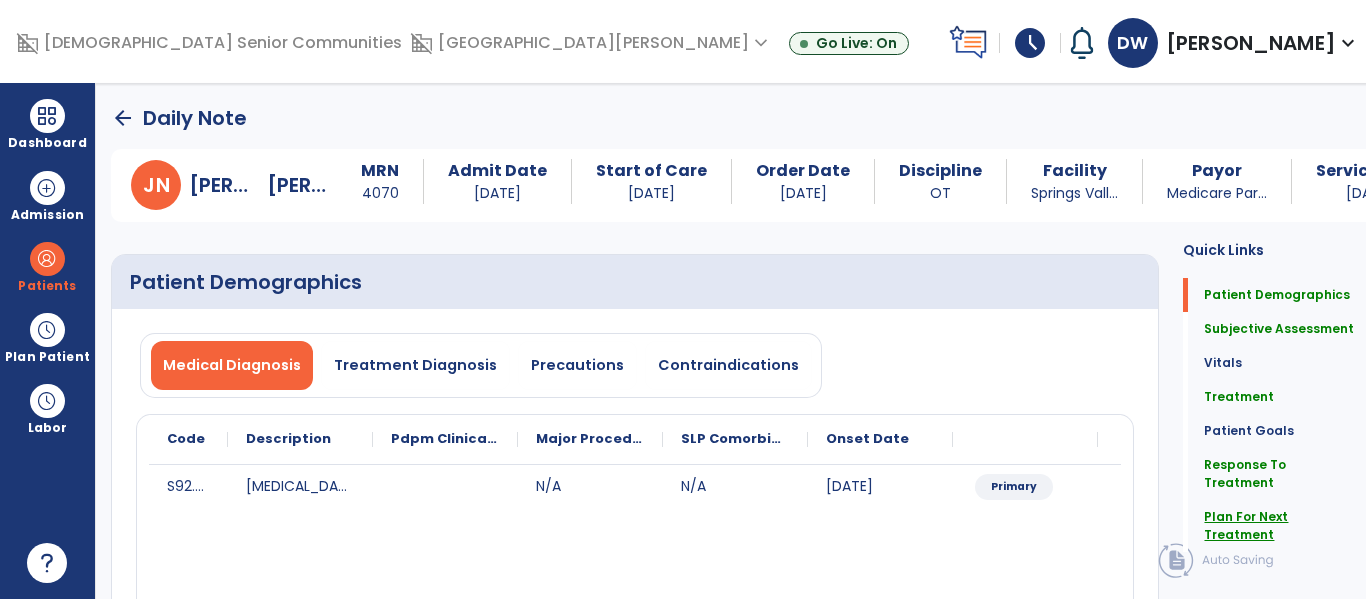 click on "Plan For Next Treatment" 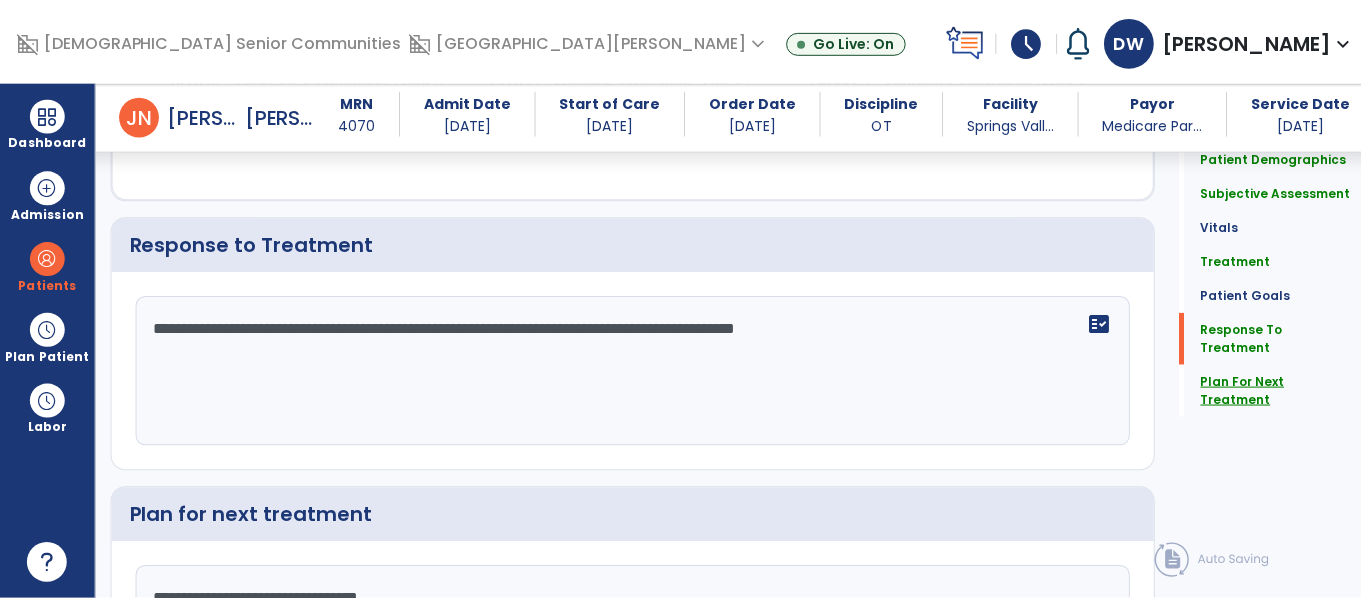 scroll, scrollTop: 3019, scrollLeft: 0, axis: vertical 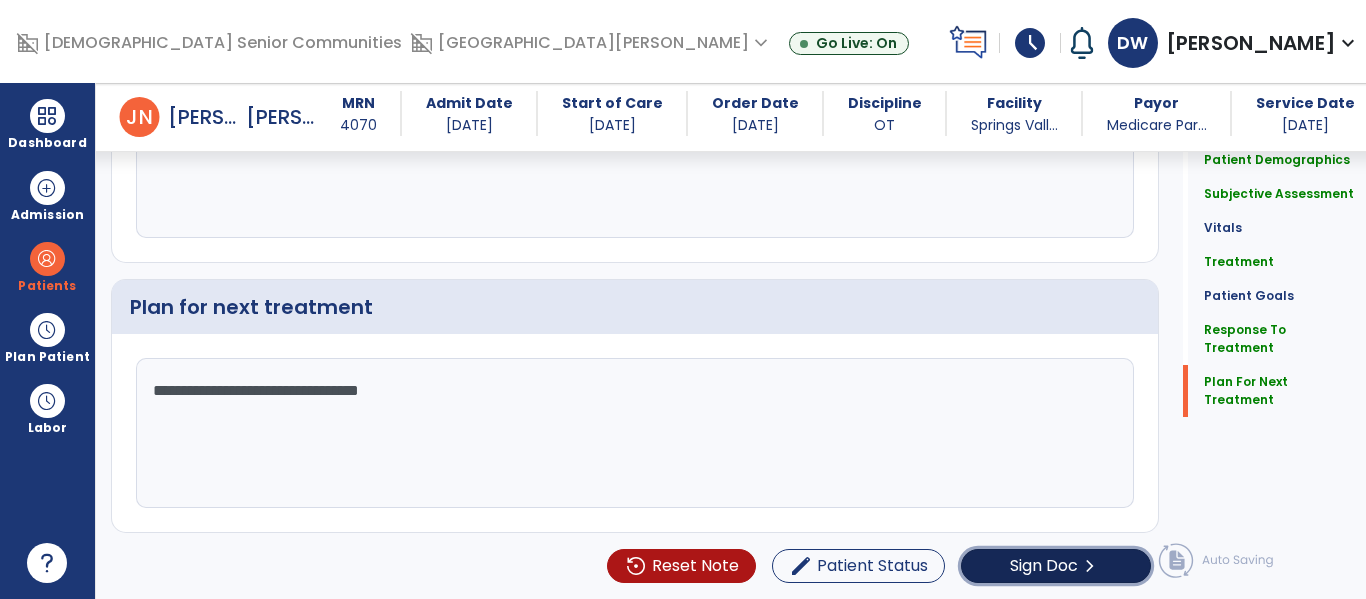 click on "chevron_right" 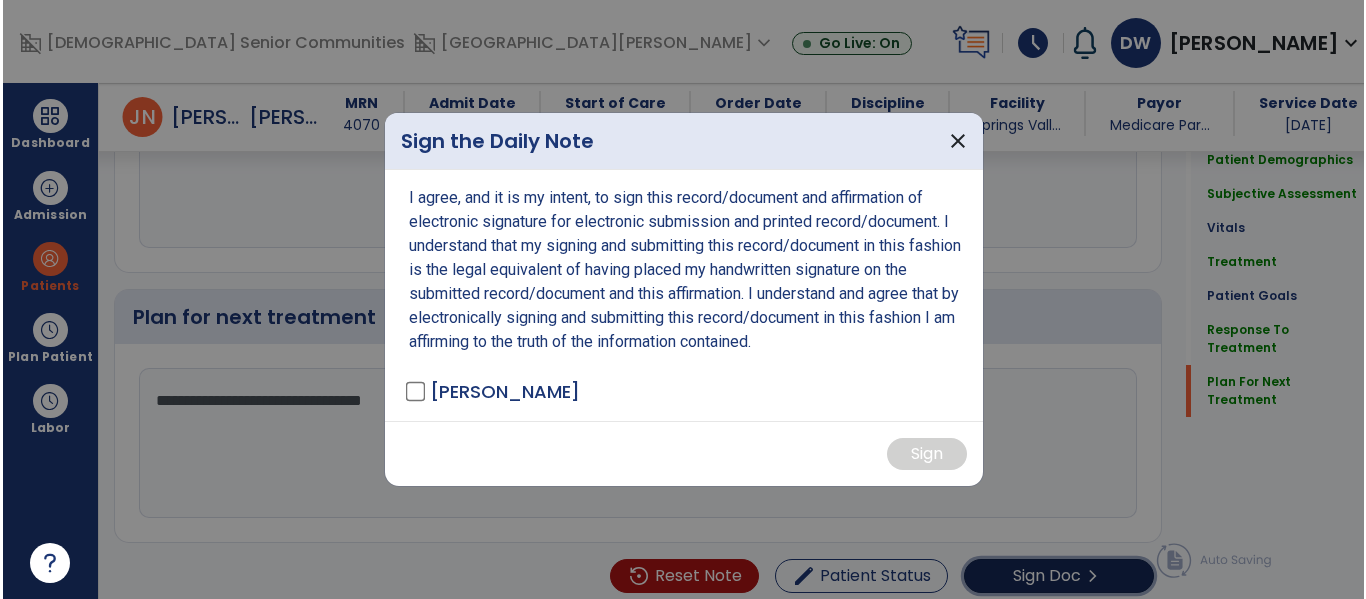 scroll, scrollTop: 3019, scrollLeft: 0, axis: vertical 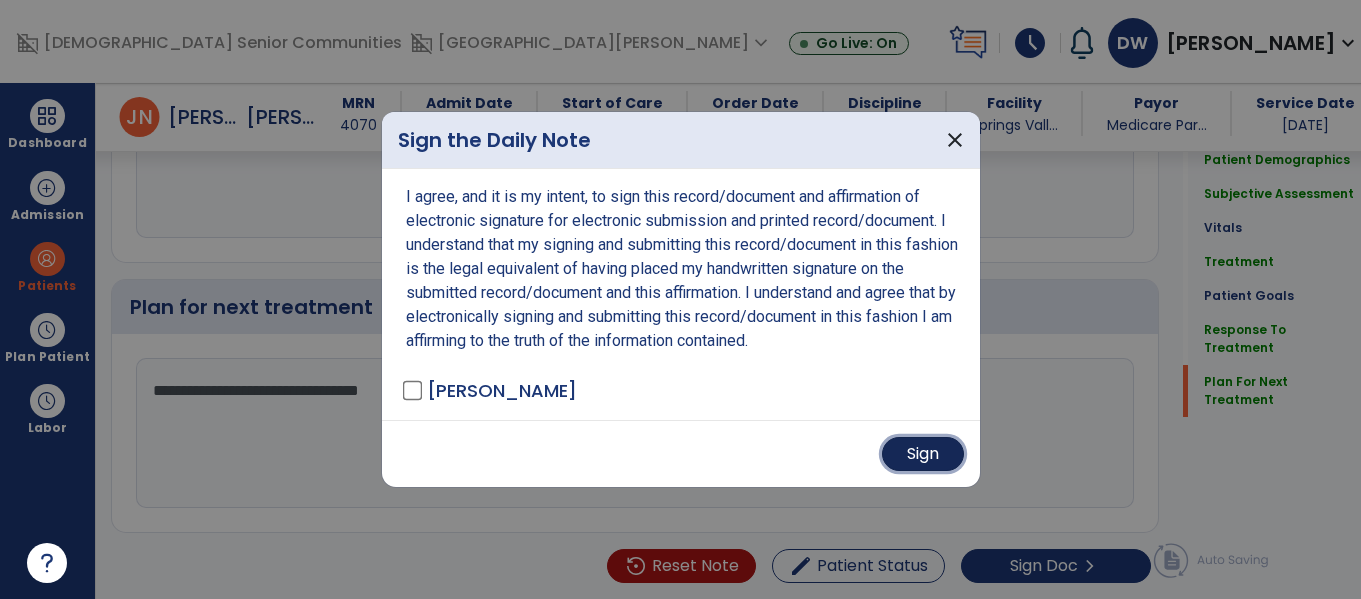 click on "Sign" at bounding box center (923, 454) 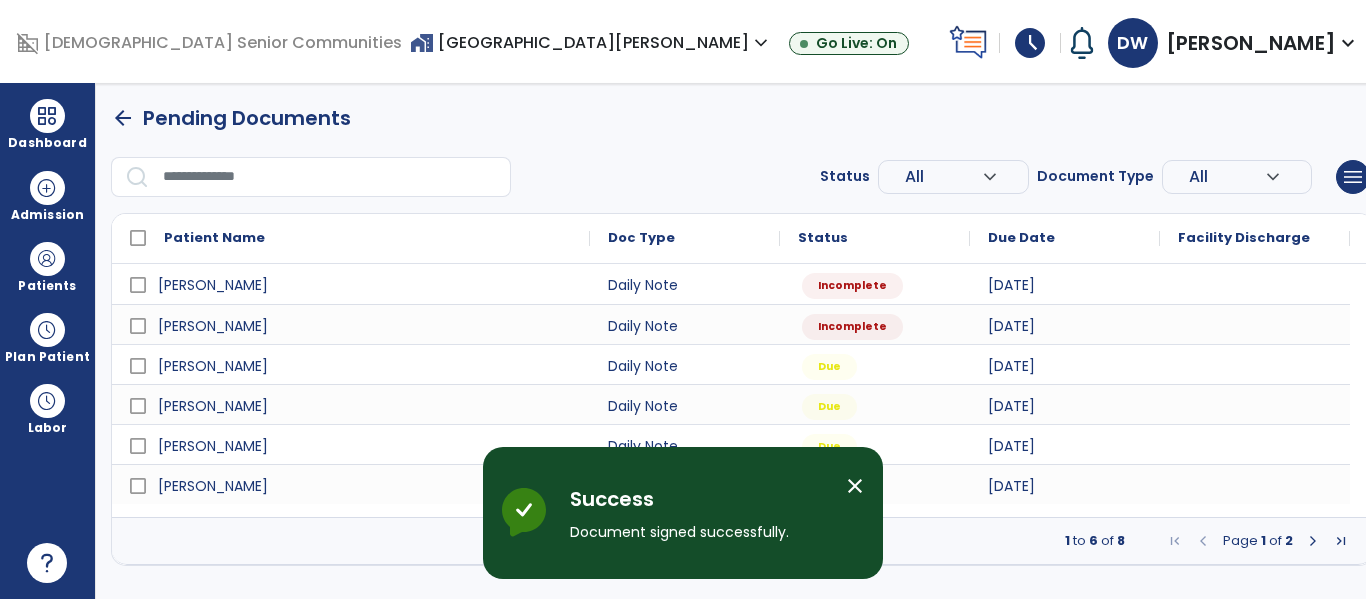 scroll, scrollTop: 0, scrollLeft: 0, axis: both 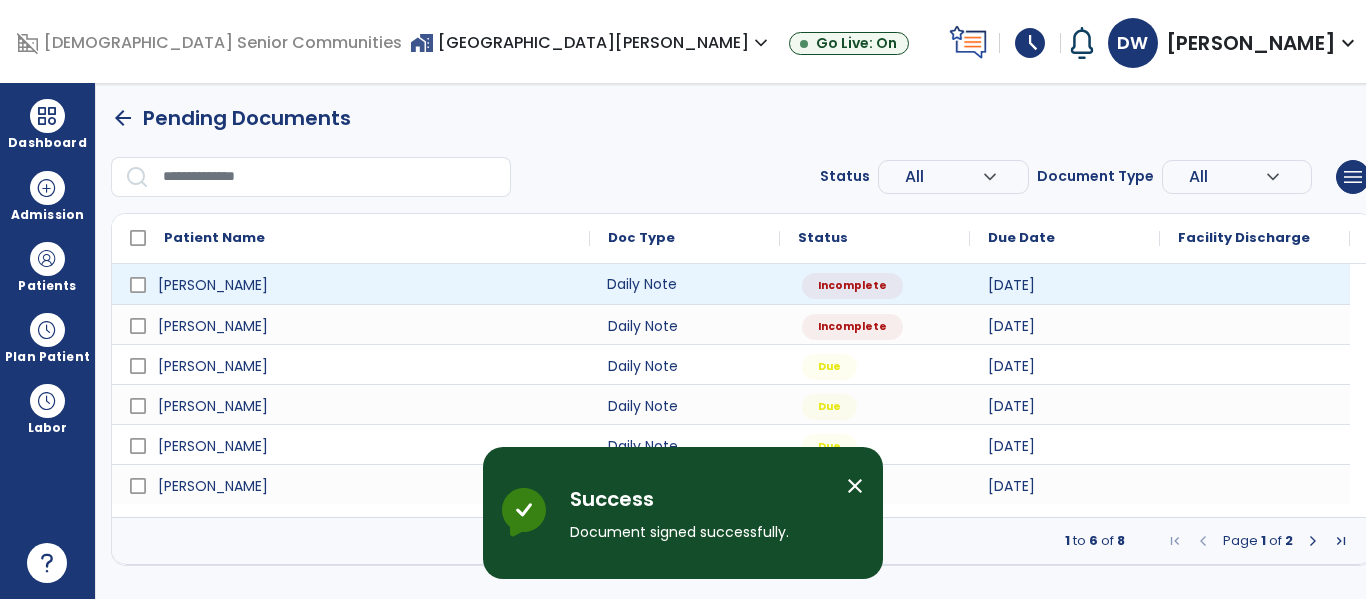 click on "Daily Note" at bounding box center [685, 284] 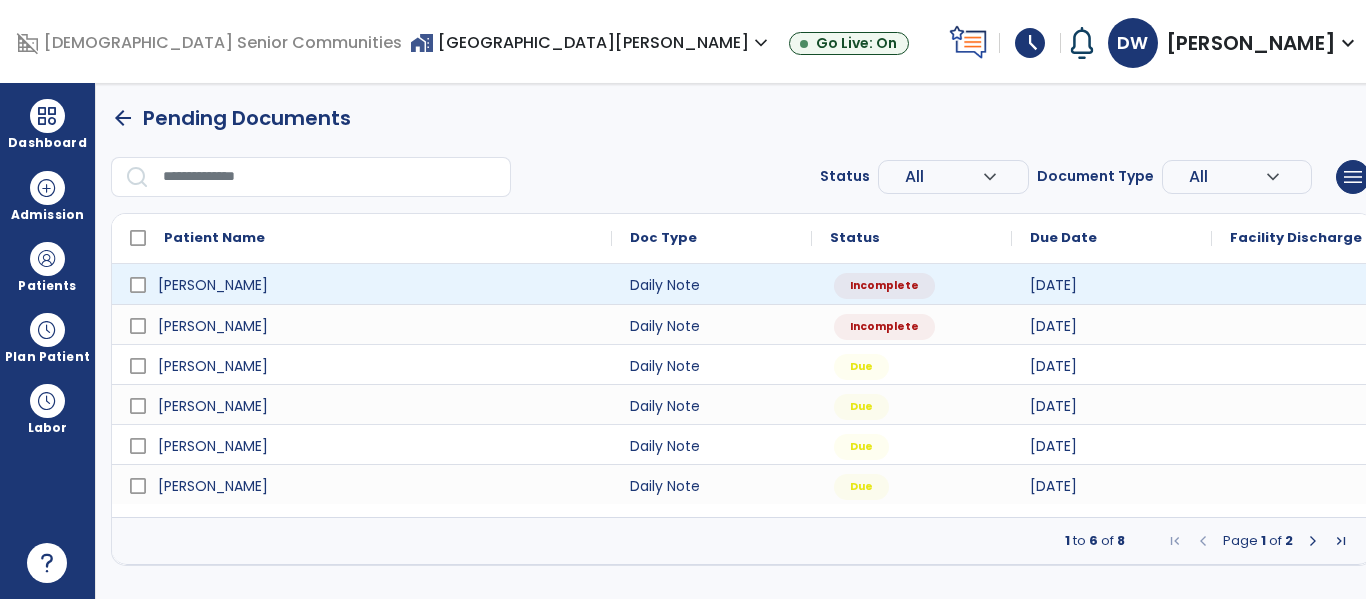 select on "*" 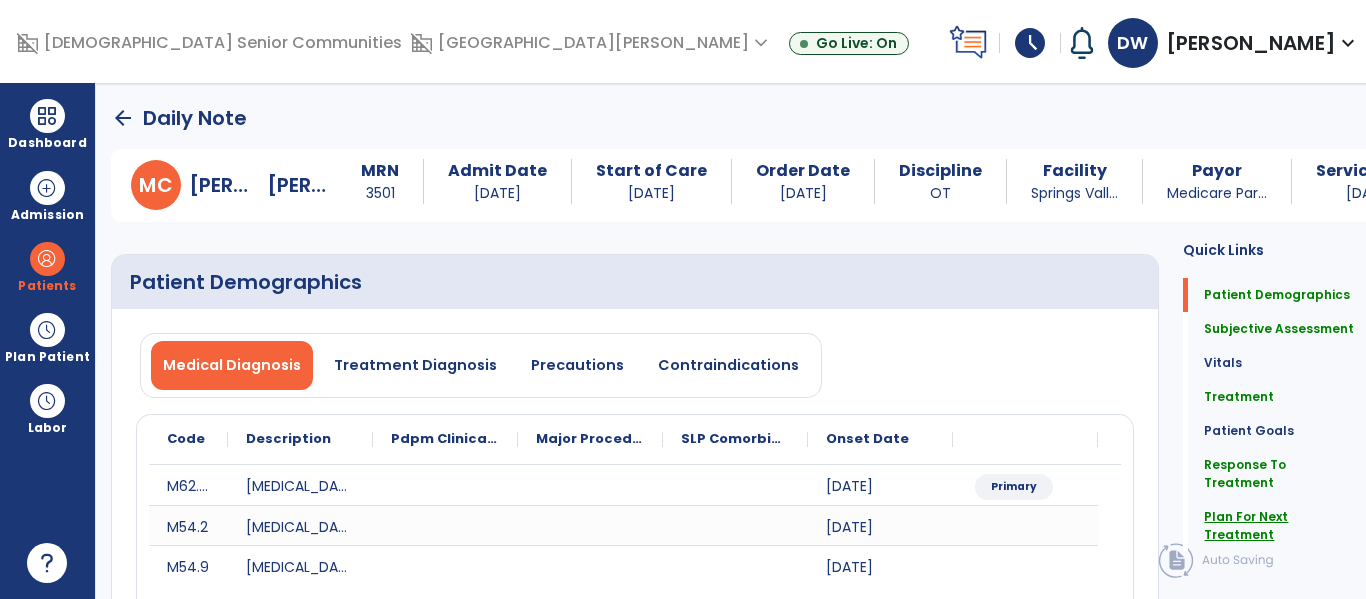 click on "Plan For Next Treatment" 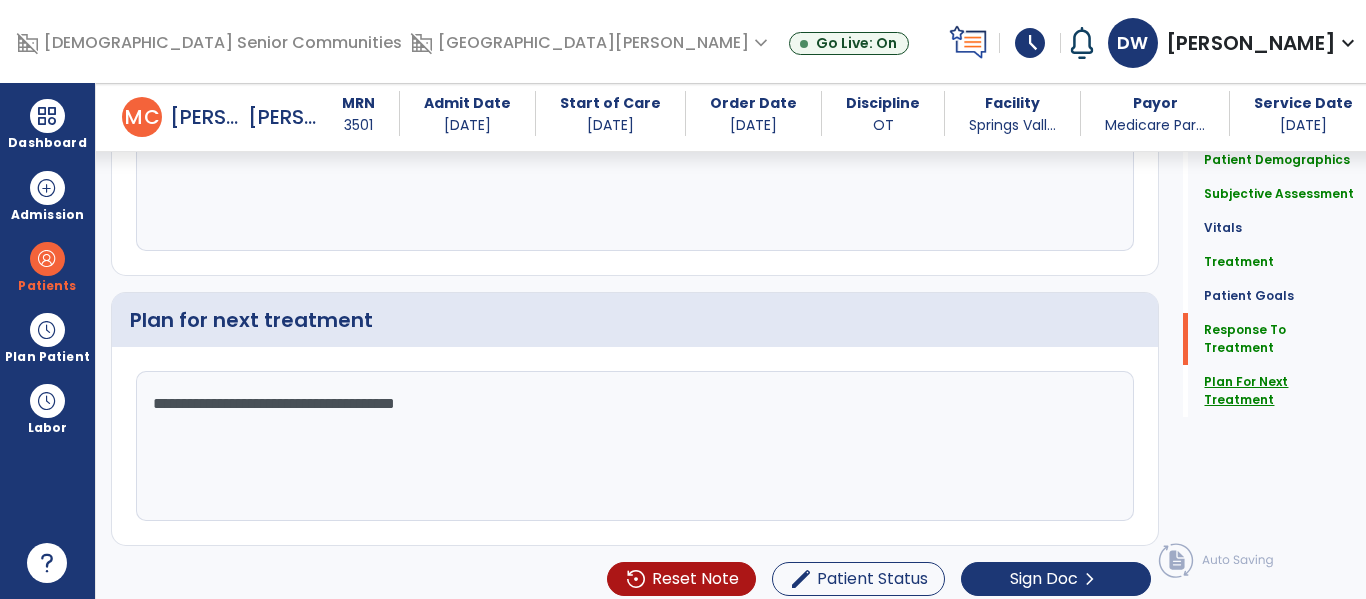 scroll, scrollTop: 3076, scrollLeft: 0, axis: vertical 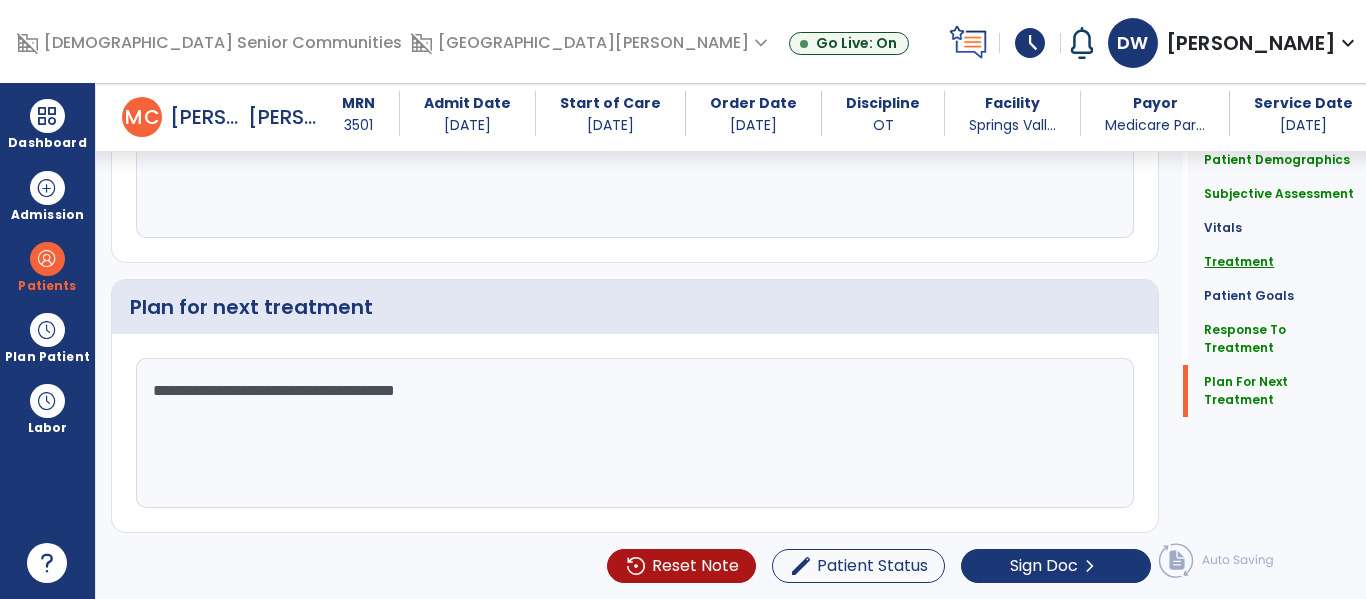 click on "Treatment" 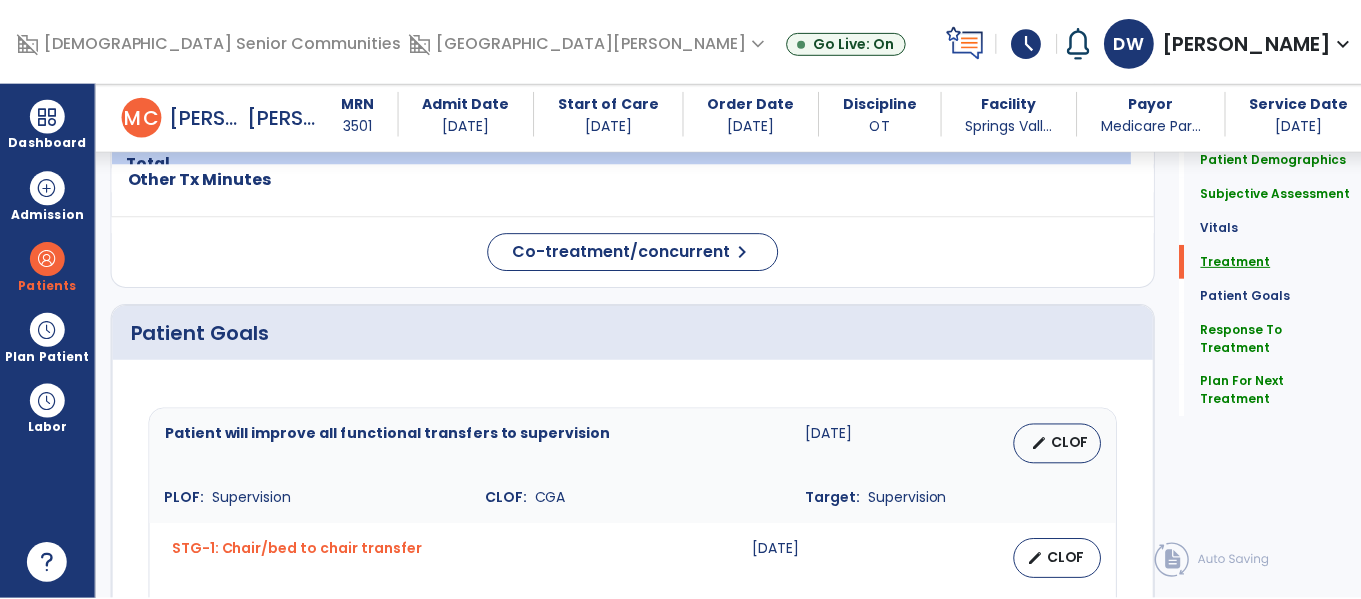 scroll, scrollTop: 1229, scrollLeft: 0, axis: vertical 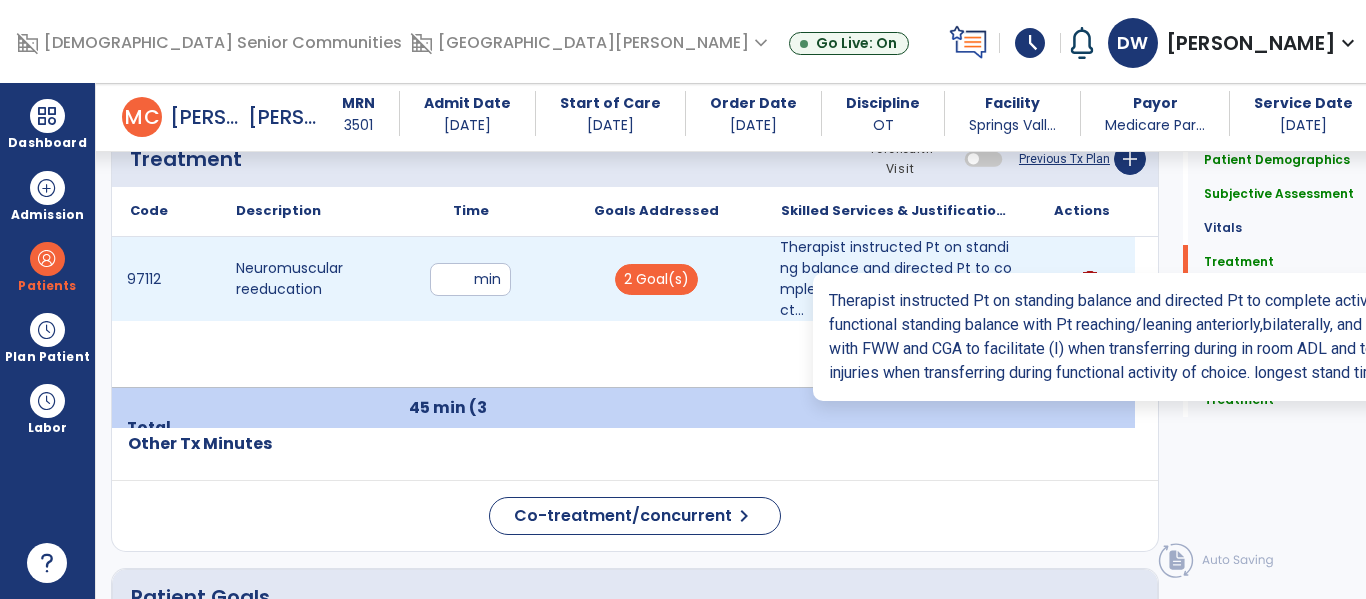 click on "Therapist instructed Pt on standing balance and directed Pt to complete activities challenging funct..." at bounding box center (896, 279) 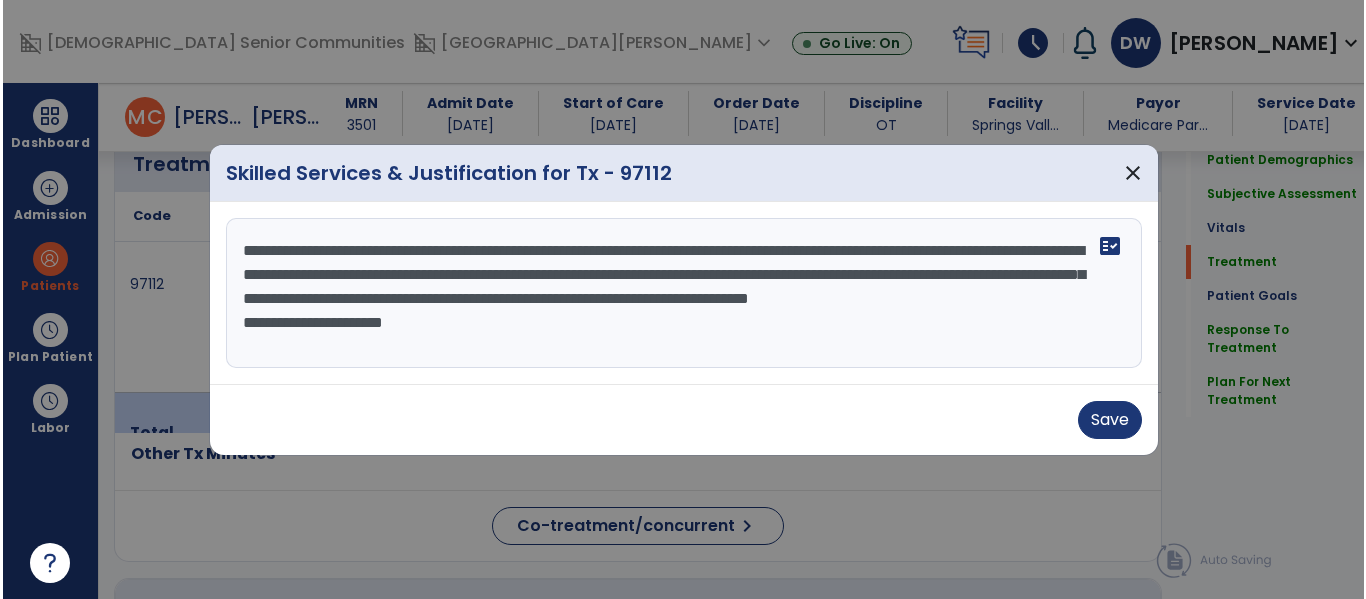 scroll, scrollTop: 1229, scrollLeft: 0, axis: vertical 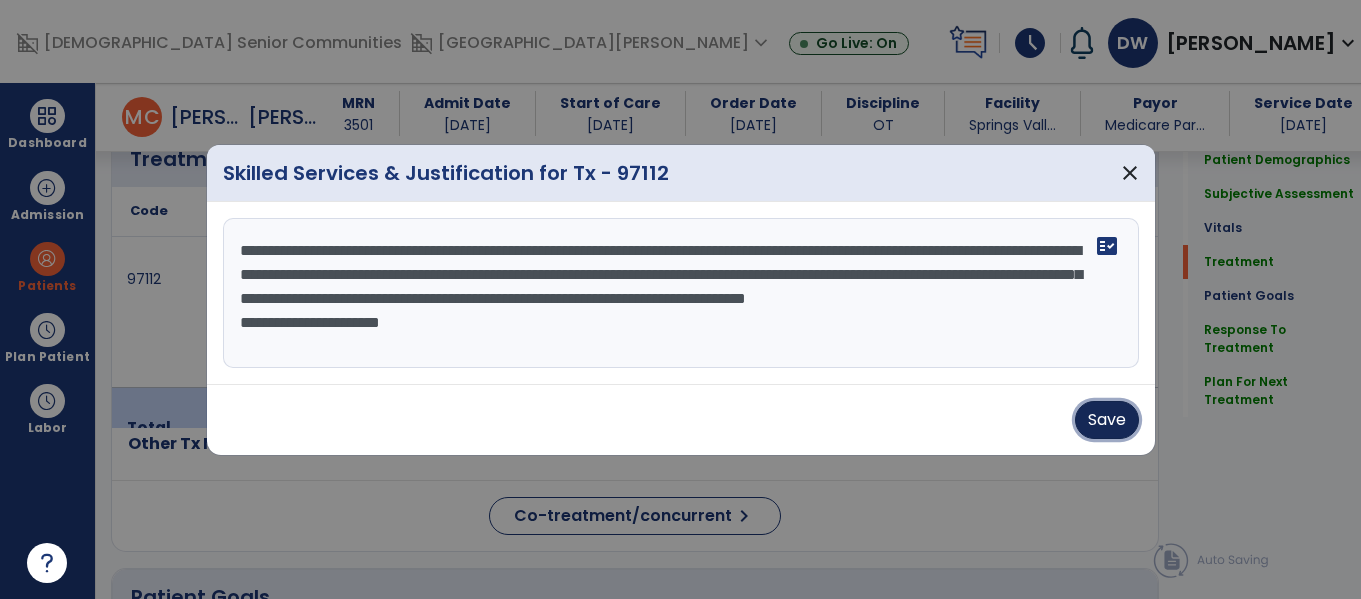 click on "Save" at bounding box center [1107, 420] 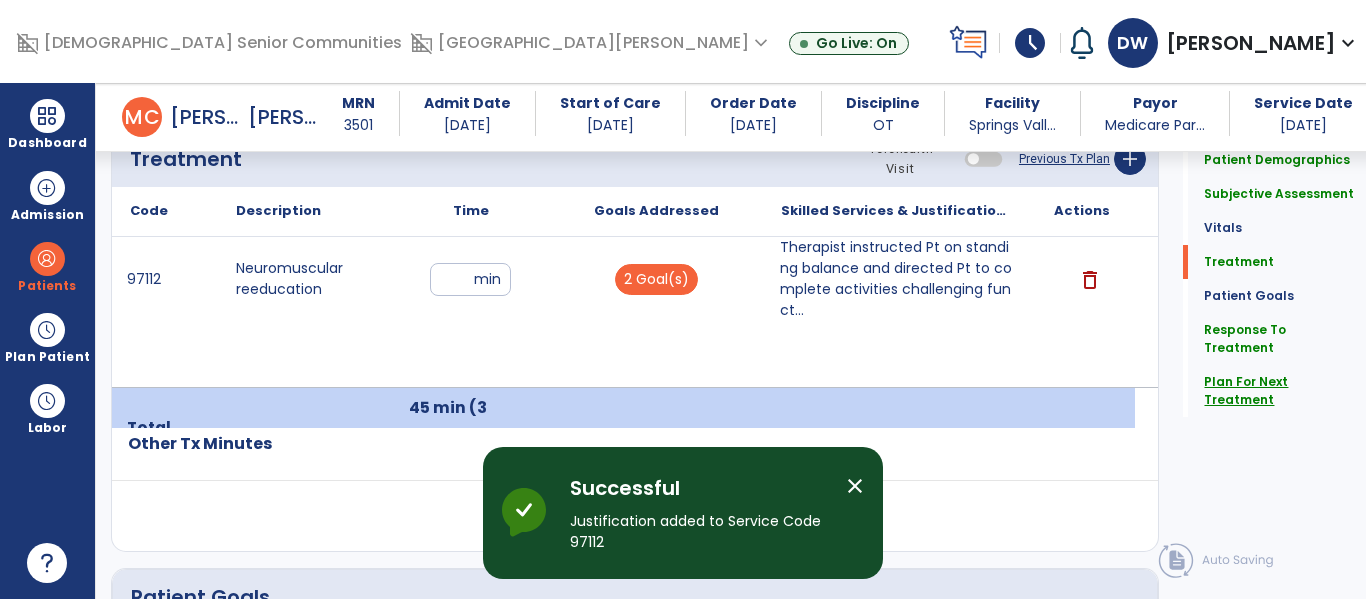 click on "Plan For Next Treatment" 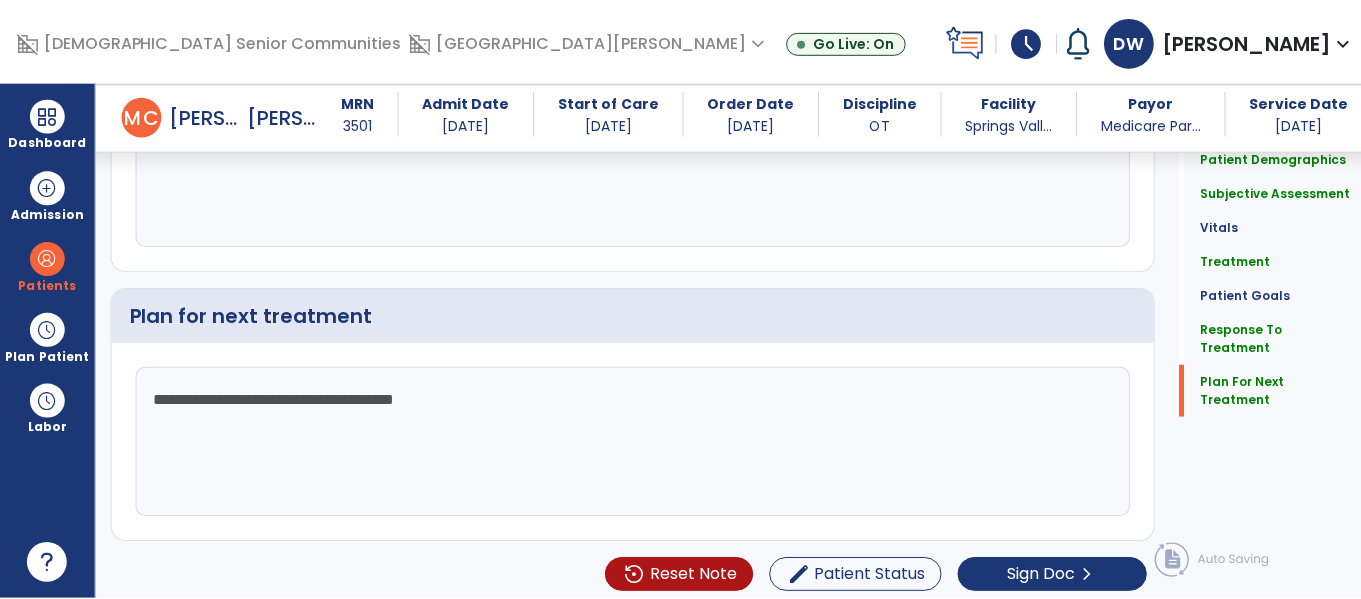 scroll, scrollTop: 3076, scrollLeft: 0, axis: vertical 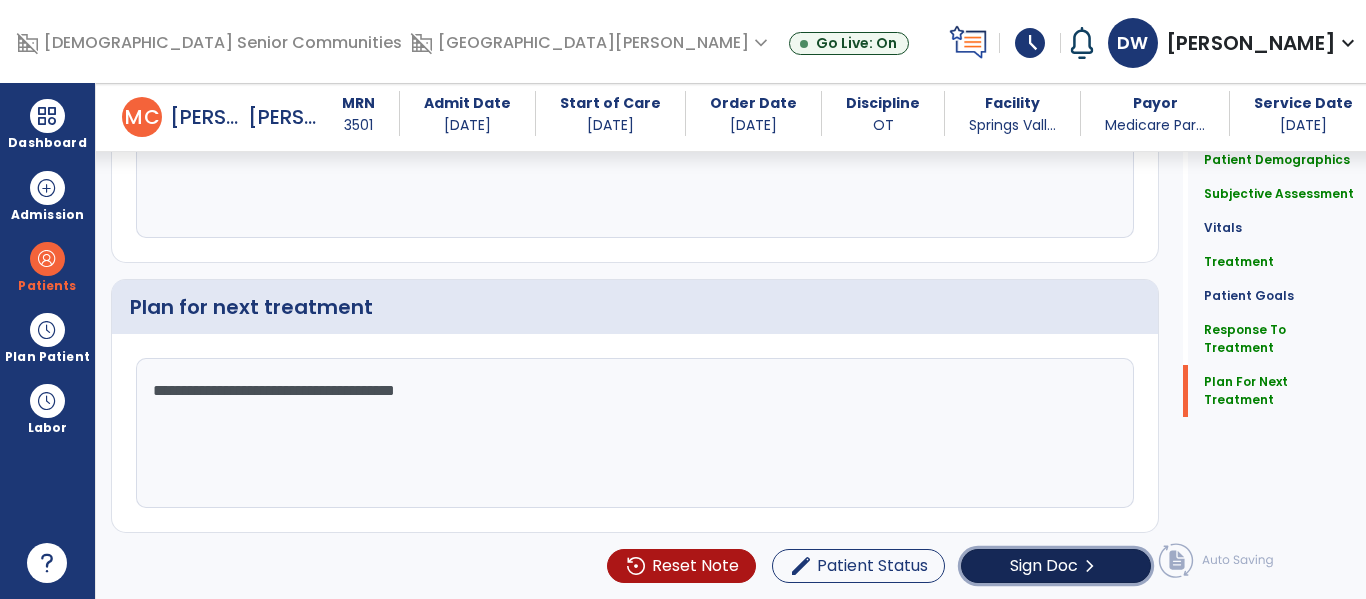 click on "Sign Doc" 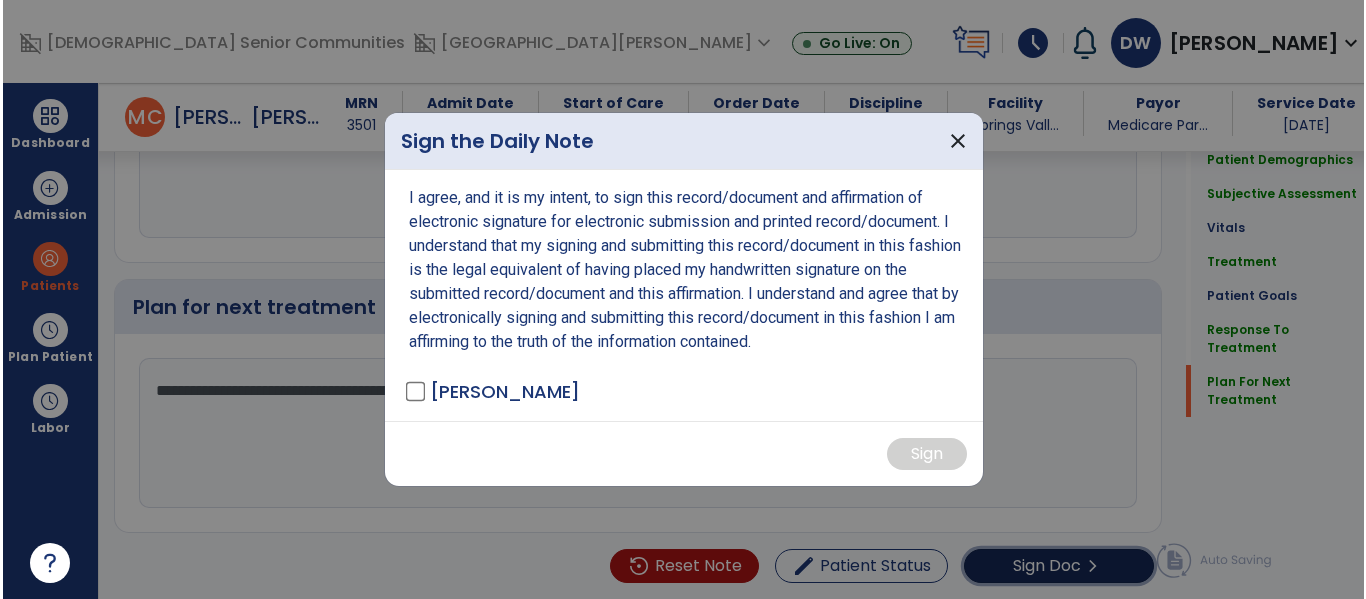scroll, scrollTop: 3076, scrollLeft: 0, axis: vertical 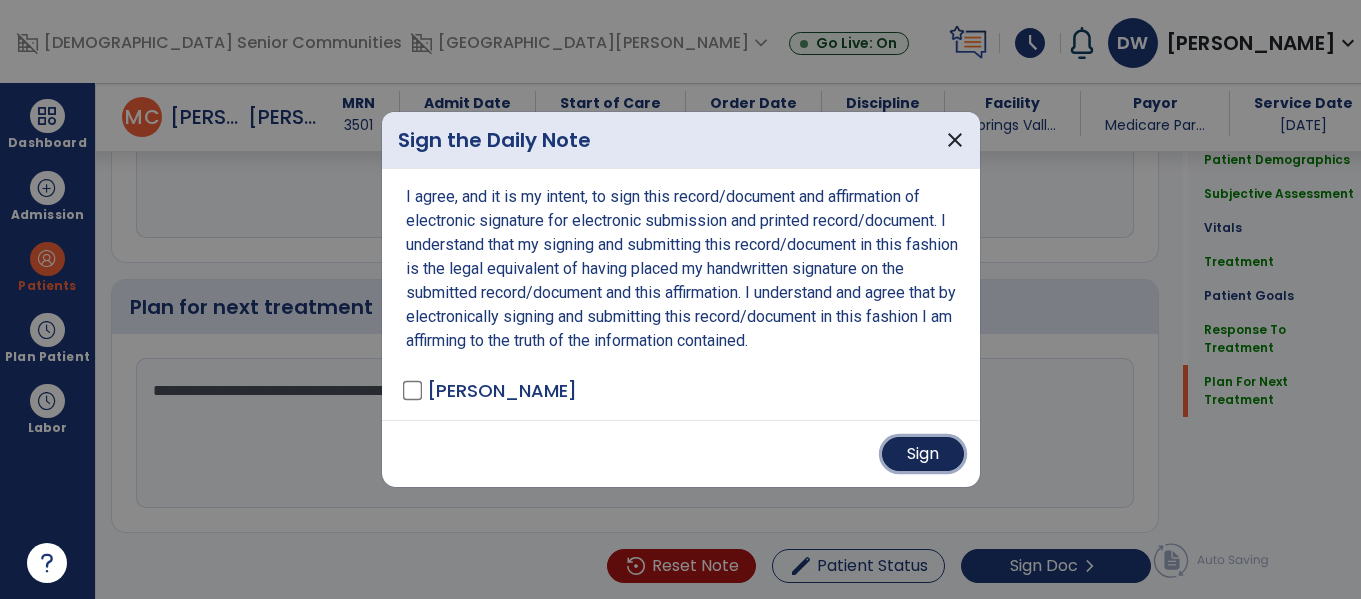 click on "Sign" at bounding box center [923, 454] 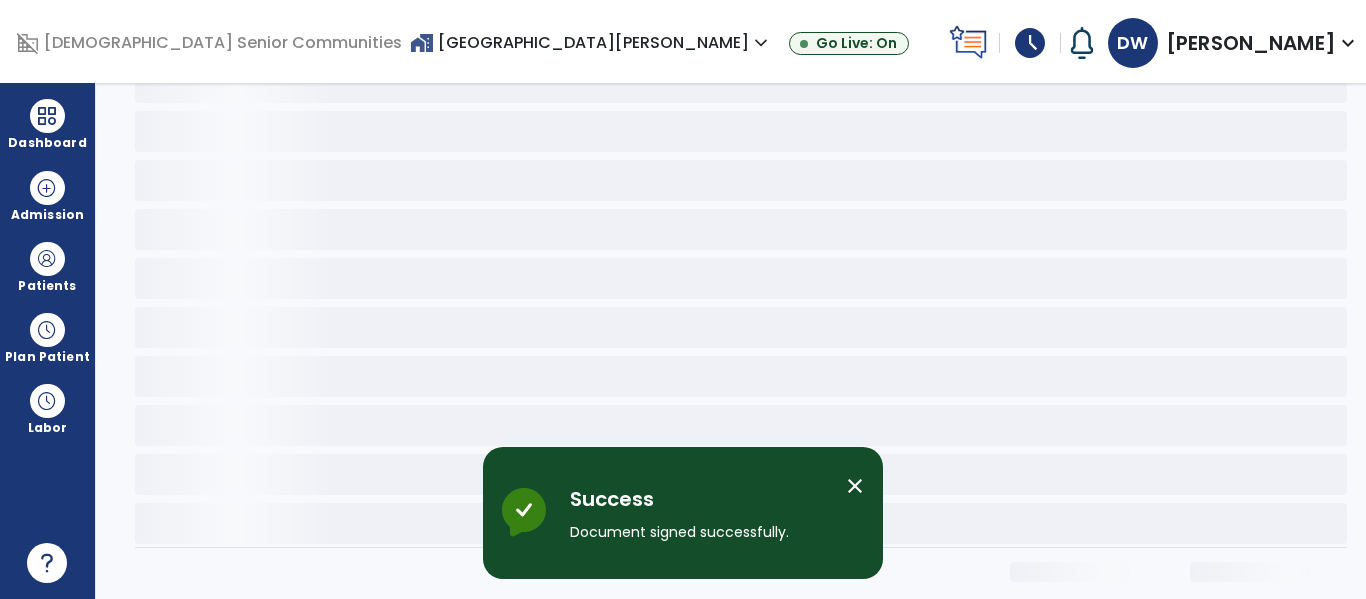 scroll, scrollTop: 0, scrollLeft: 0, axis: both 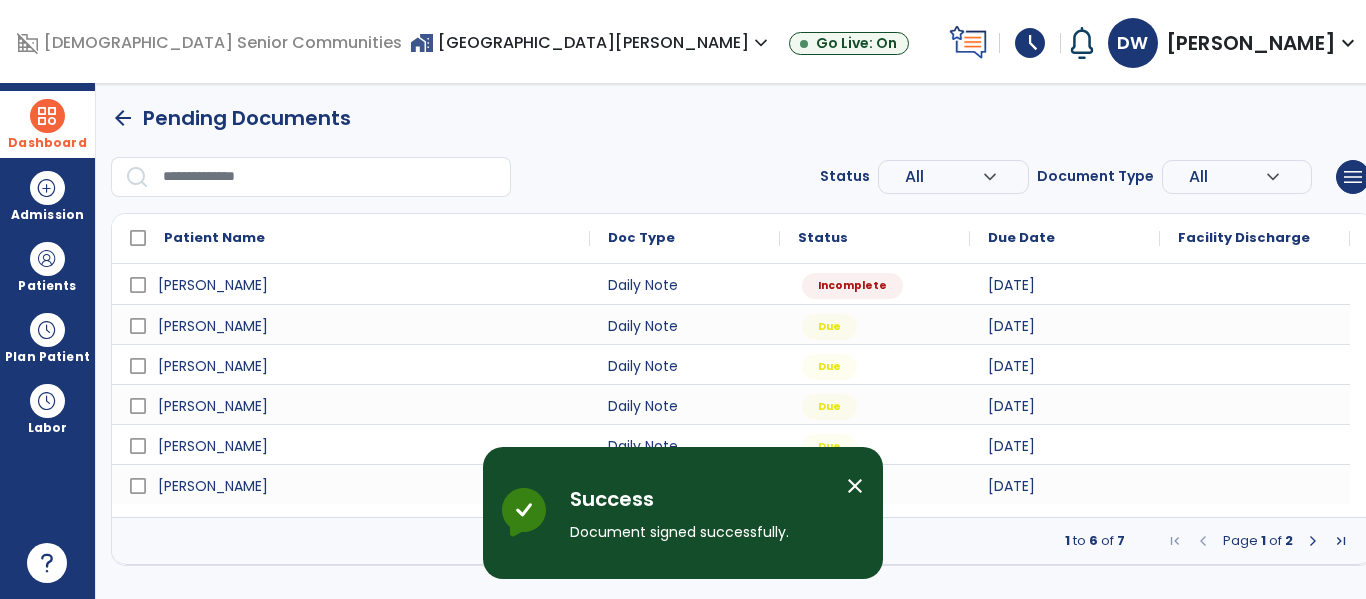 click at bounding box center [47, 116] 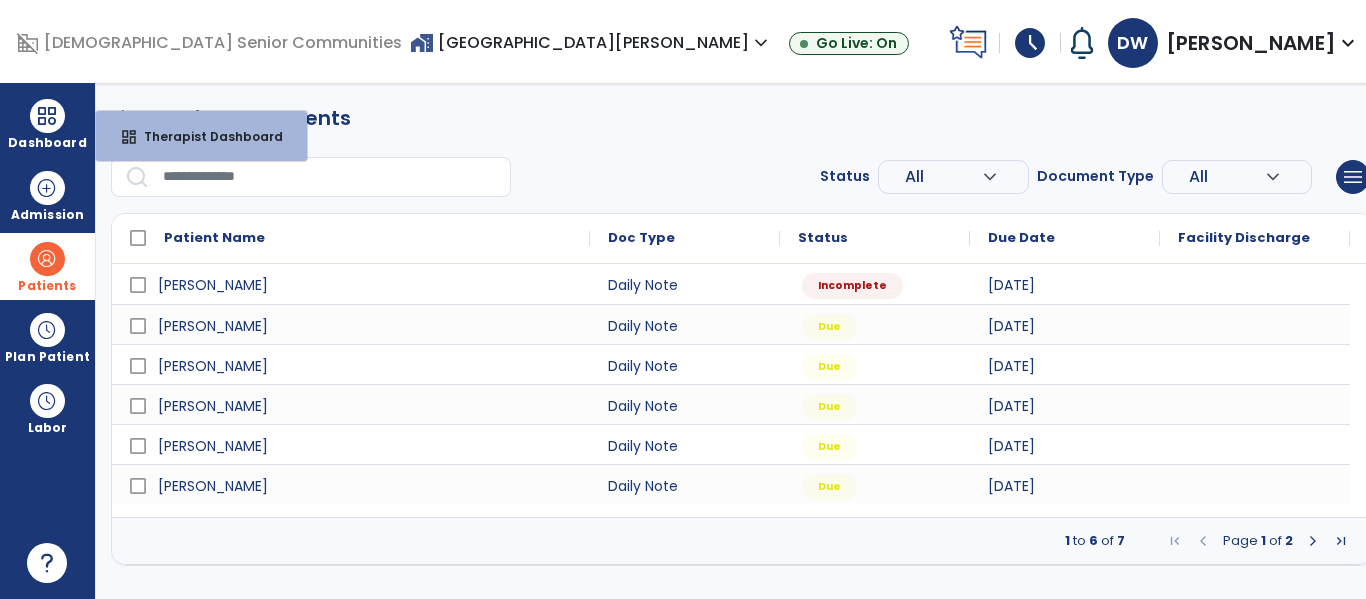 click at bounding box center [47, 259] 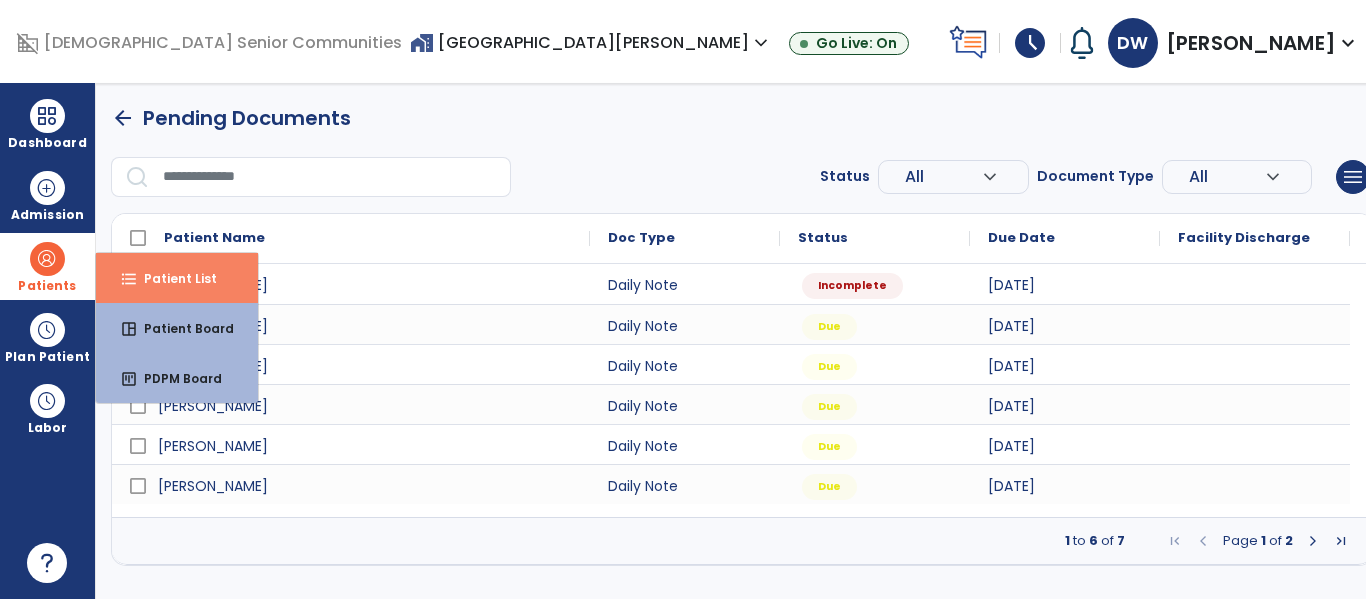 click on "Patient List" at bounding box center (172, 278) 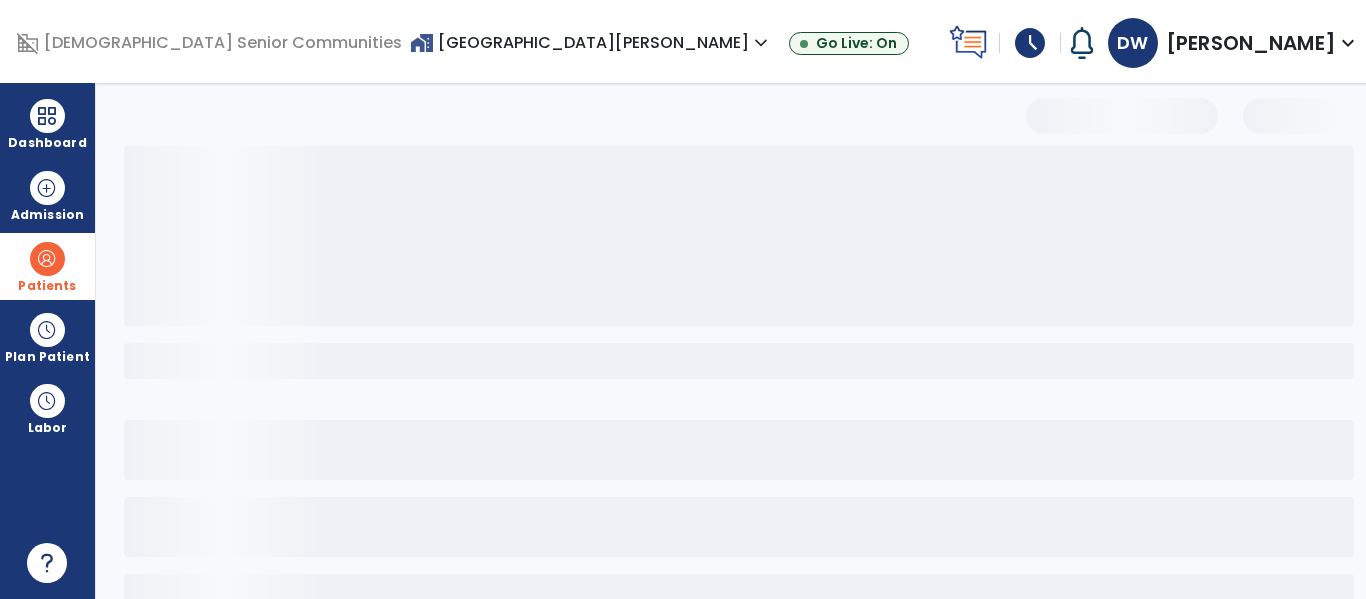 select on "***" 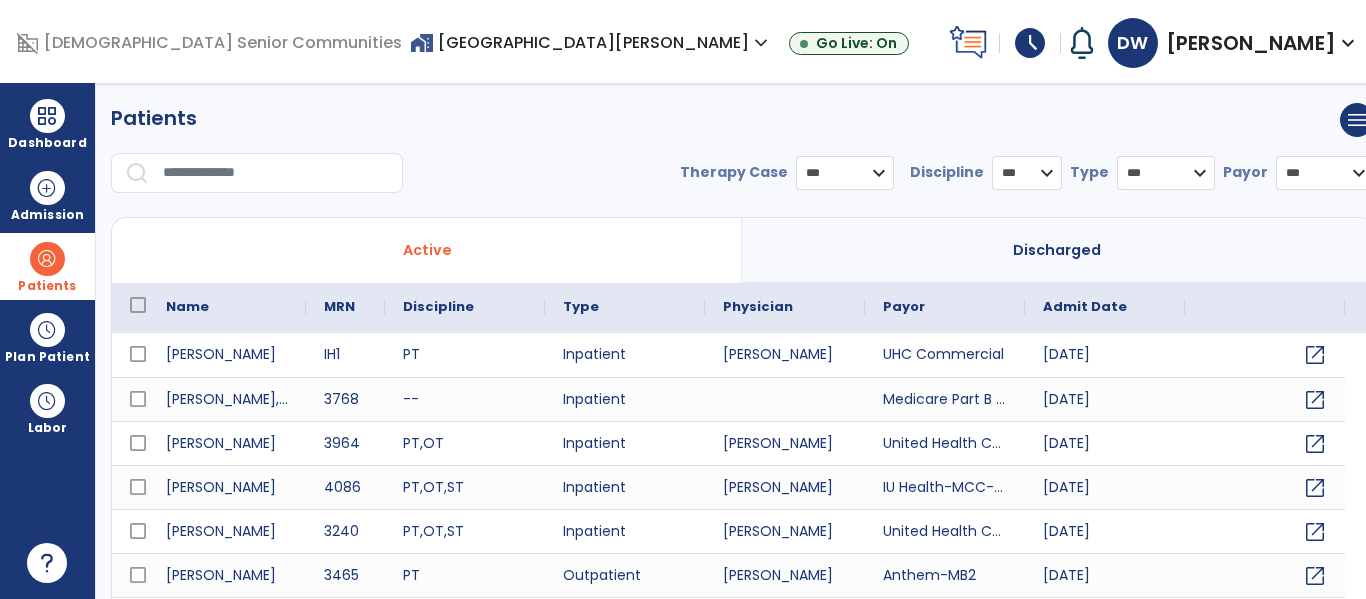 click at bounding box center [276, 173] 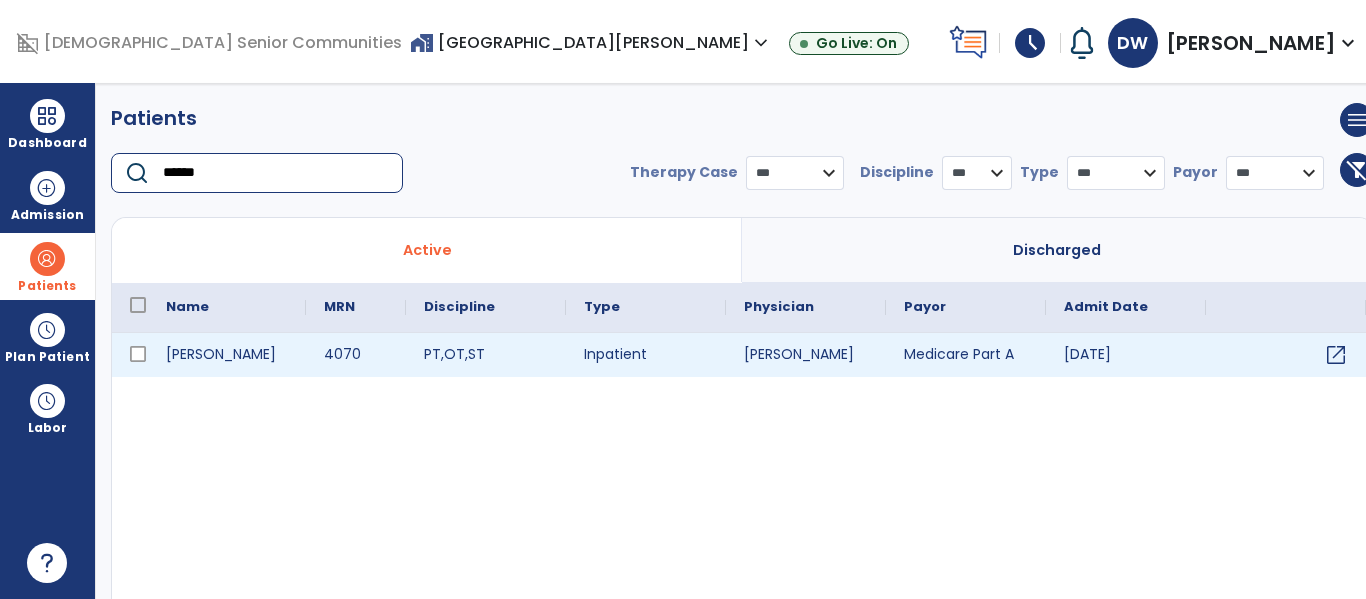 type on "******" 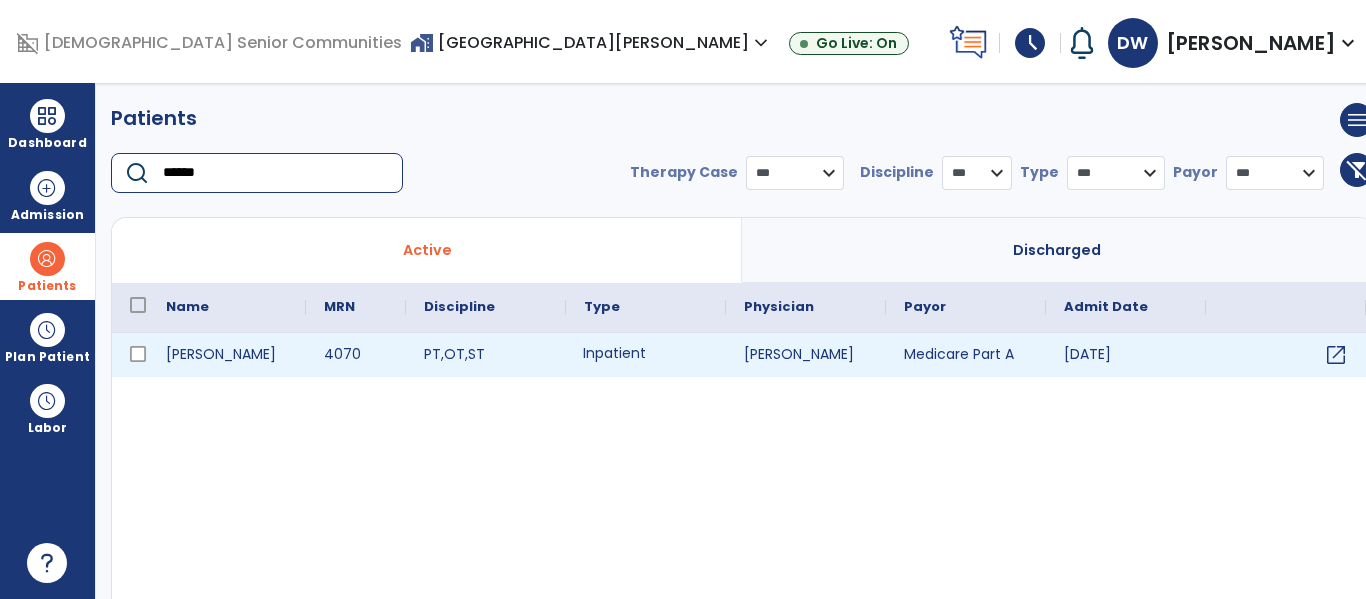 click on "Inpatient" at bounding box center (646, 355) 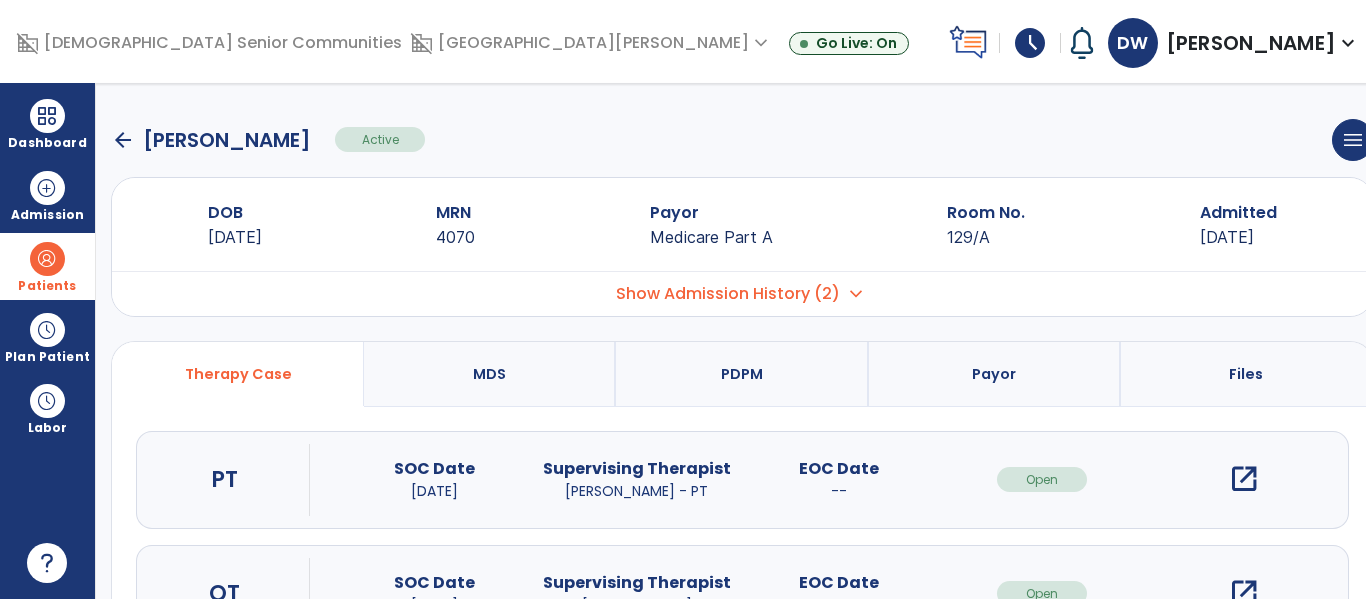 click on "open_in_new" at bounding box center [1244, 593] 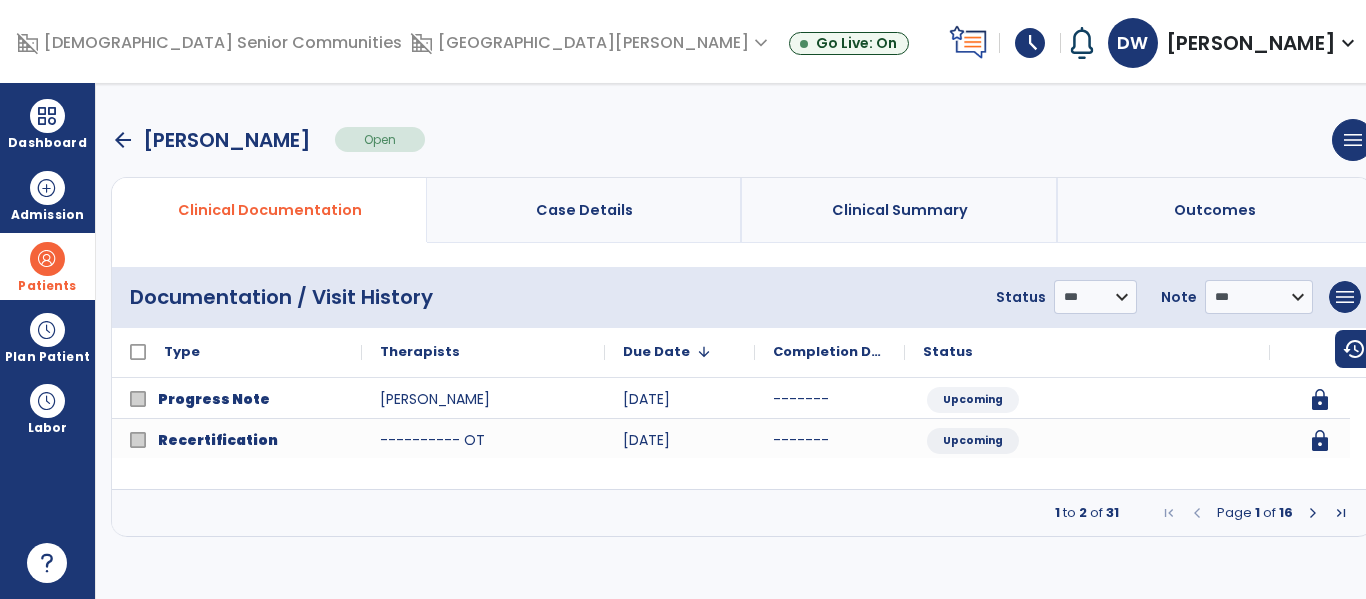 click at bounding box center (1313, 513) 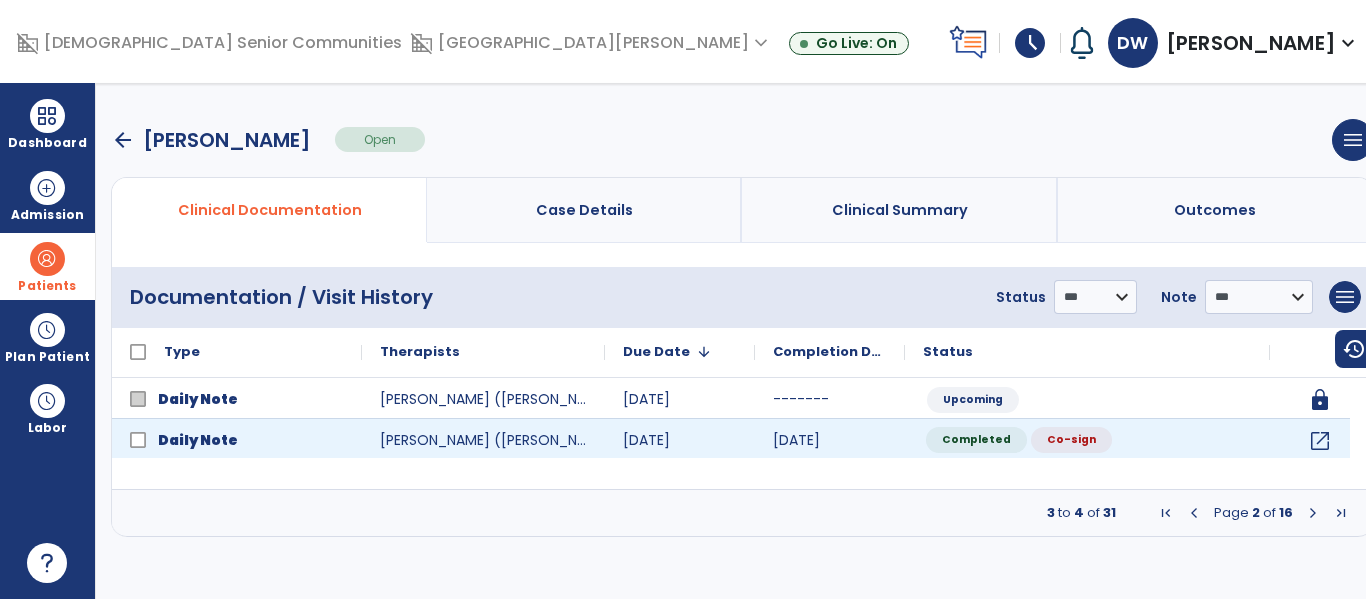 click on "Co-sign" 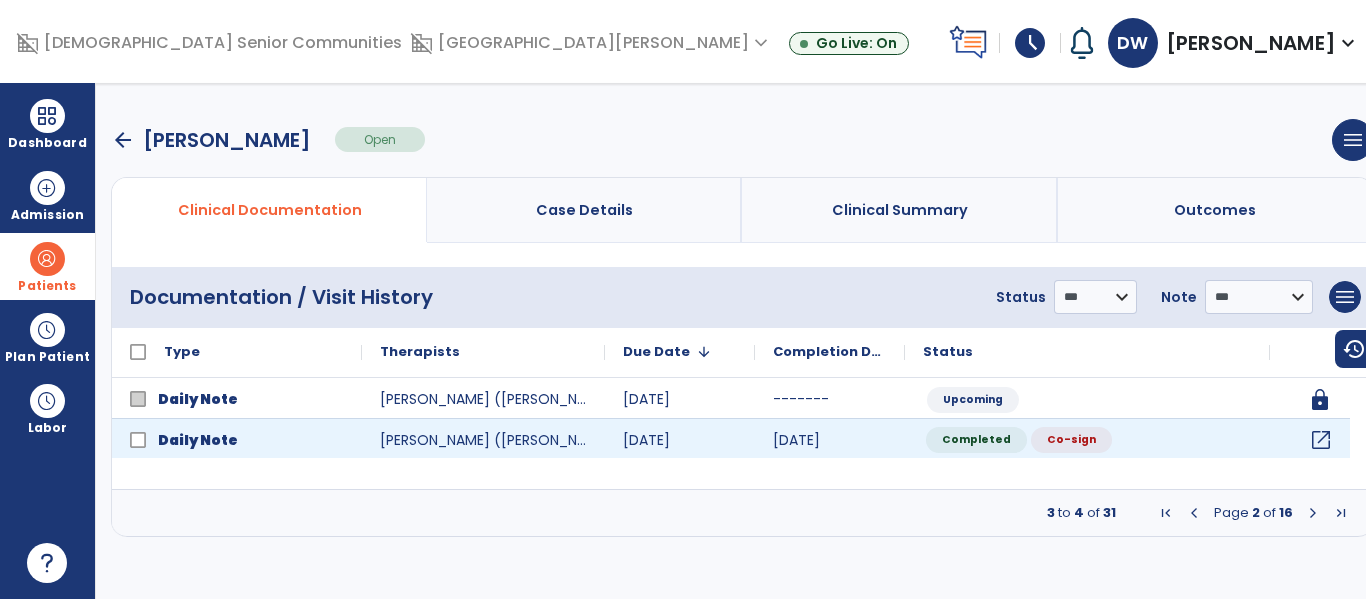 click on "open_in_new" 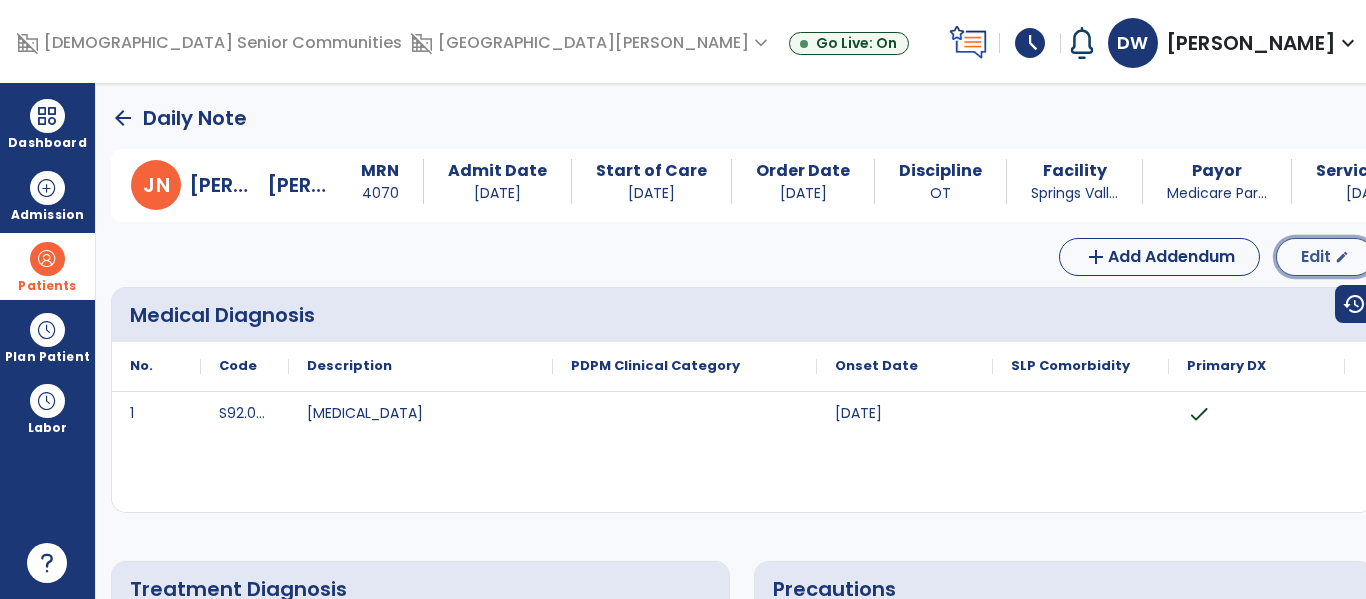 click on "Edit" 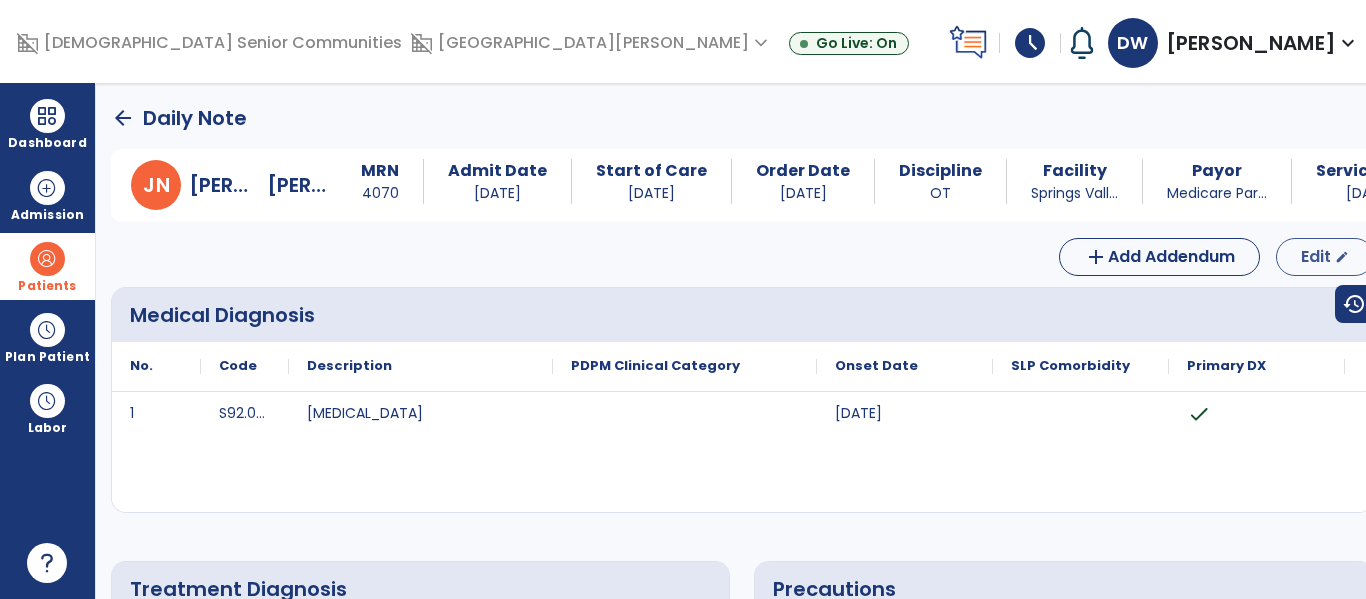 select on "*" 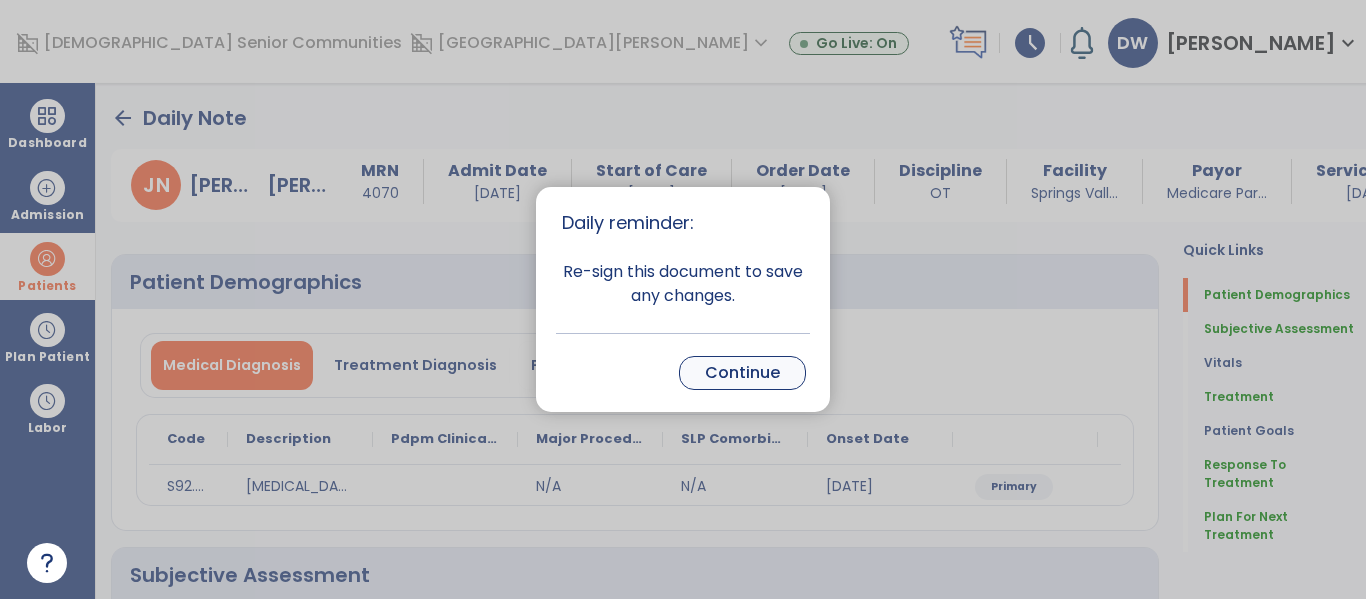 click on "Continue" at bounding box center [742, 373] 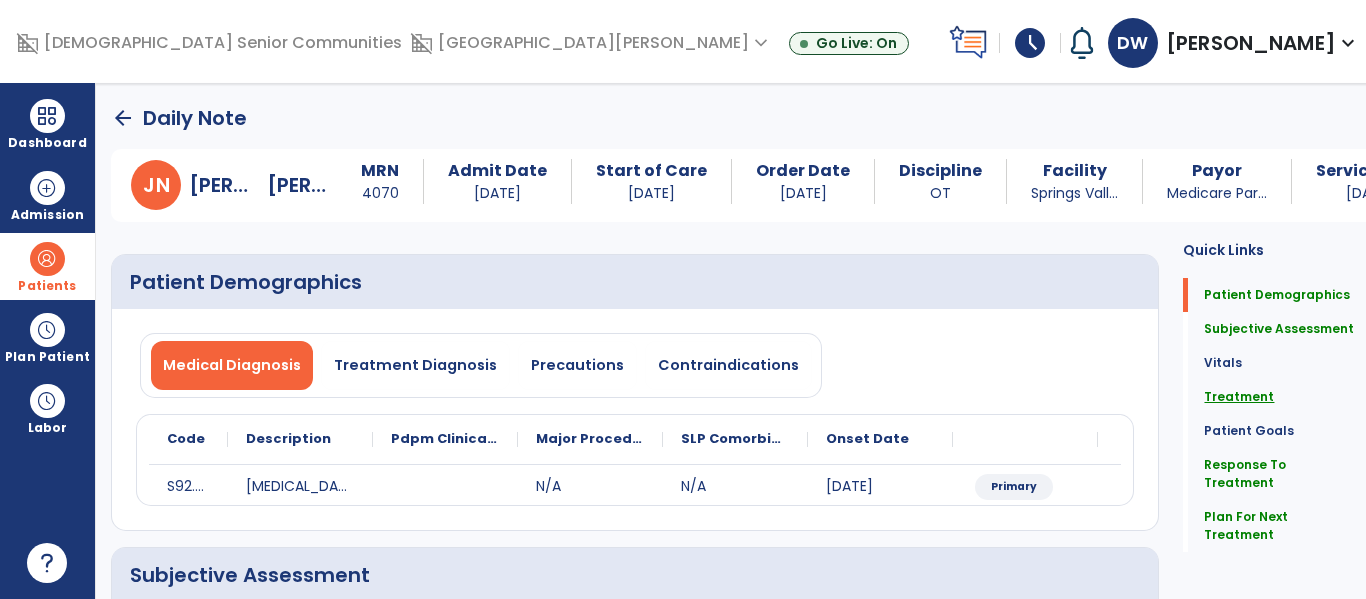 click on "Treatment" 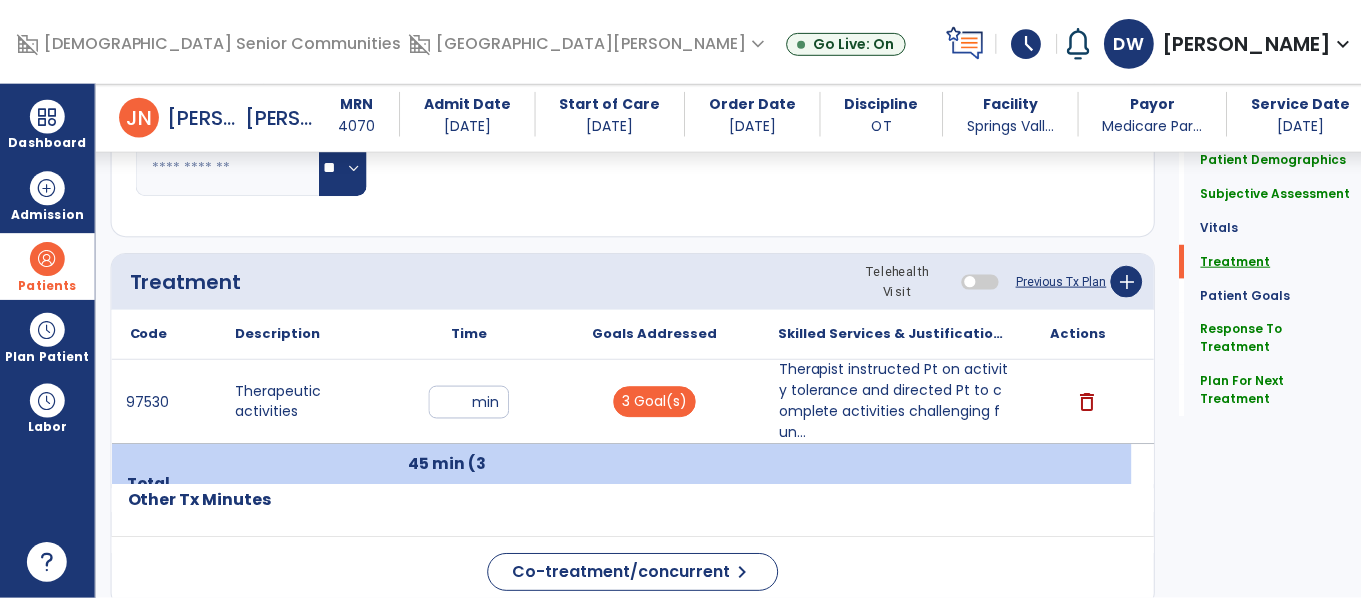 scroll, scrollTop: 1105, scrollLeft: 0, axis: vertical 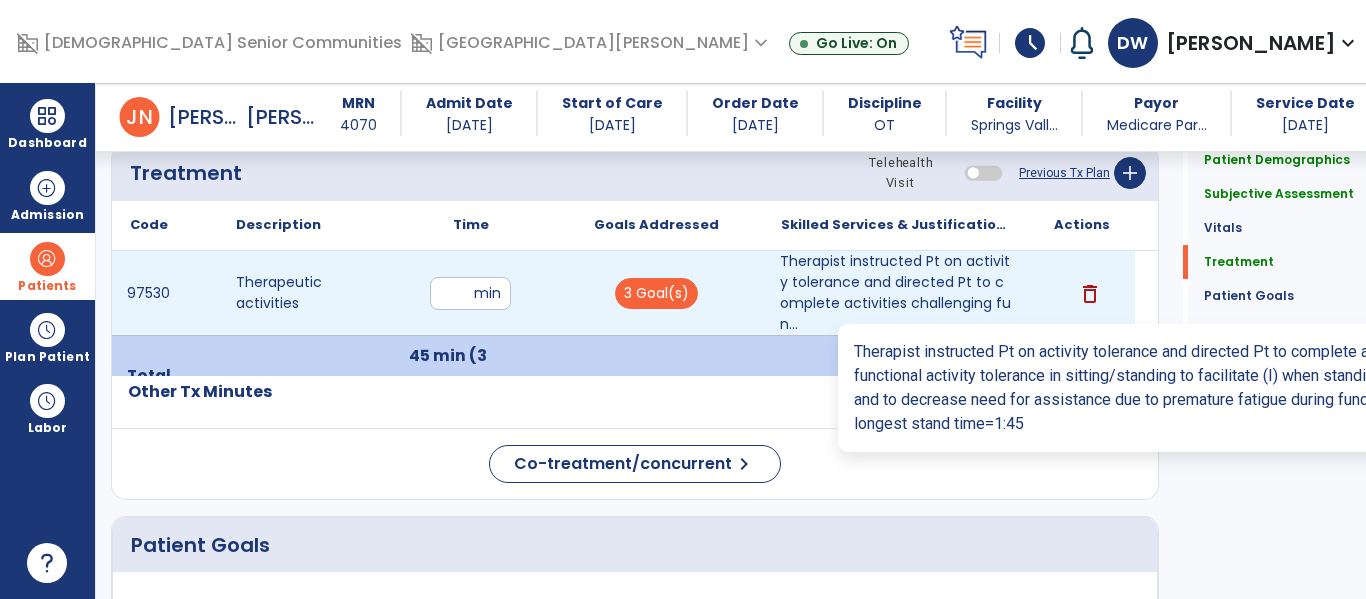 click on "Therapist instructed Pt on activity tolerance and directed Pt to complete activities challenging fun..." at bounding box center (896, 293) 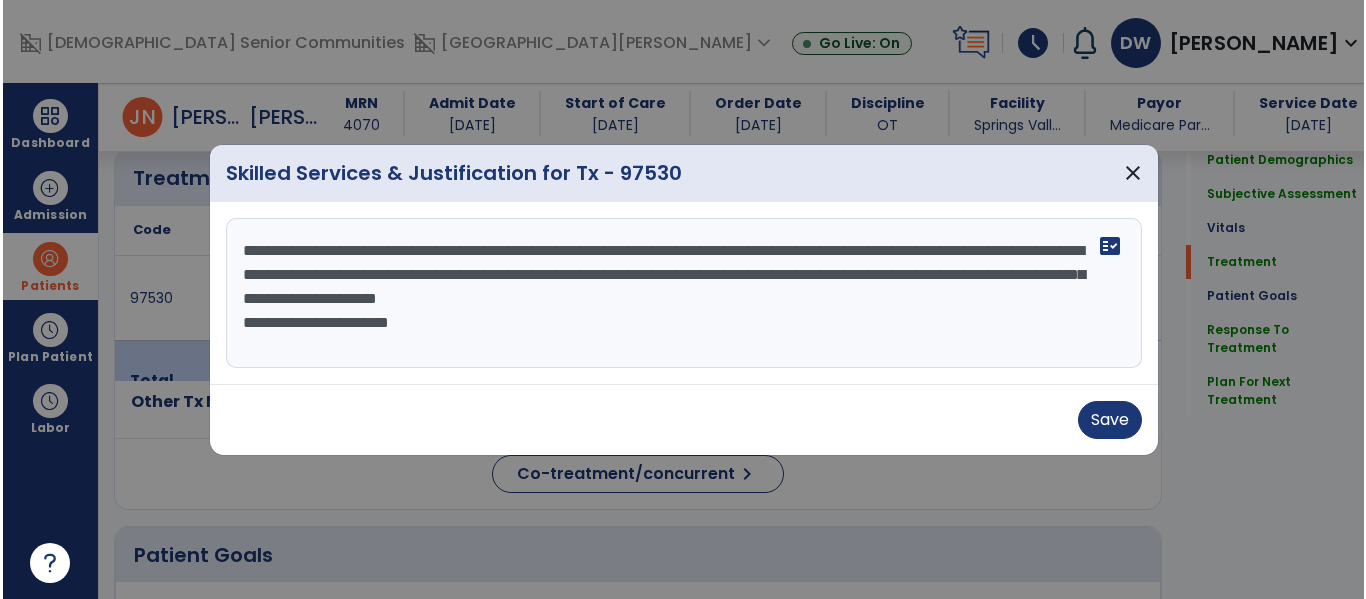 scroll, scrollTop: 1105, scrollLeft: 0, axis: vertical 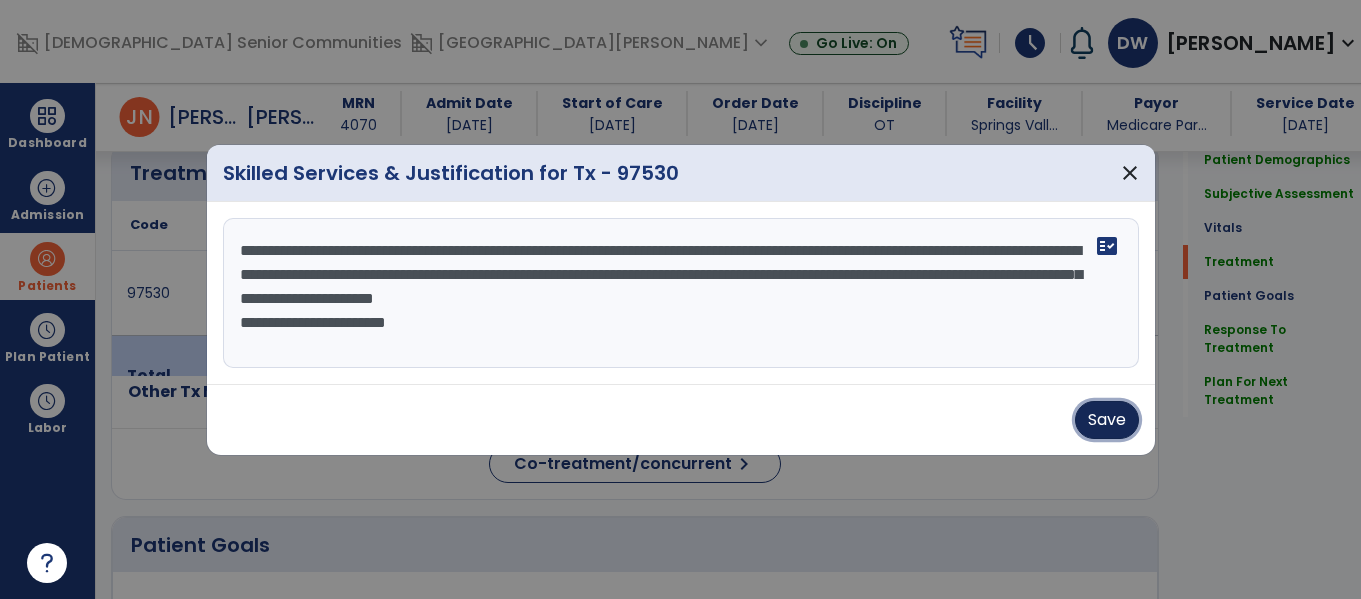 click on "Save" at bounding box center (1107, 420) 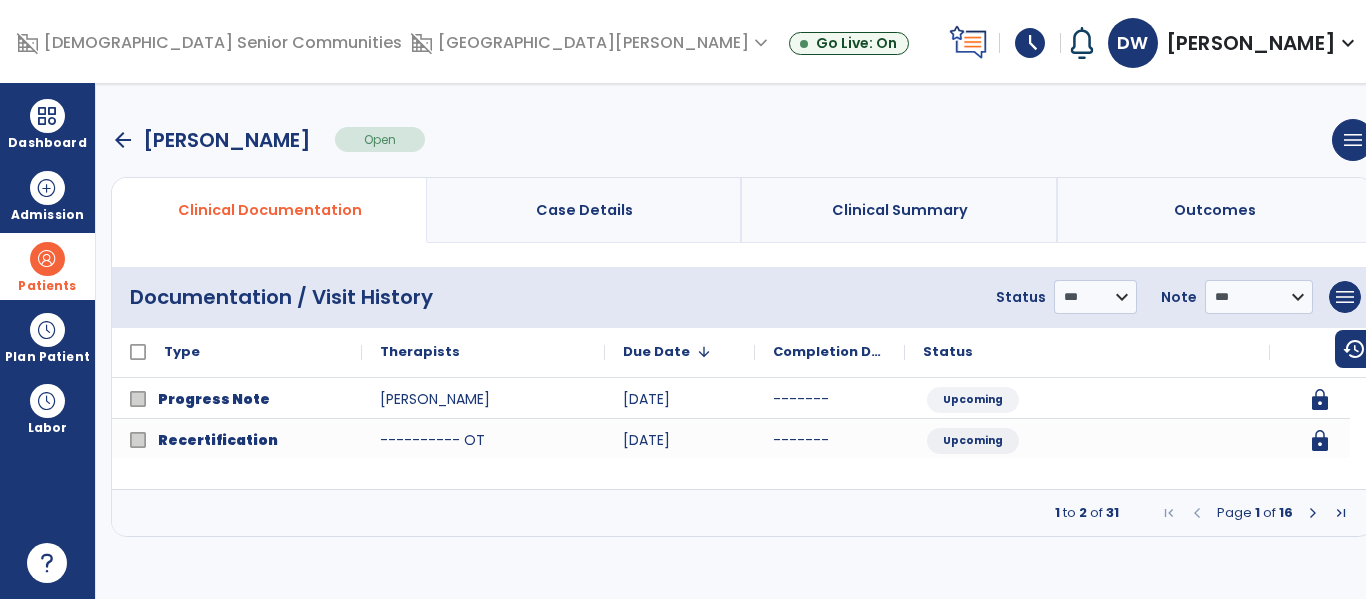 scroll, scrollTop: 0, scrollLeft: 0, axis: both 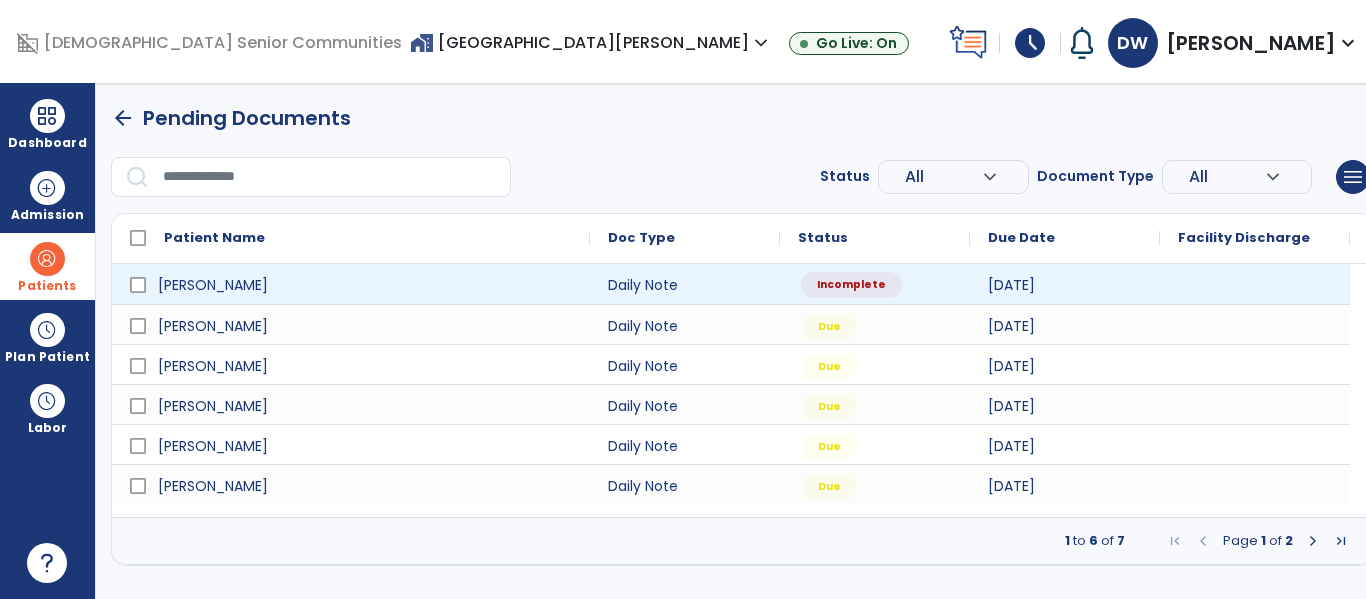 click on "Incomplete" at bounding box center (851, 285) 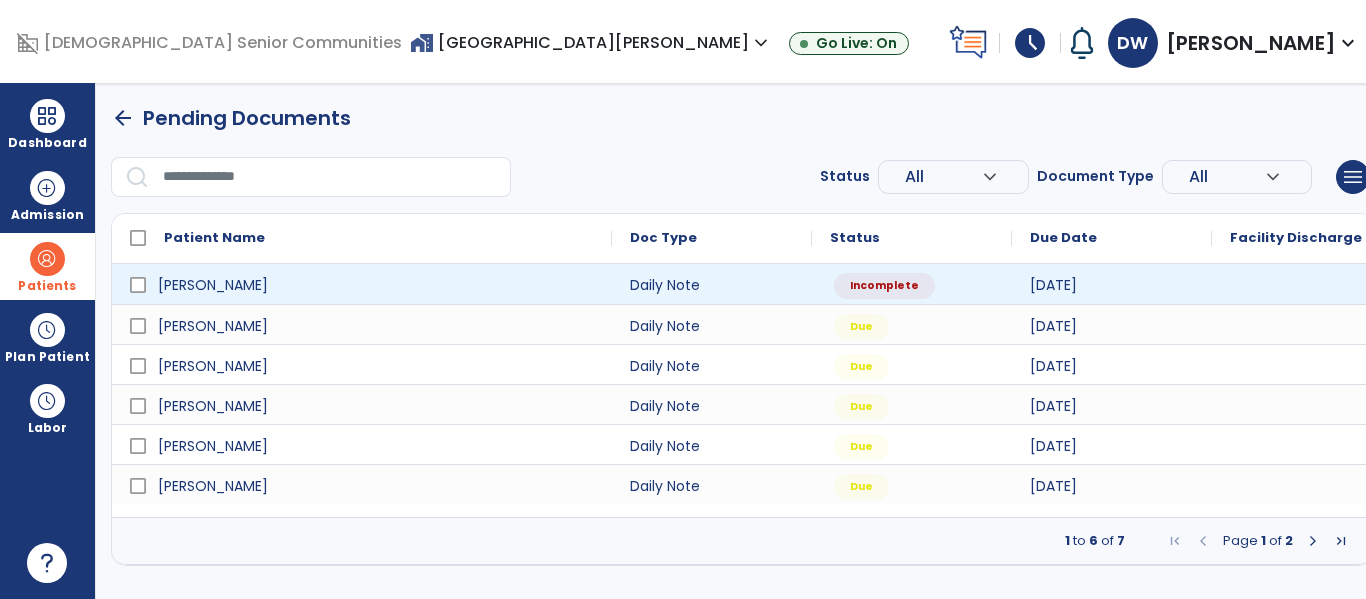 select on "*" 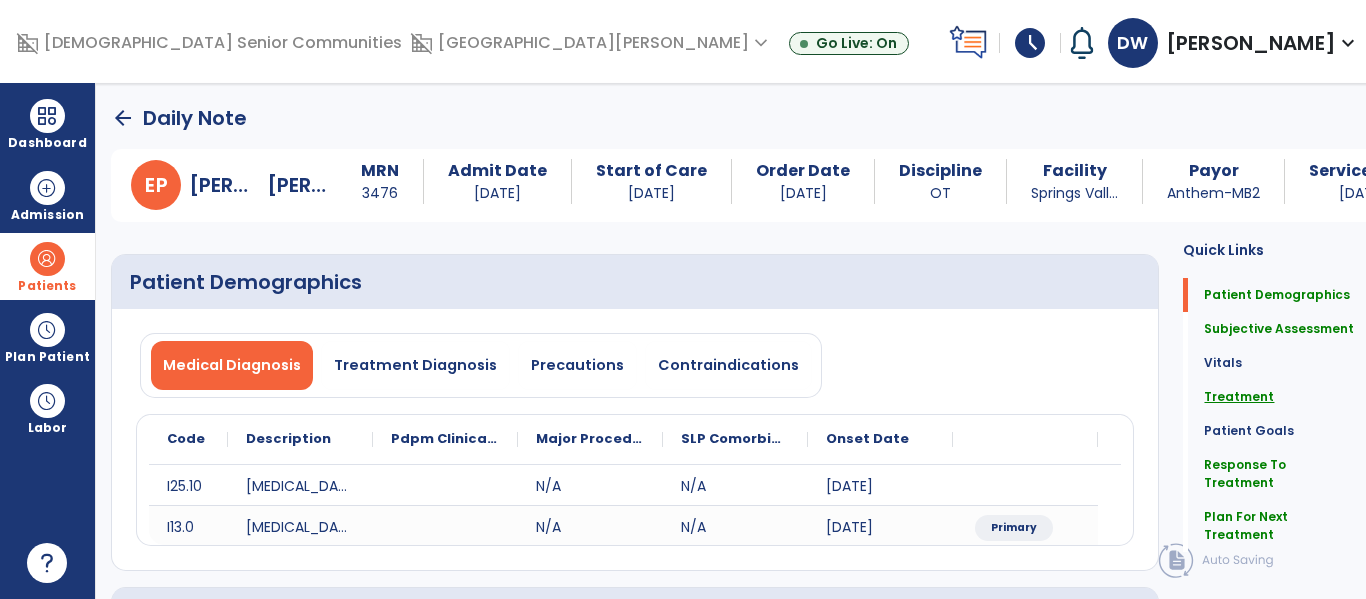 click on "Treatment" 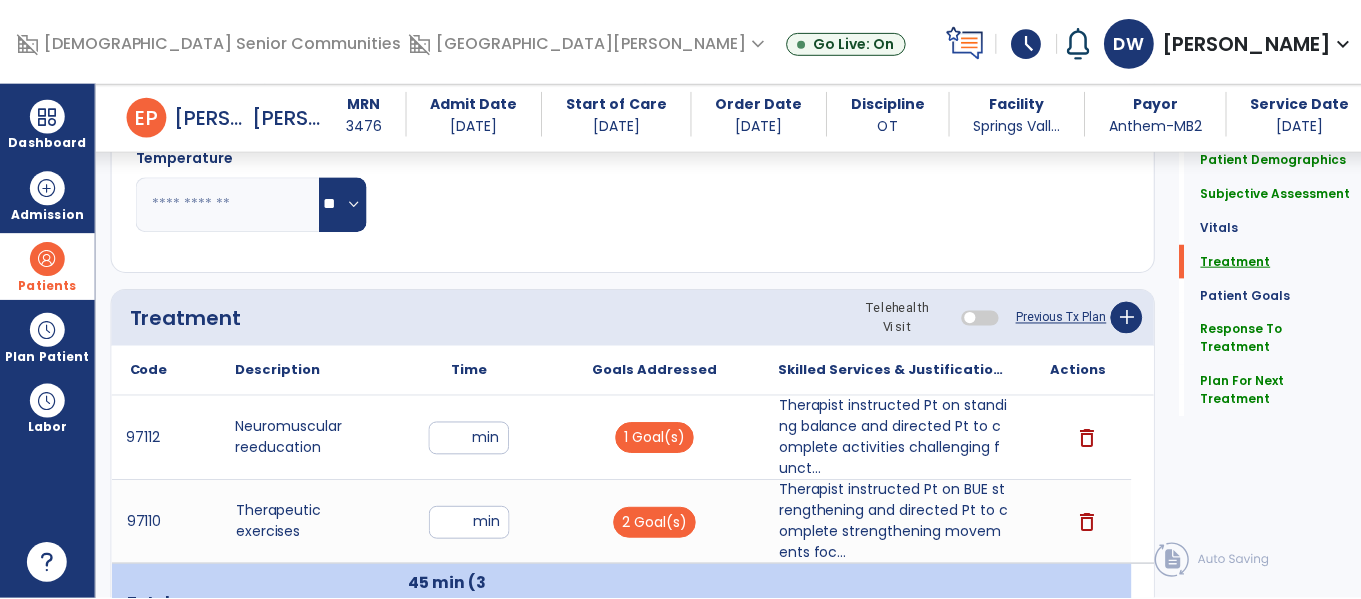 scroll, scrollTop: 1187, scrollLeft: 0, axis: vertical 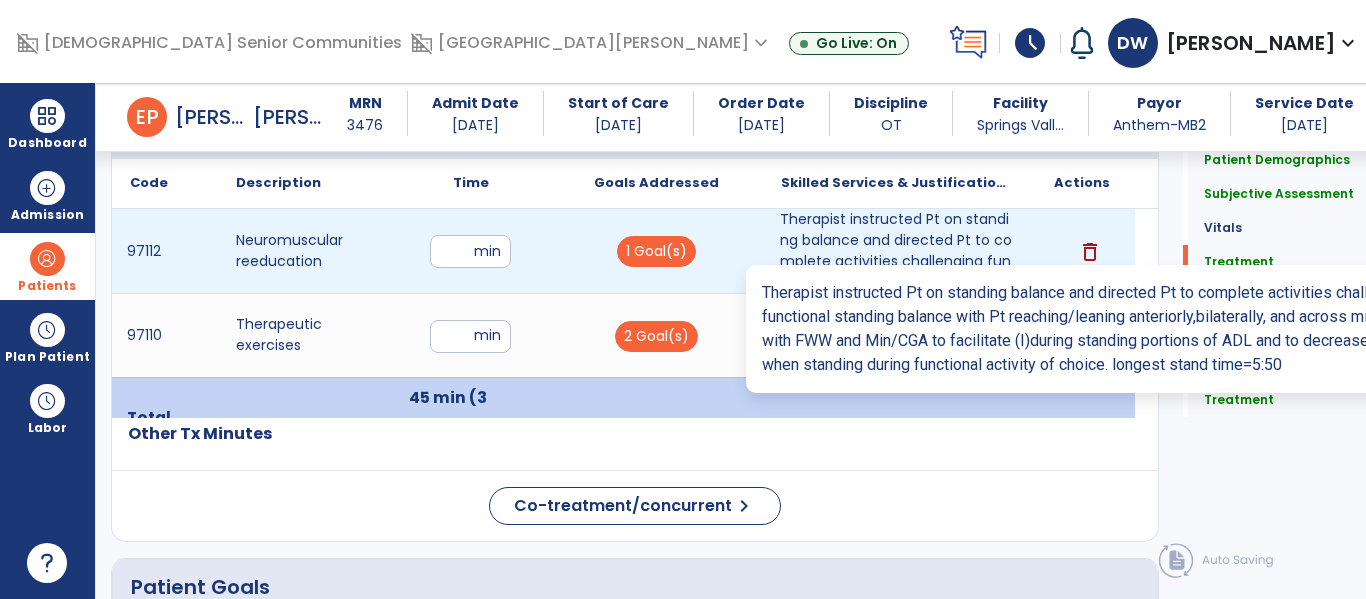click on "Therapist instructed Pt on standing balance and directed Pt to complete activities challenging funct..." at bounding box center [896, 251] 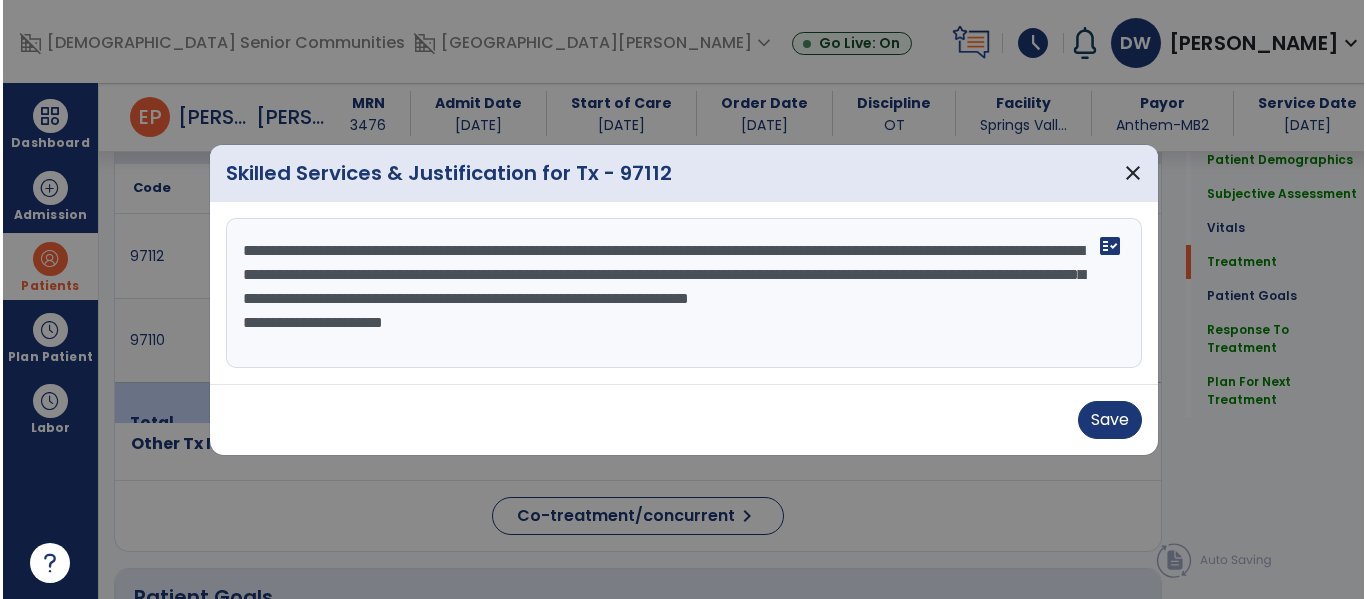 scroll, scrollTop: 1187, scrollLeft: 0, axis: vertical 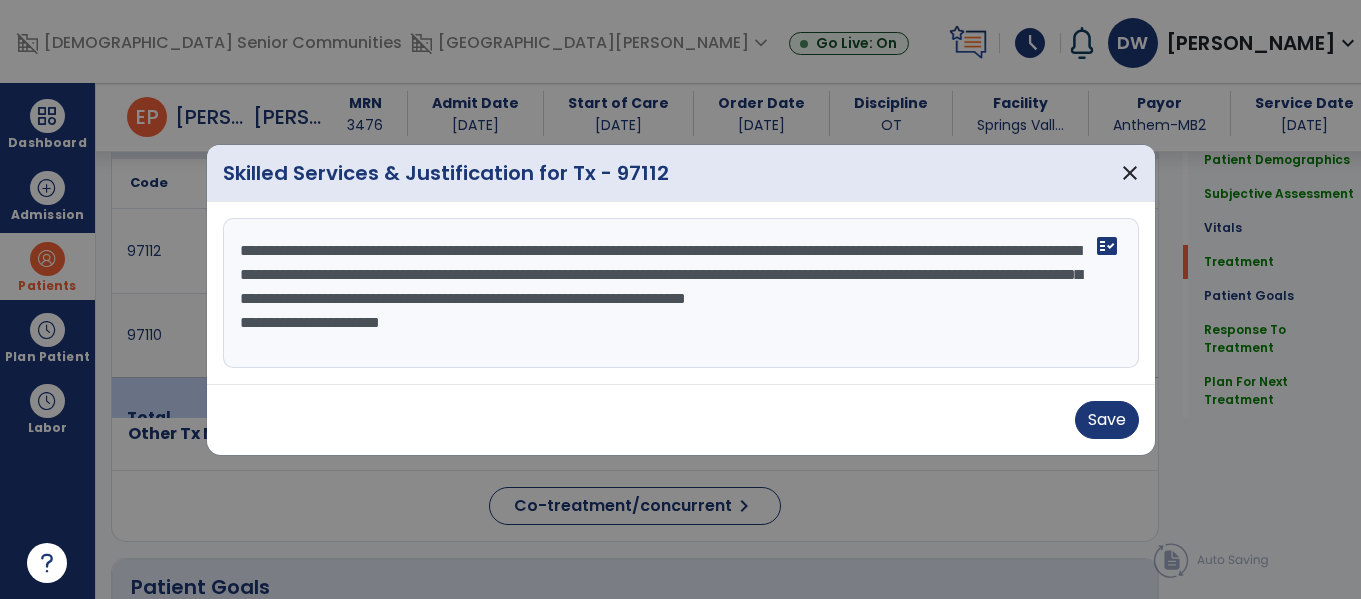 click on "**********" at bounding box center (681, 293) 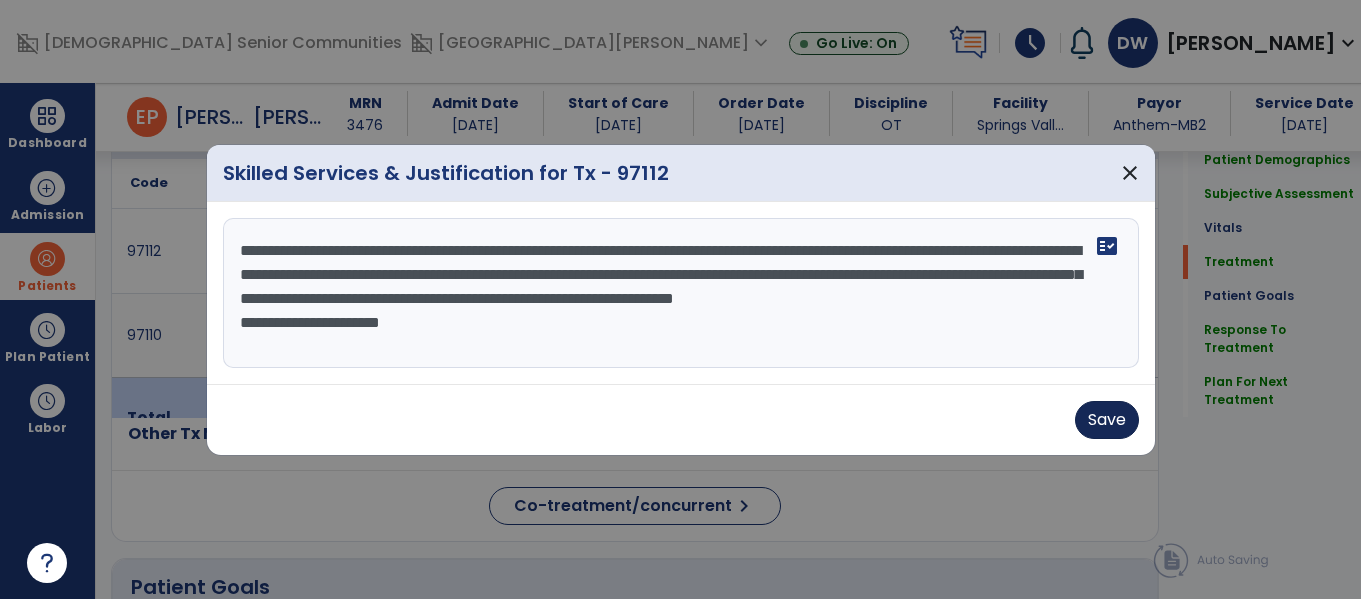 type on "**********" 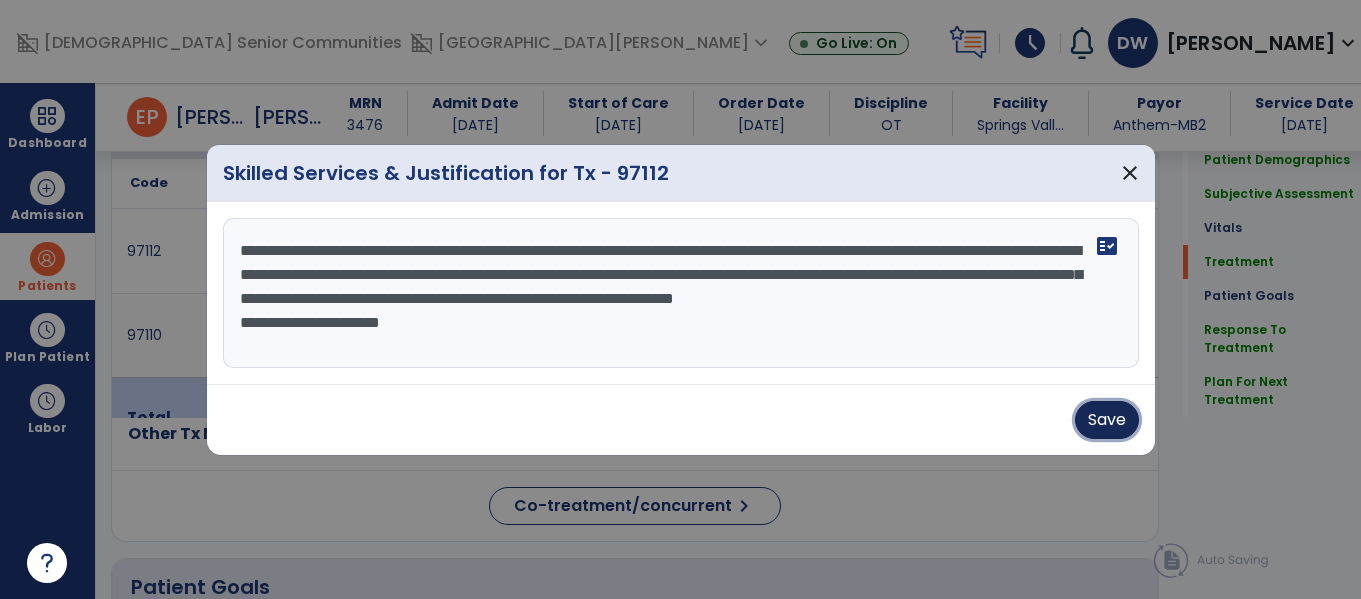 click on "Save" at bounding box center (1107, 420) 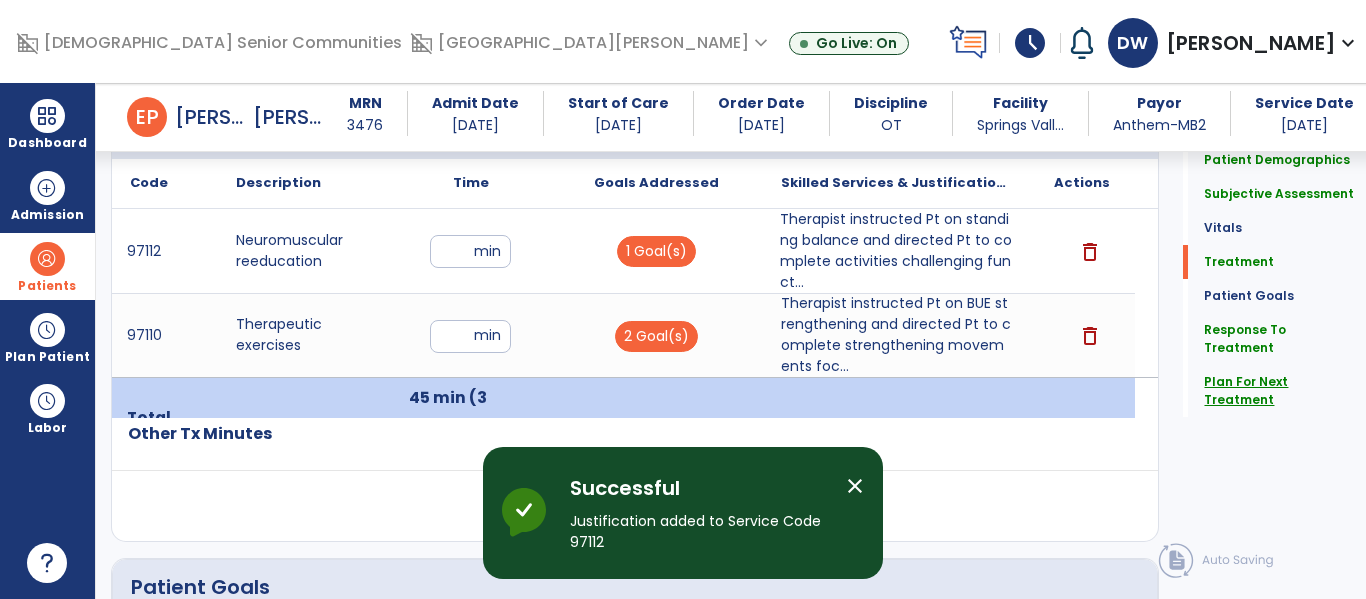 click on "Plan For Next Treatment" 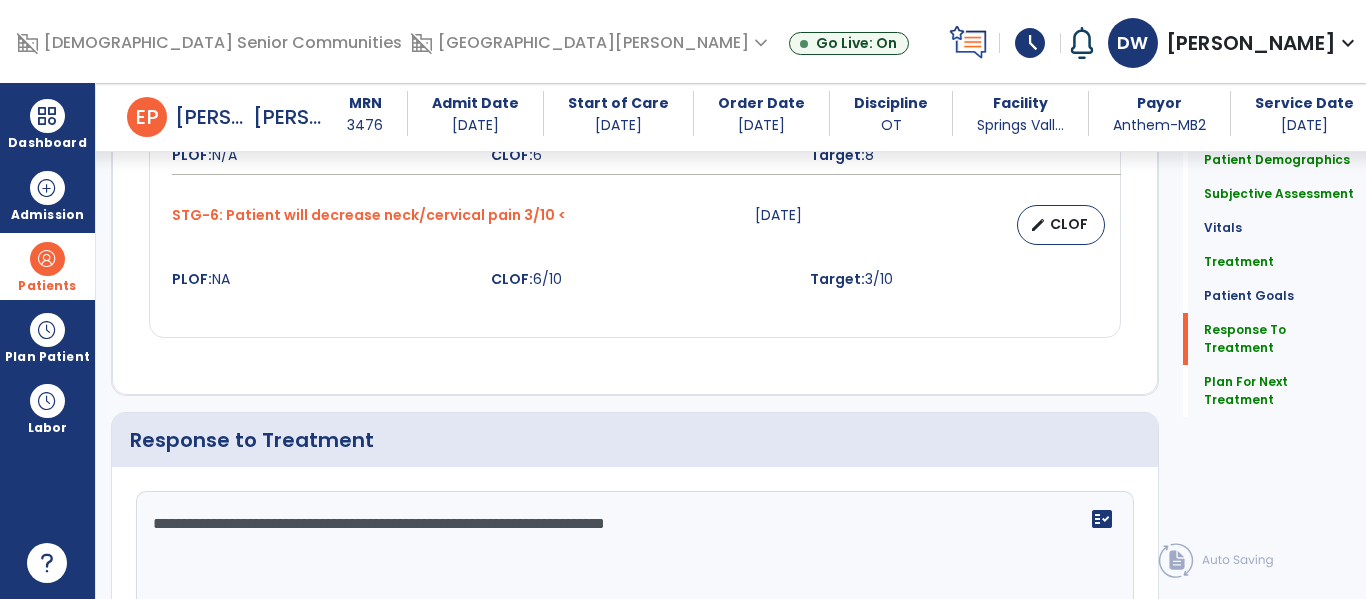 scroll, scrollTop: 3194, scrollLeft: 0, axis: vertical 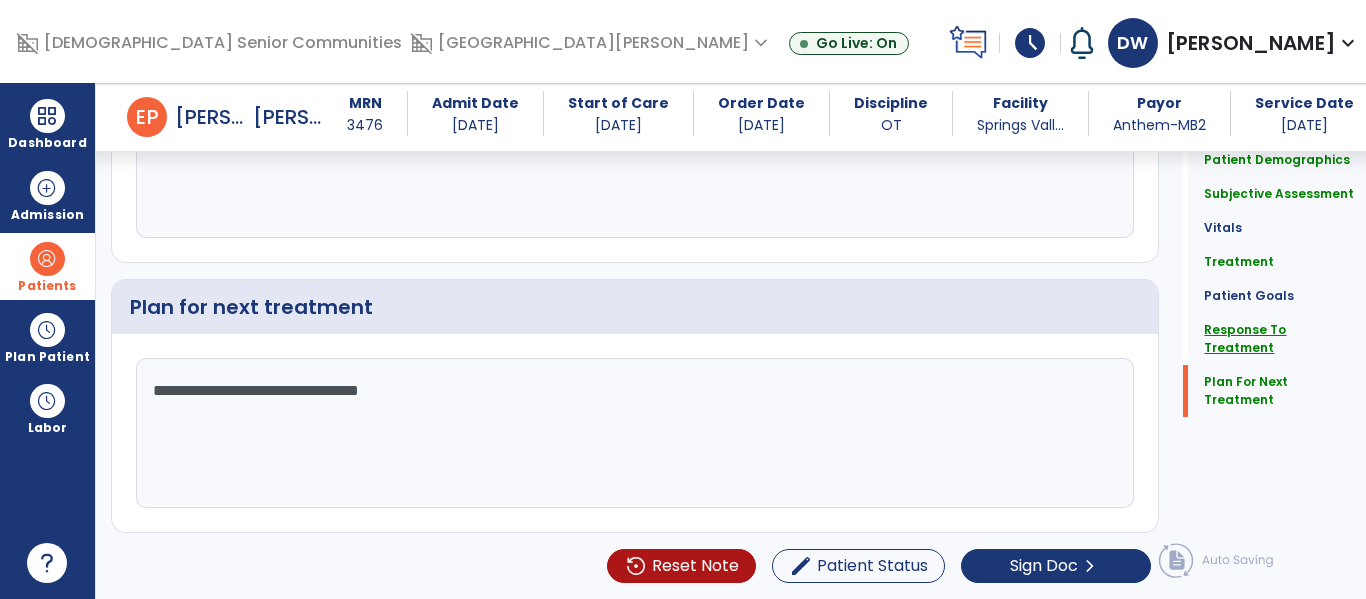 click on "Response To Treatment" 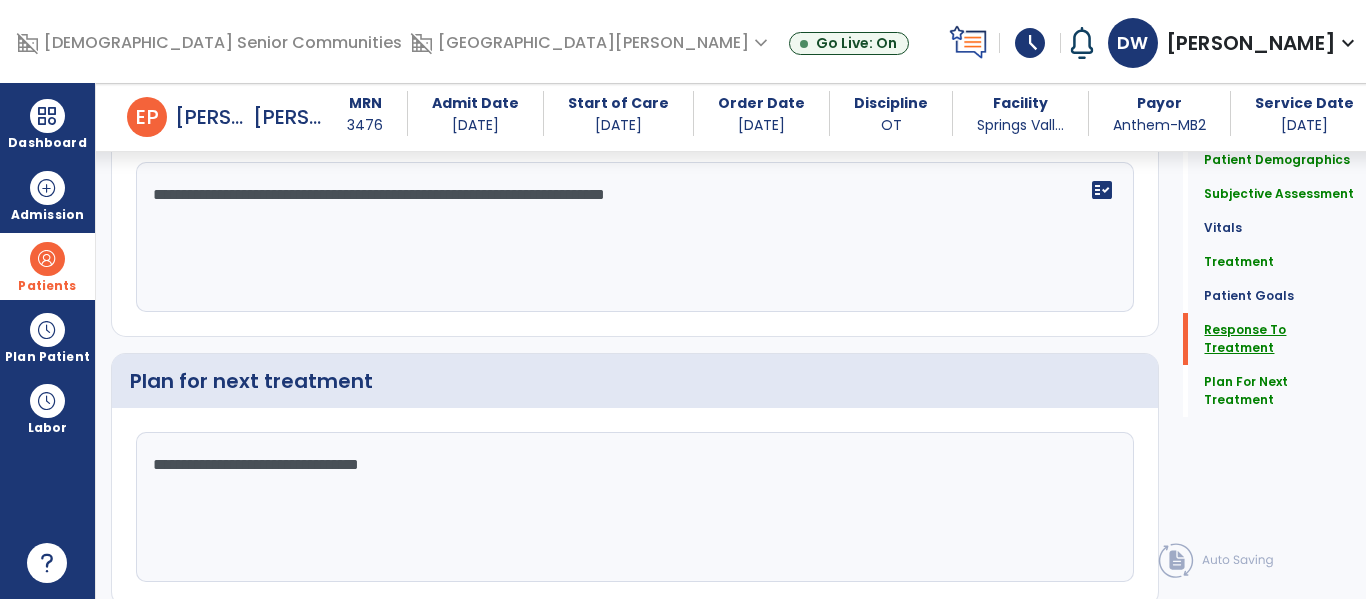 scroll, scrollTop: 2989, scrollLeft: 0, axis: vertical 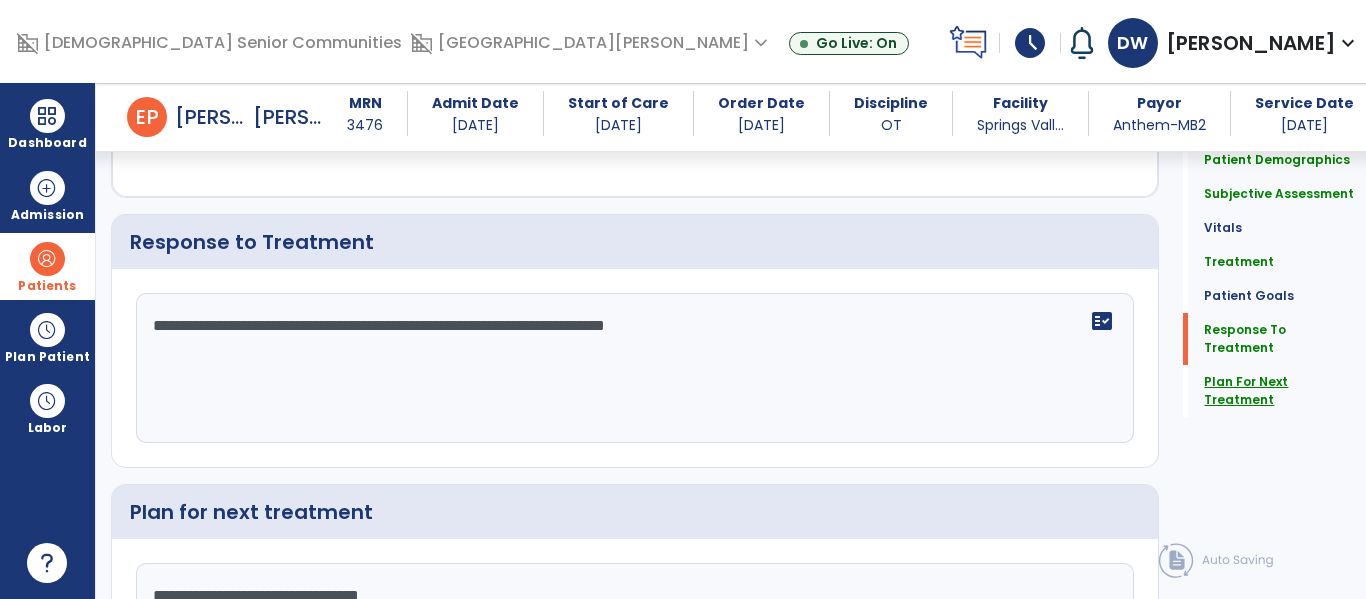 click on "Plan For Next Treatment" 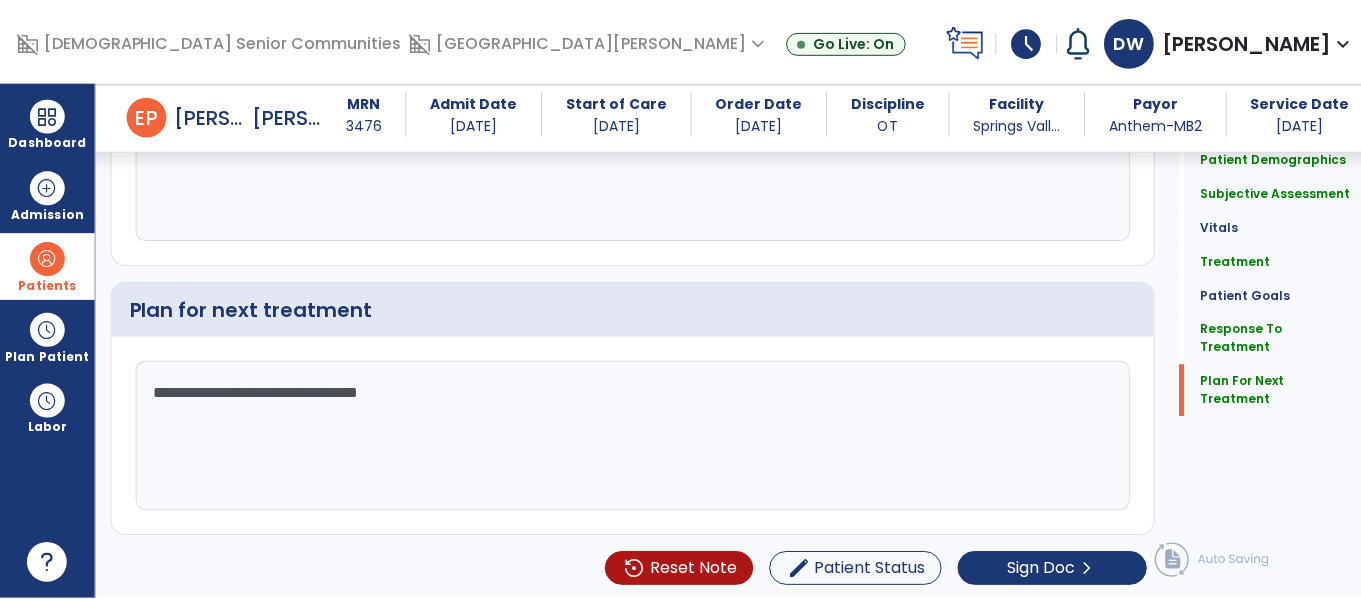 scroll, scrollTop: 3194, scrollLeft: 0, axis: vertical 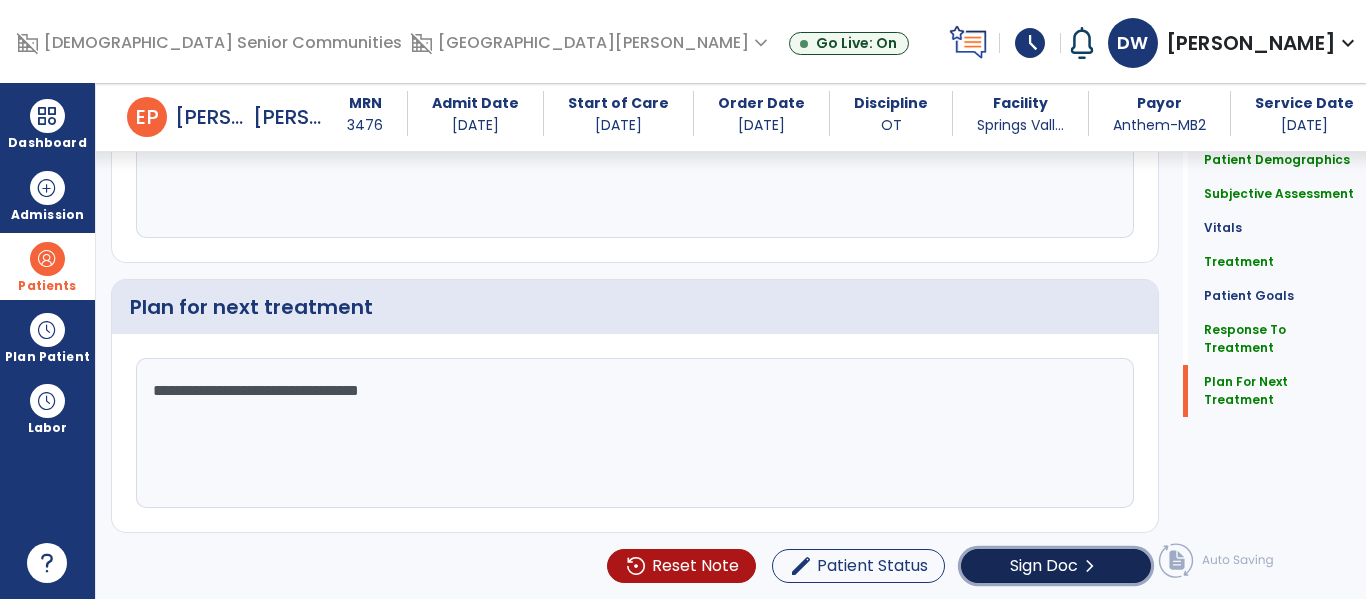 click on "chevron_right" 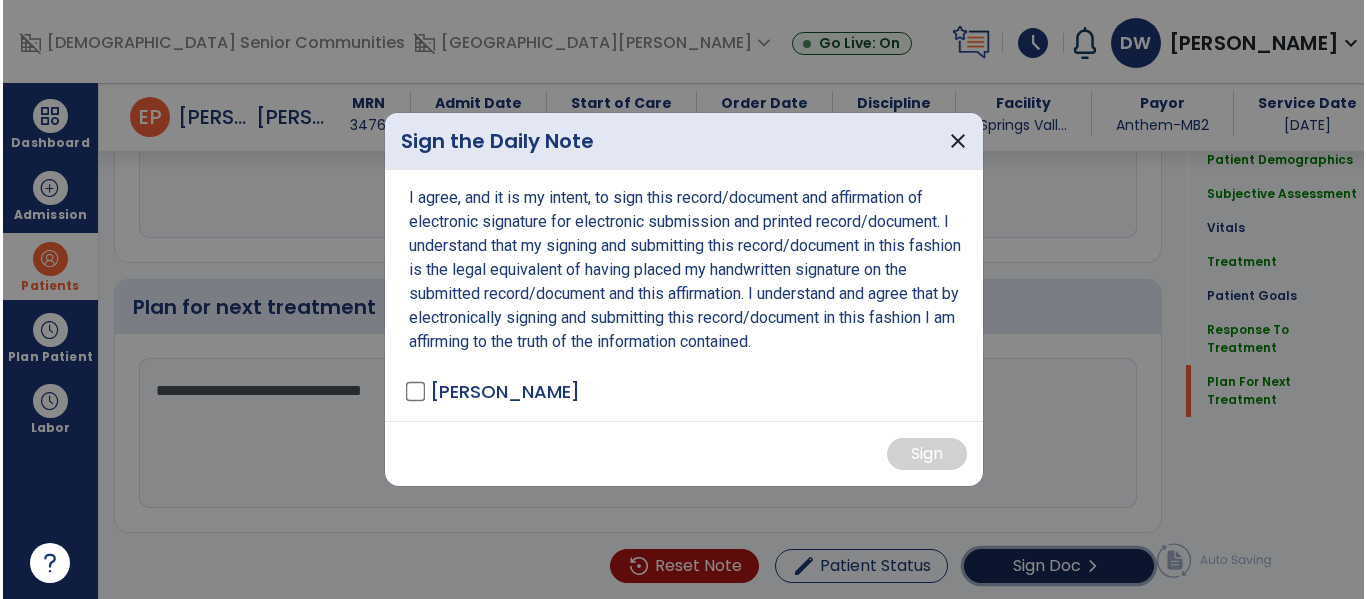 scroll, scrollTop: 3194, scrollLeft: 0, axis: vertical 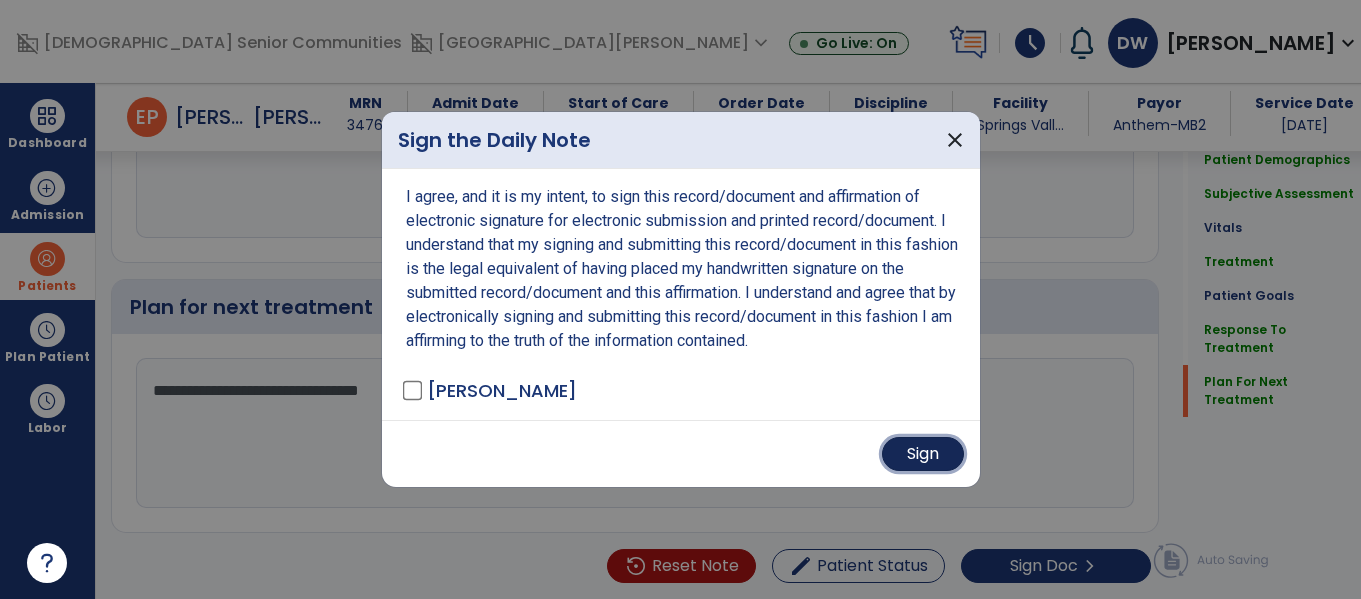 click on "Sign" at bounding box center [923, 454] 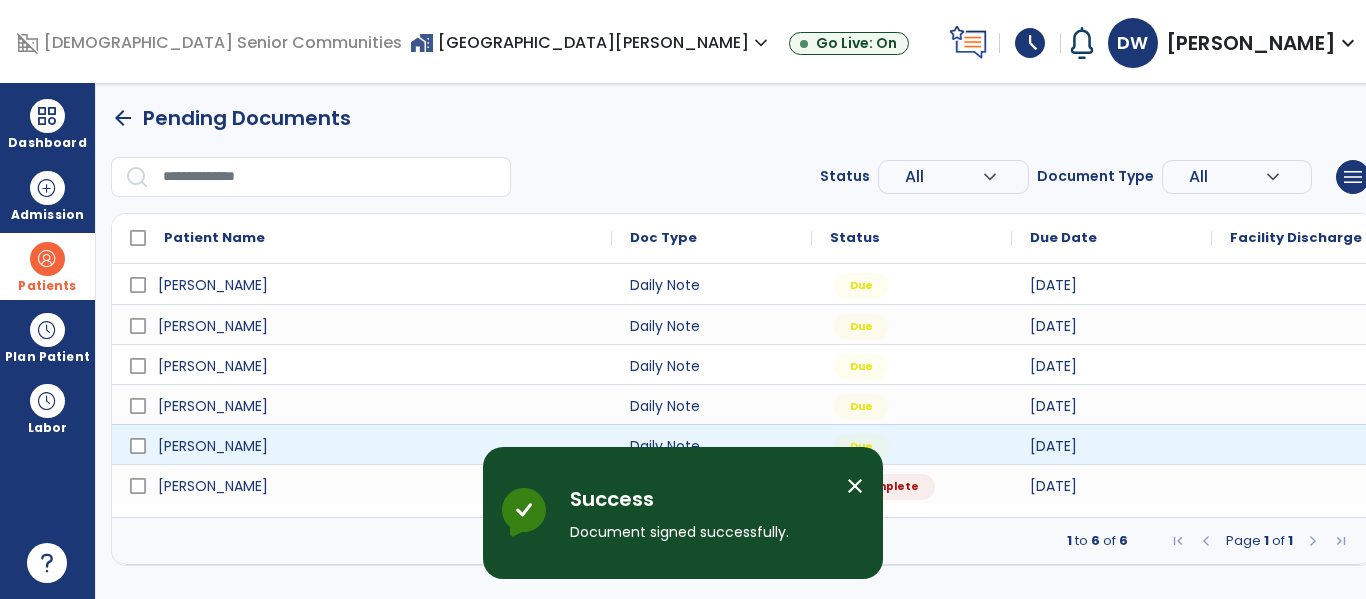 scroll, scrollTop: 0, scrollLeft: 0, axis: both 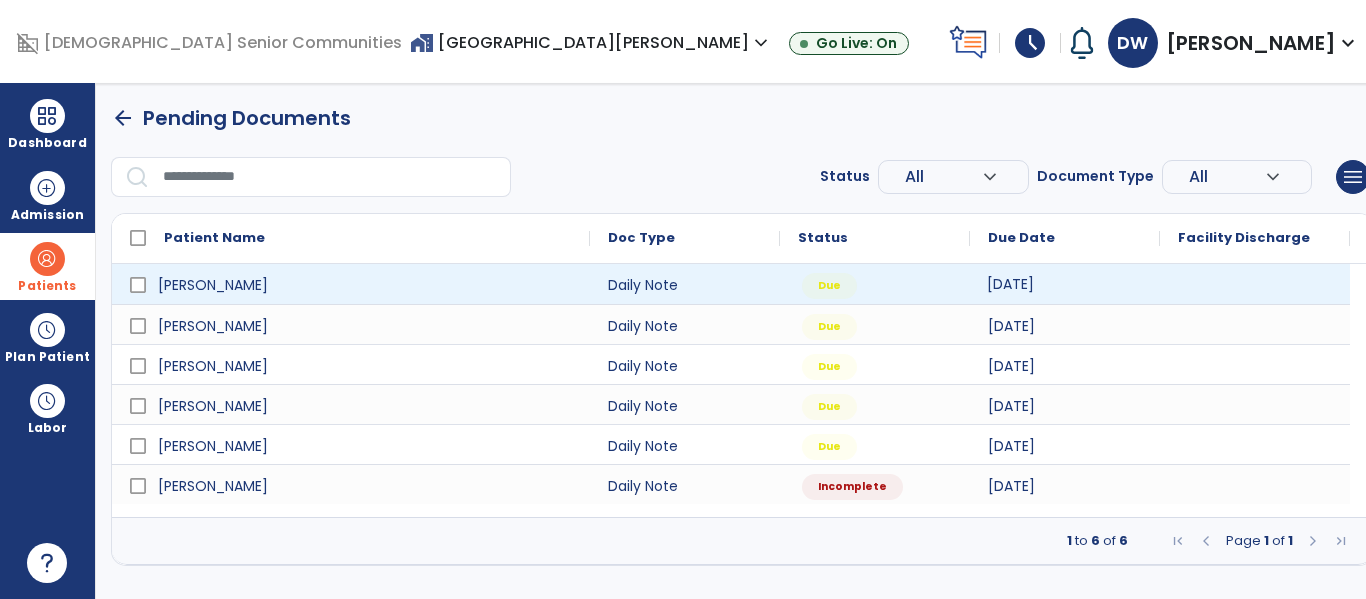 click on "[DATE]" at bounding box center (1010, 284) 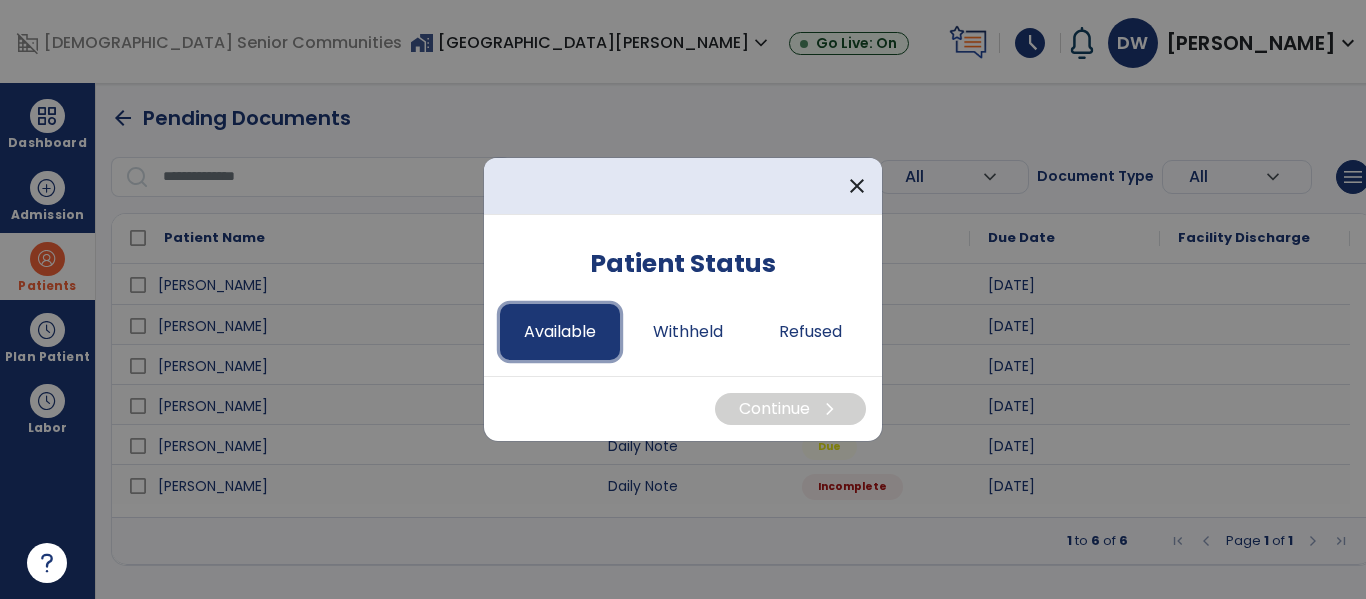 click on "Available" at bounding box center (560, 332) 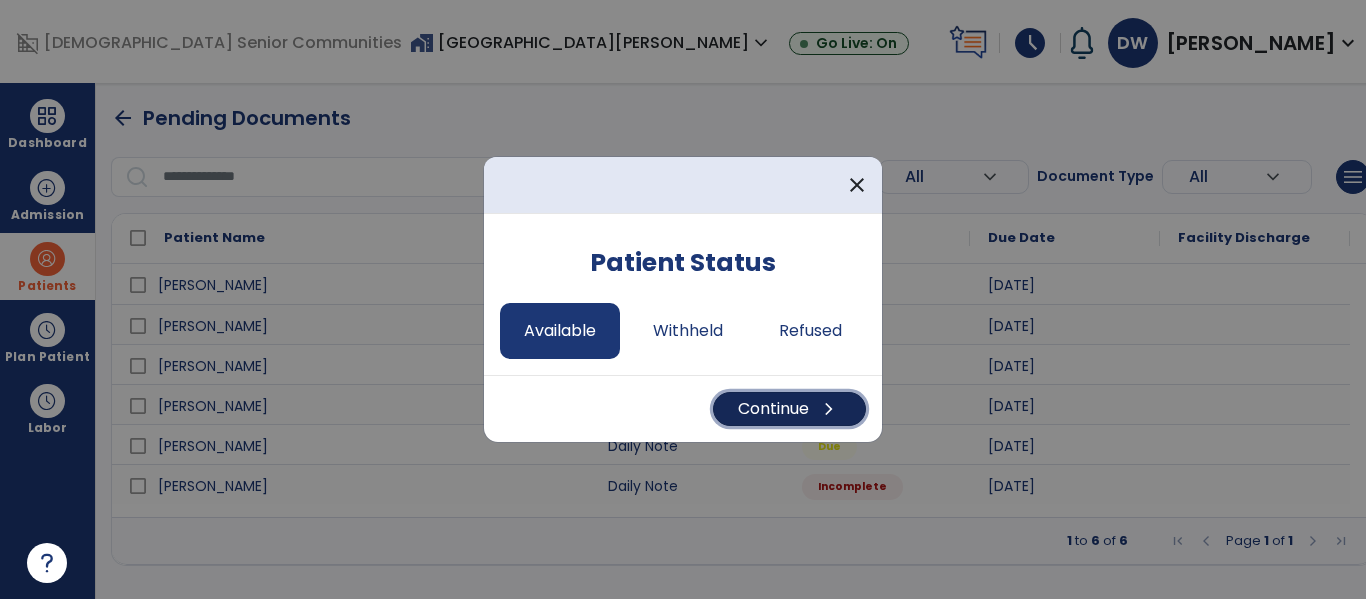 click on "Continue   chevron_right" at bounding box center [789, 409] 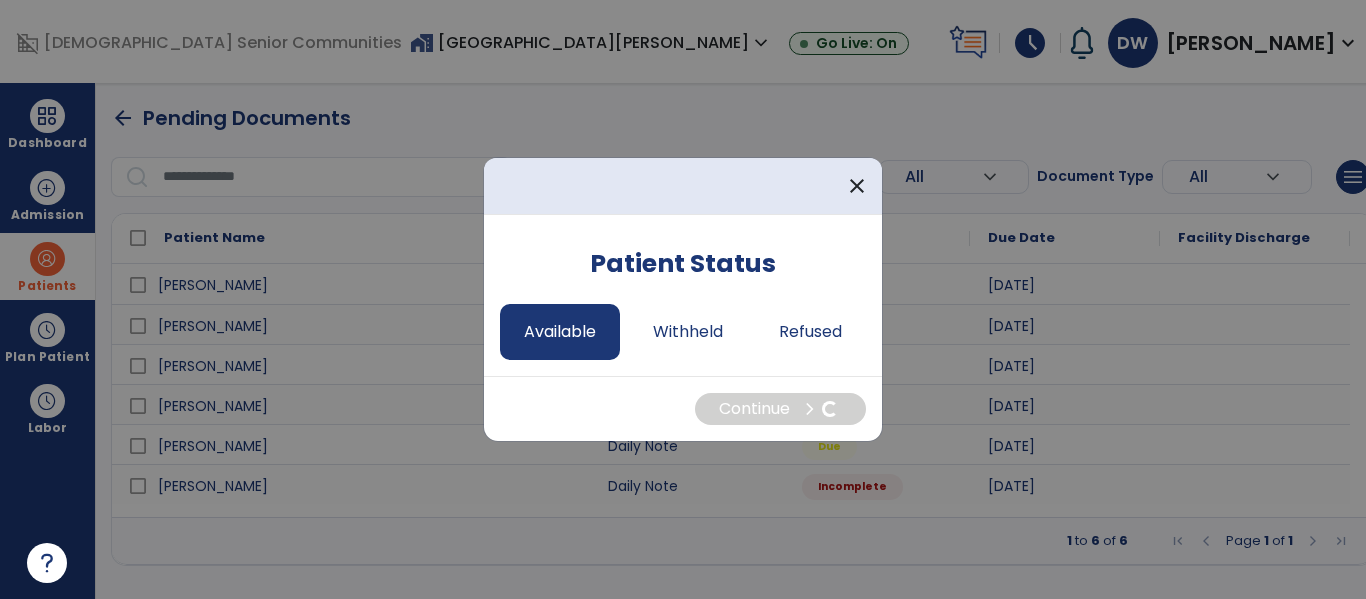 select on "*" 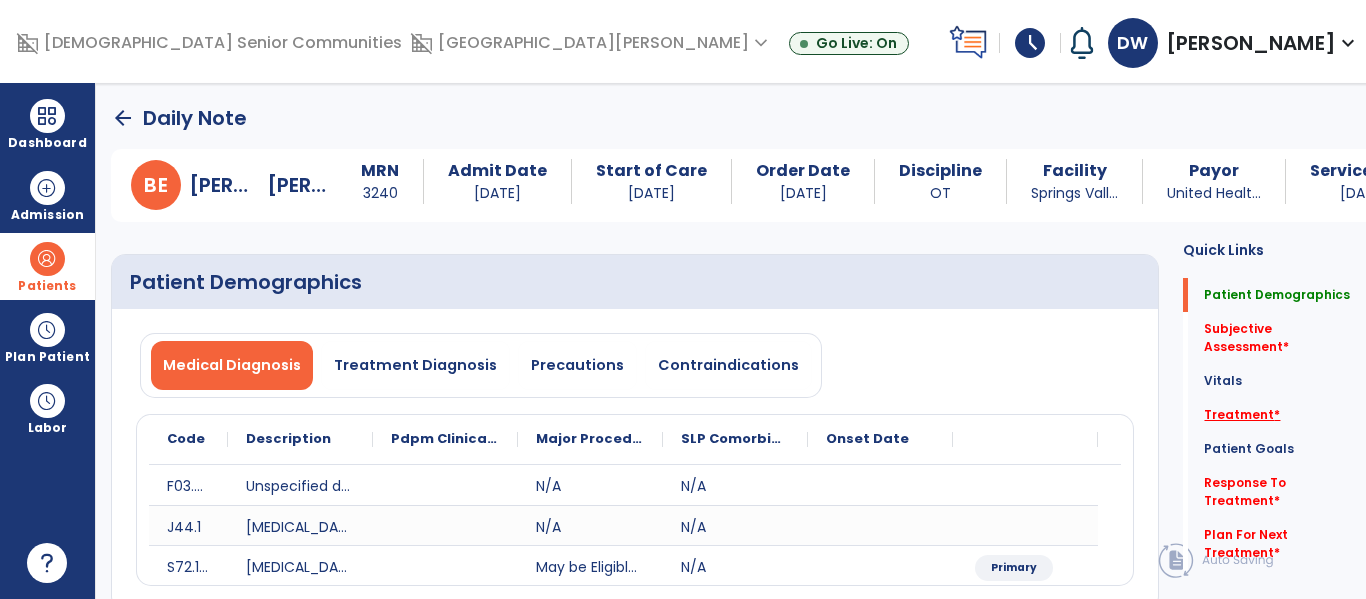 click on "Treatment   *" 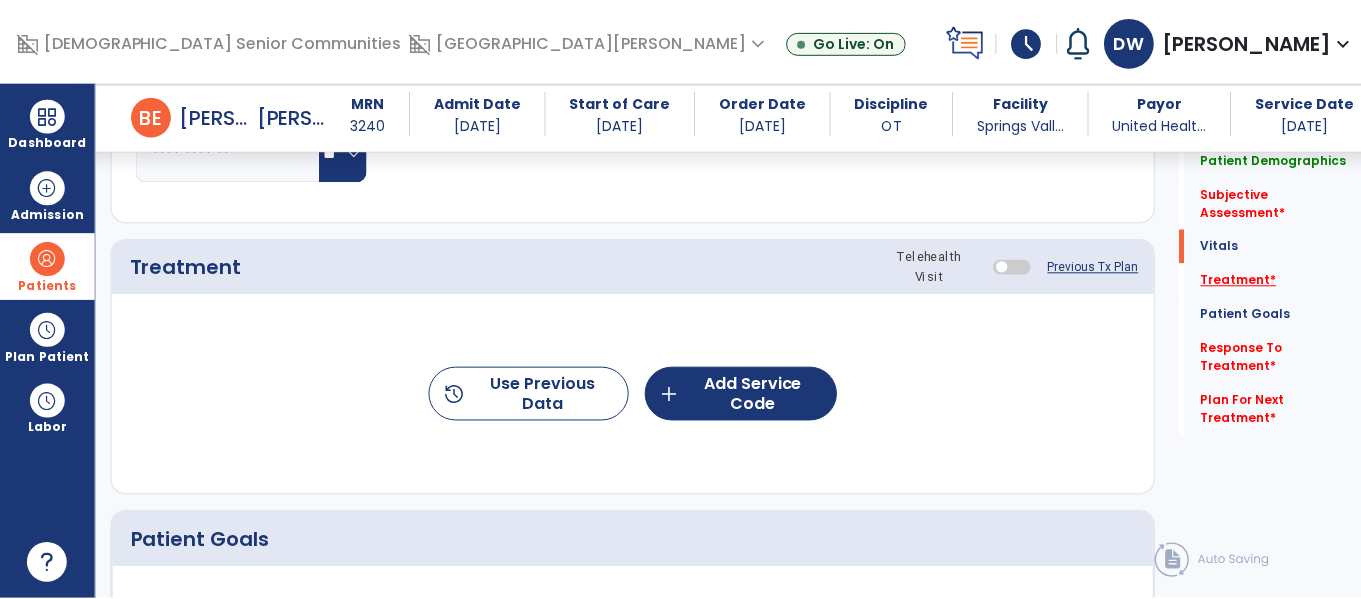 scroll, scrollTop: 1135, scrollLeft: 0, axis: vertical 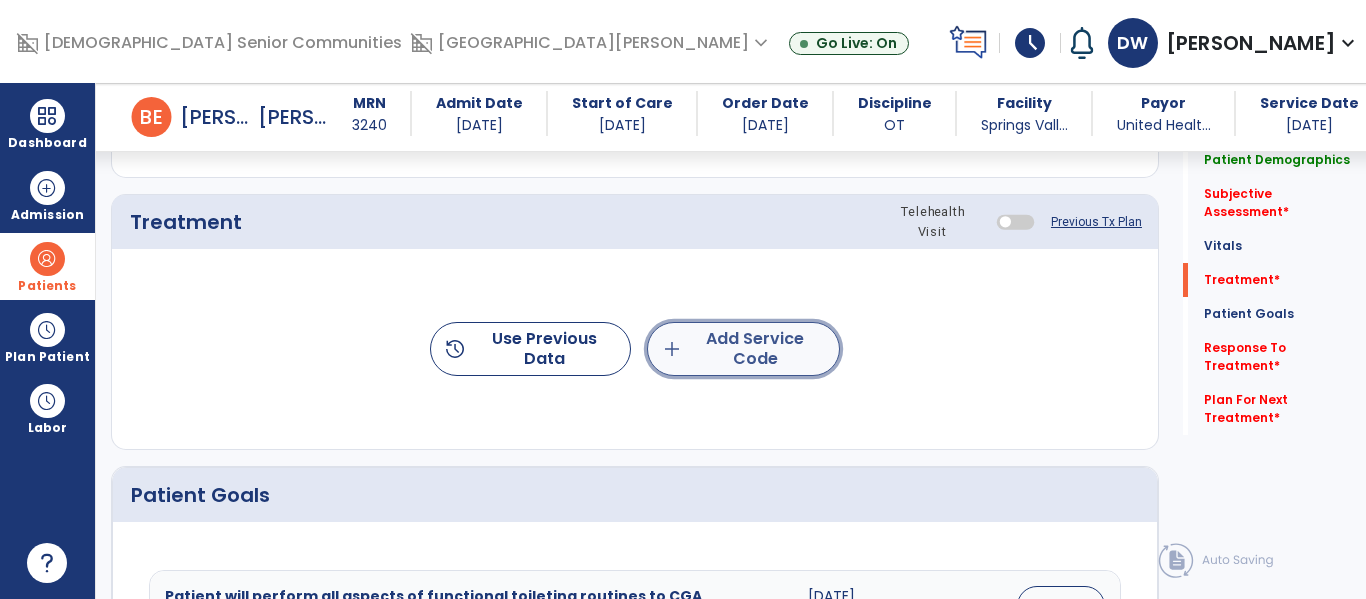 click on "add  Add Service Code" 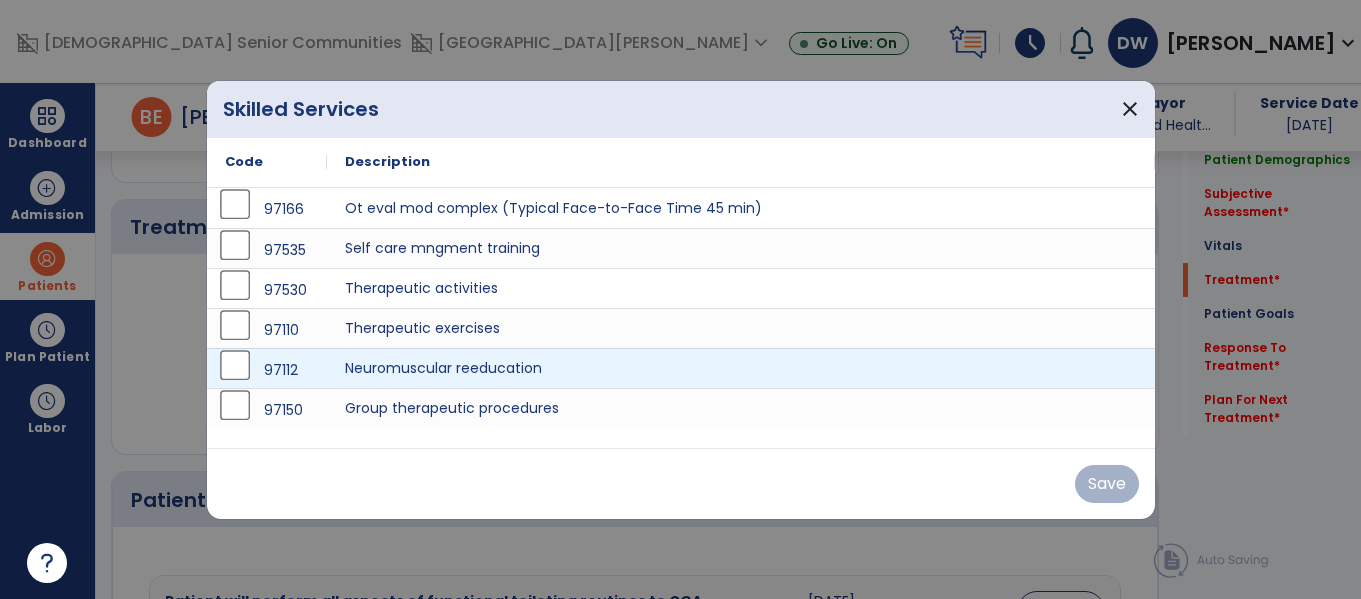 scroll, scrollTop: 1135, scrollLeft: 0, axis: vertical 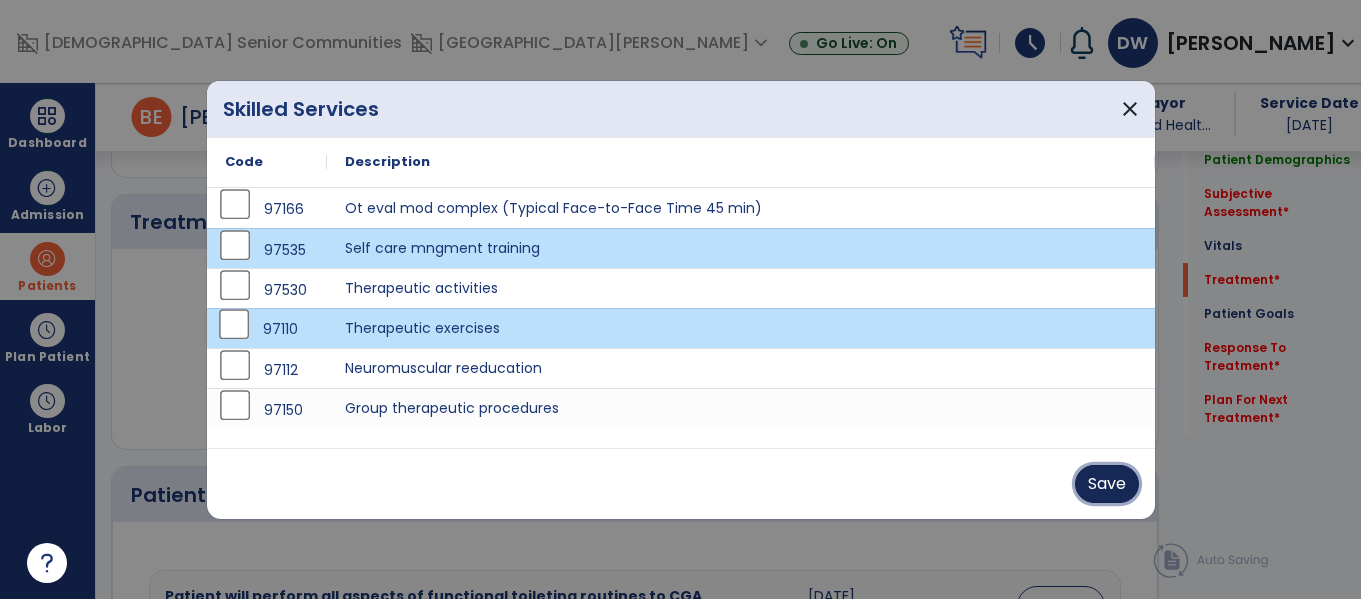 click on "Save" at bounding box center [1107, 484] 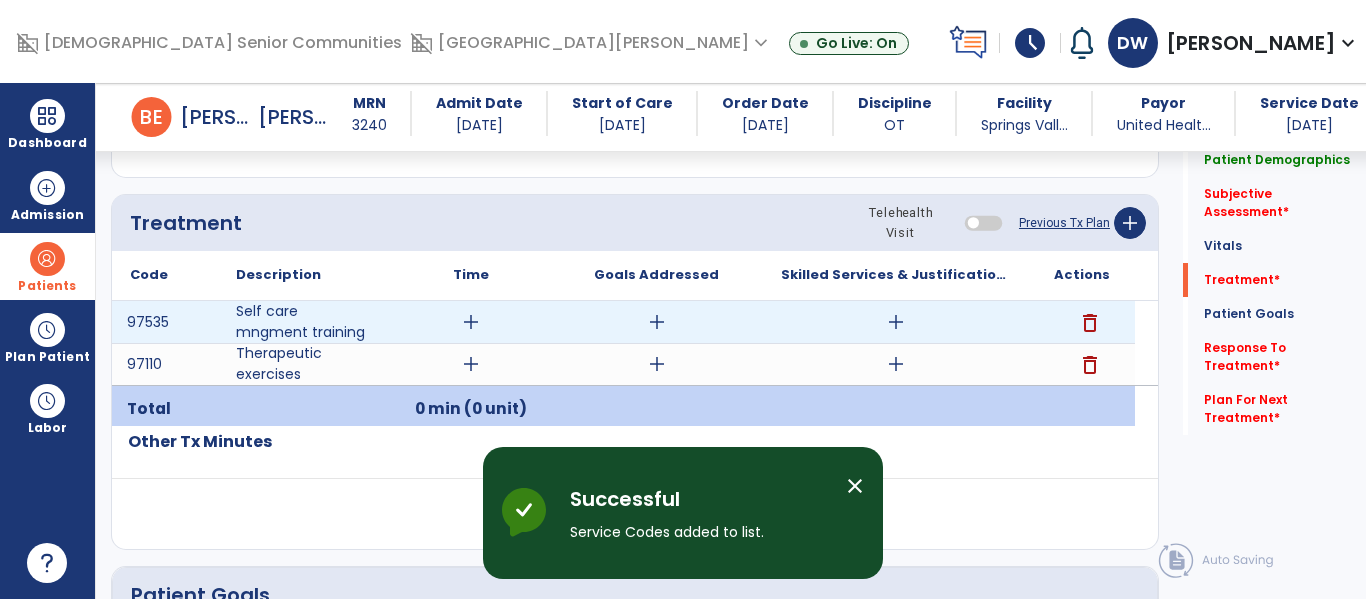 click on "add" at bounding box center [471, 322] 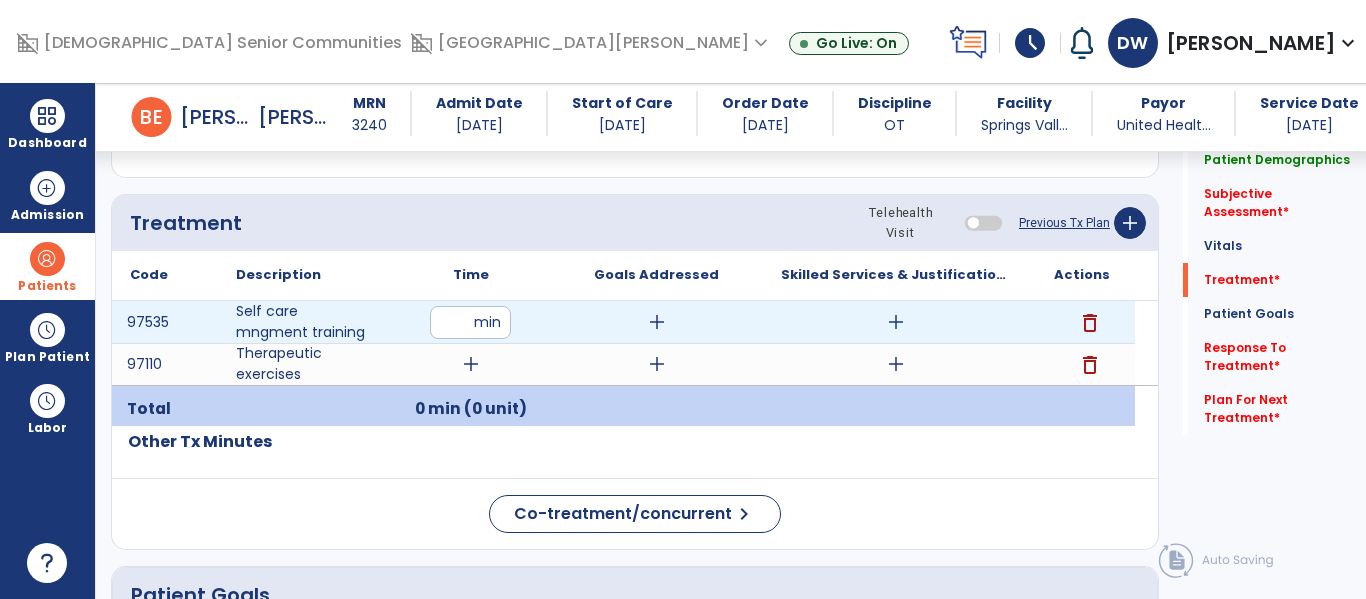 type on "**" 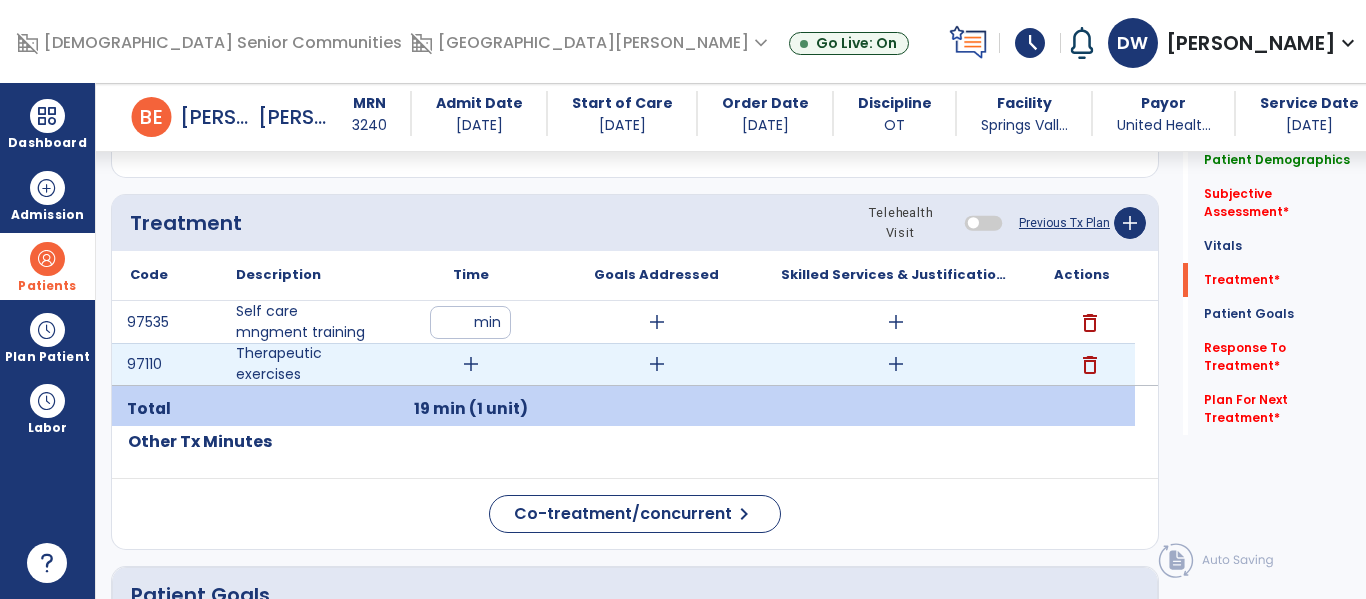 click on "add" at bounding box center [471, 364] 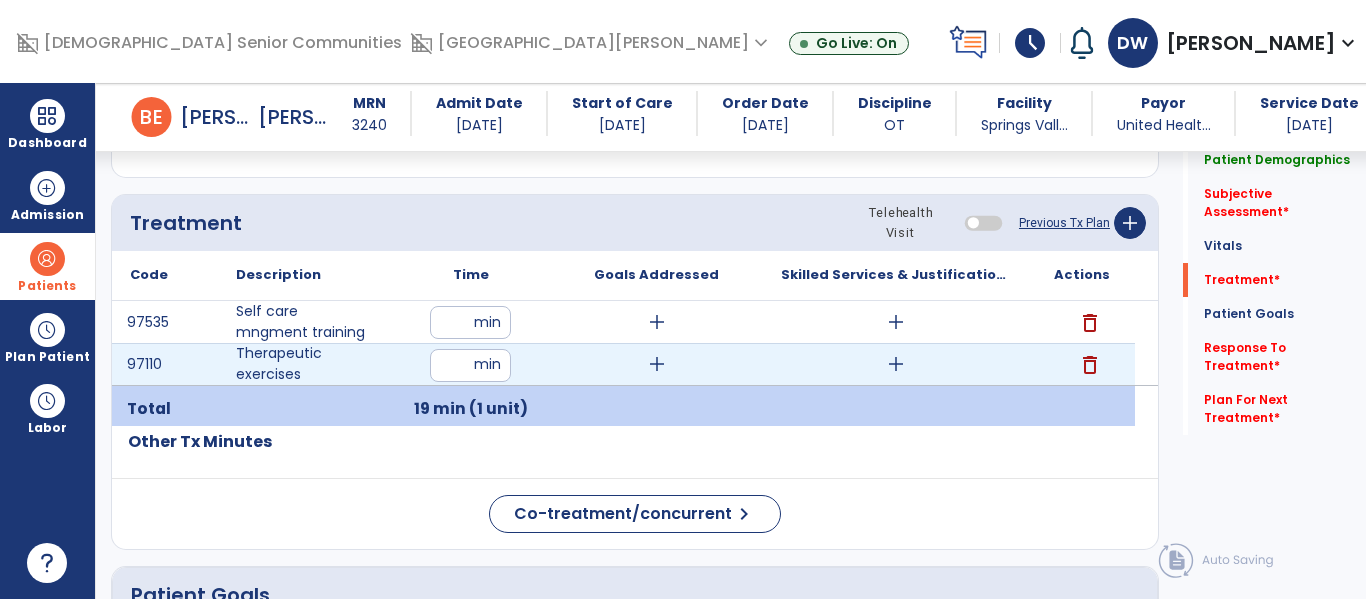 type on "**" 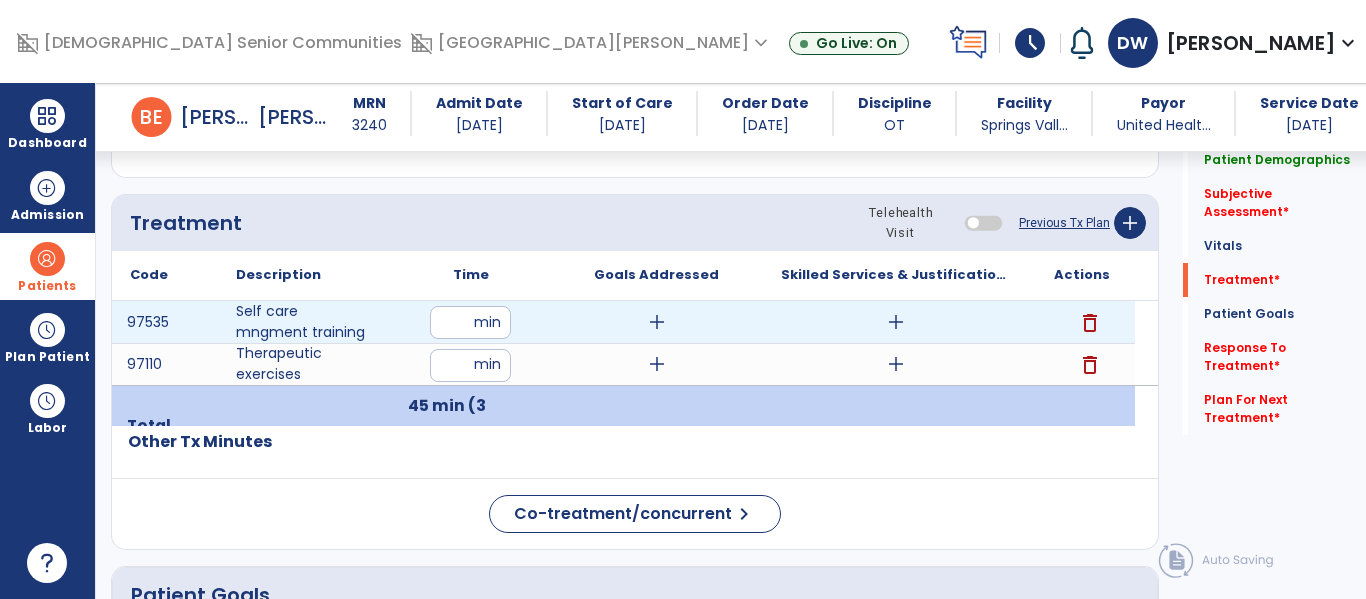 click on "add" at bounding box center (656, 322) 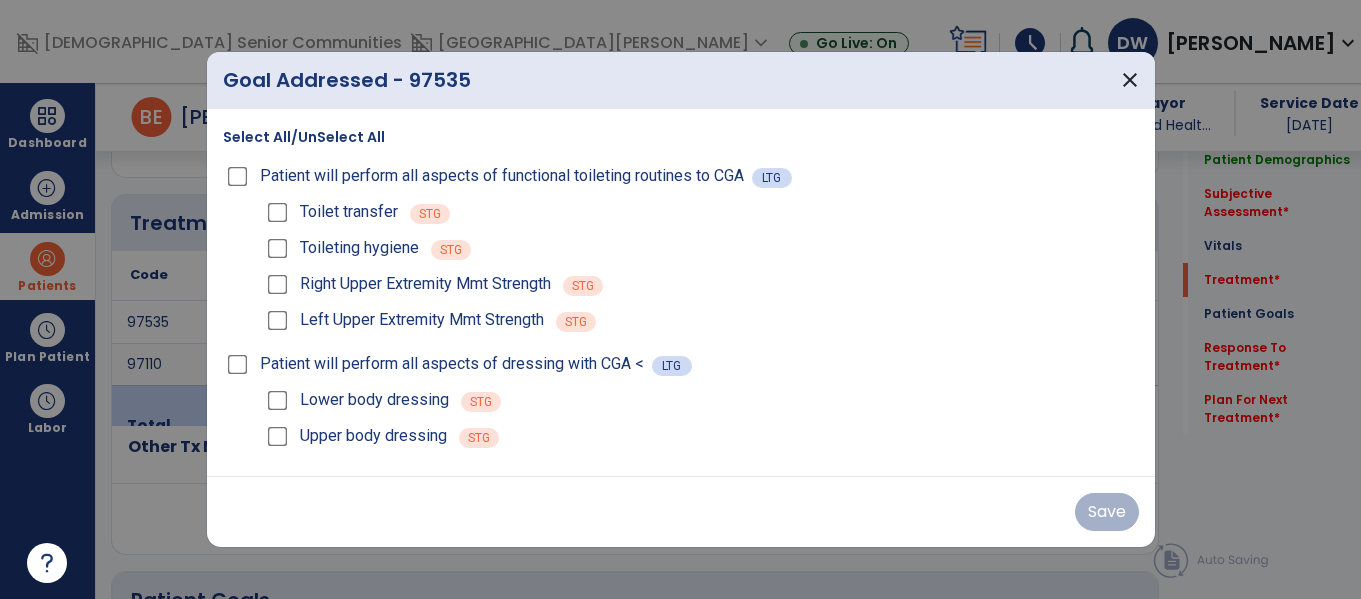scroll, scrollTop: 1135, scrollLeft: 0, axis: vertical 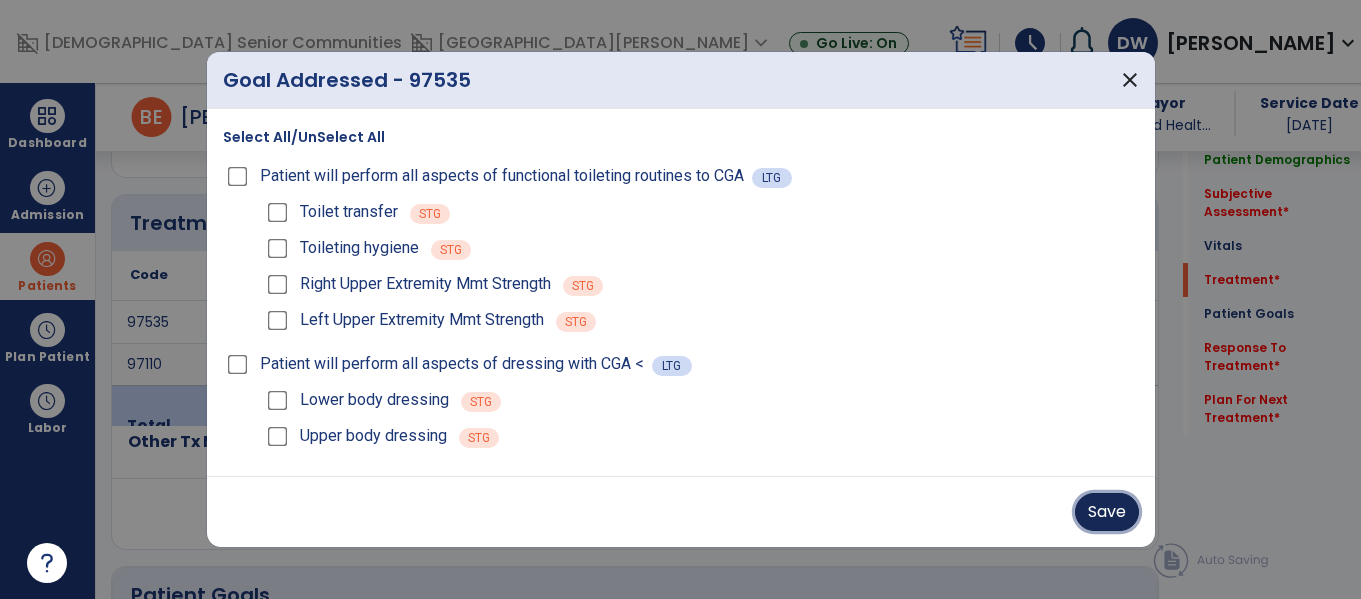 click on "Save" at bounding box center [1107, 512] 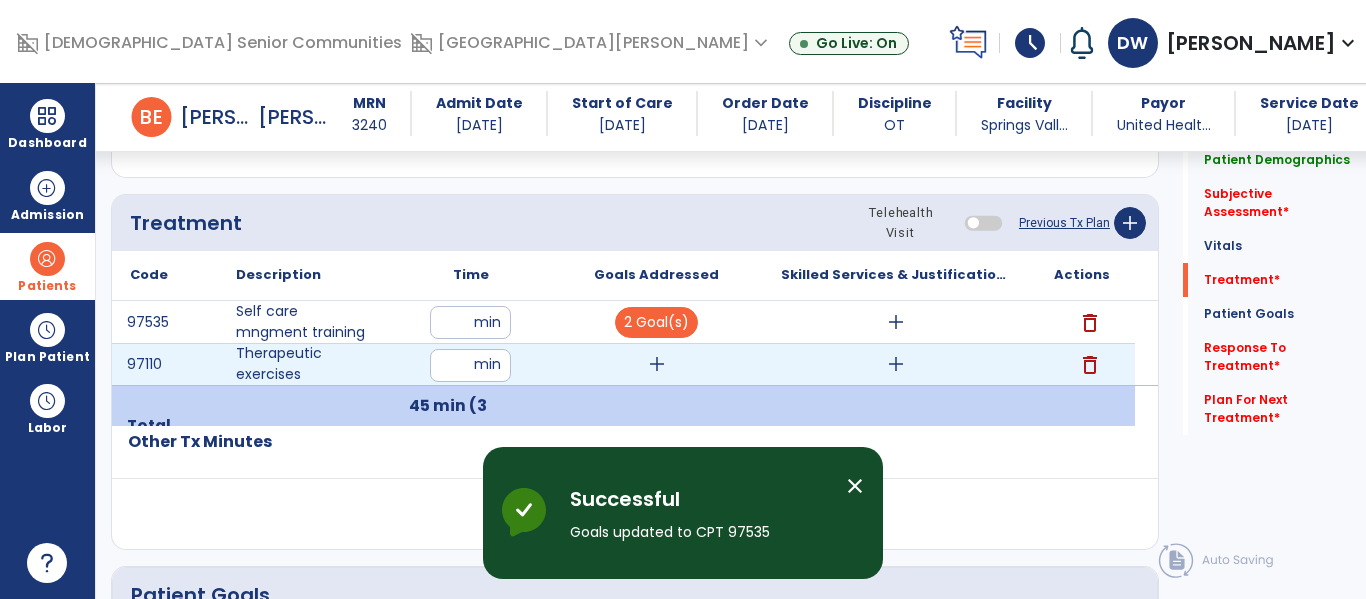 click on "add" at bounding box center [657, 364] 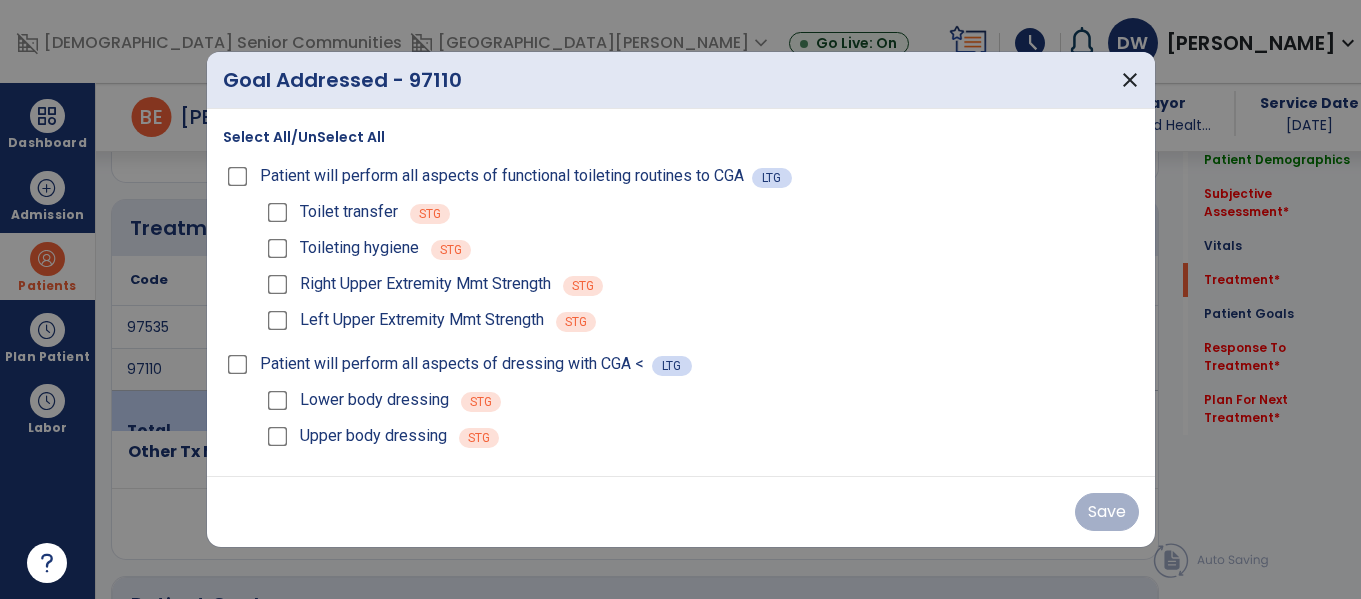 scroll, scrollTop: 1135, scrollLeft: 0, axis: vertical 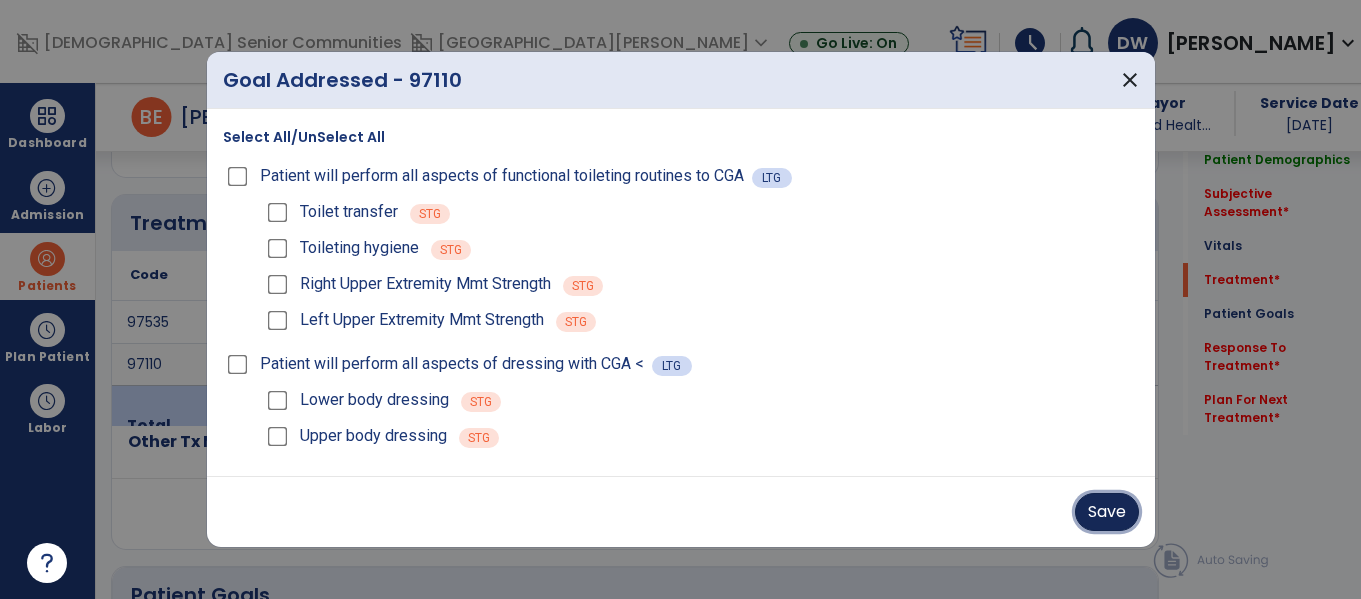 click on "Save" at bounding box center (1107, 512) 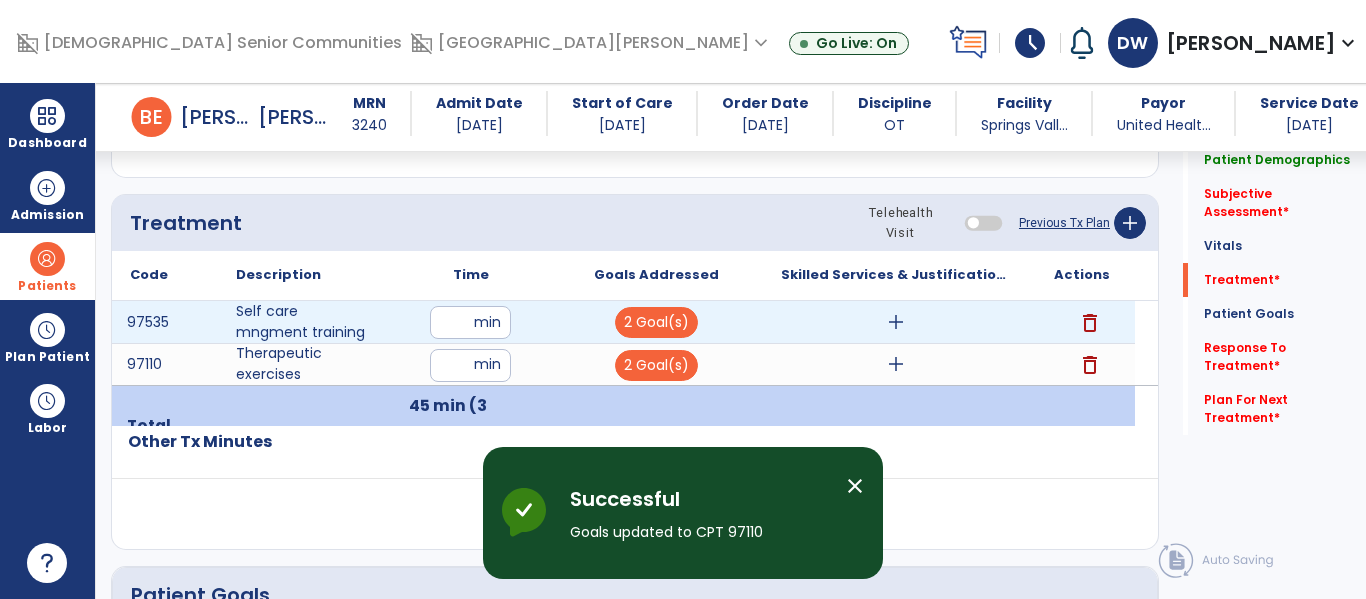 click on "add" at bounding box center (896, 322) 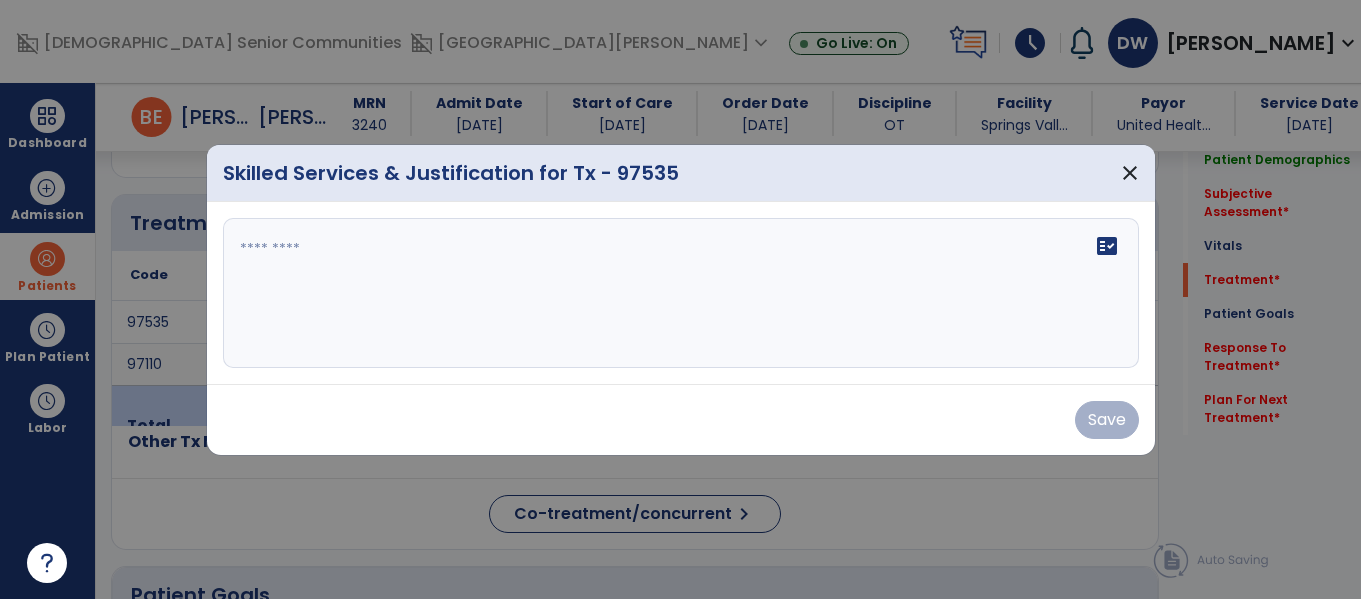 scroll, scrollTop: 1135, scrollLeft: 0, axis: vertical 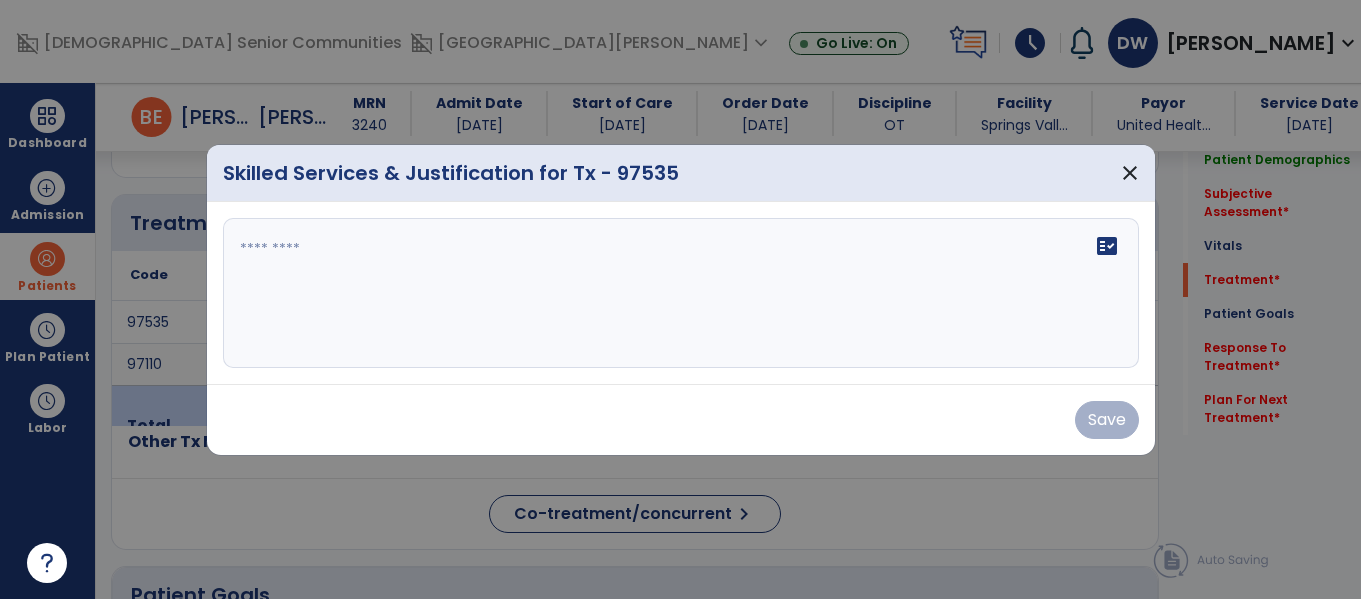 click on "fact_check" at bounding box center (681, 293) 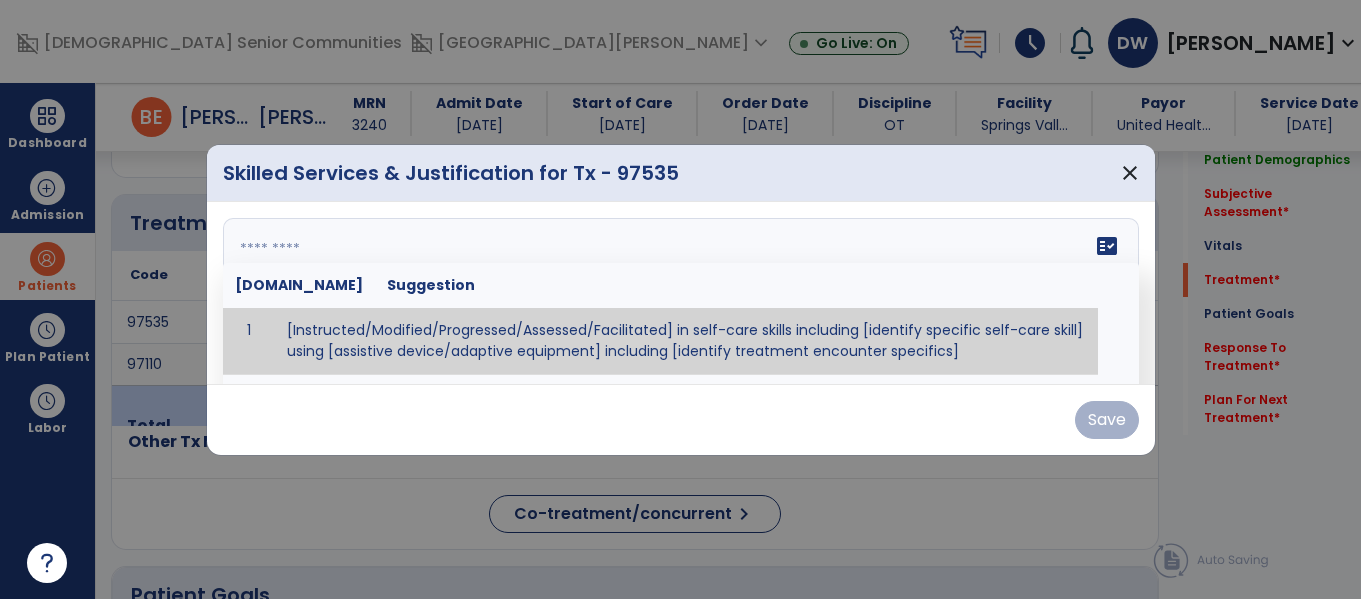 paste on "**********" 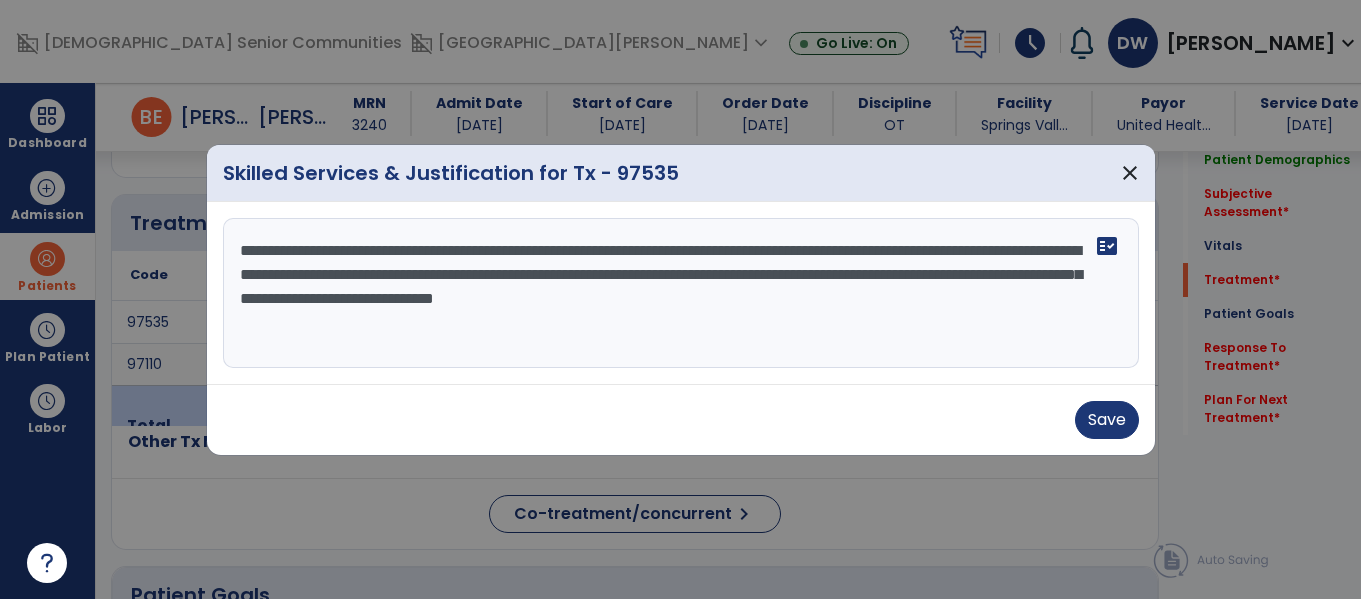 click on "**********" at bounding box center [681, 293] 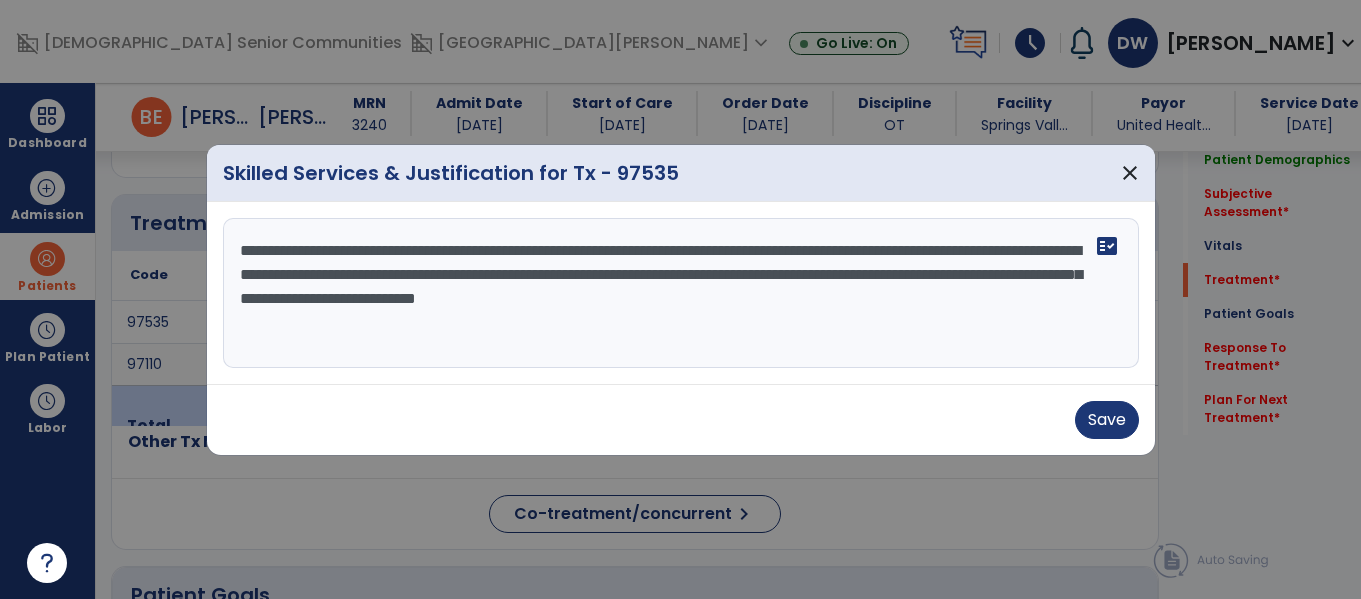 click on "**********" at bounding box center (681, 293) 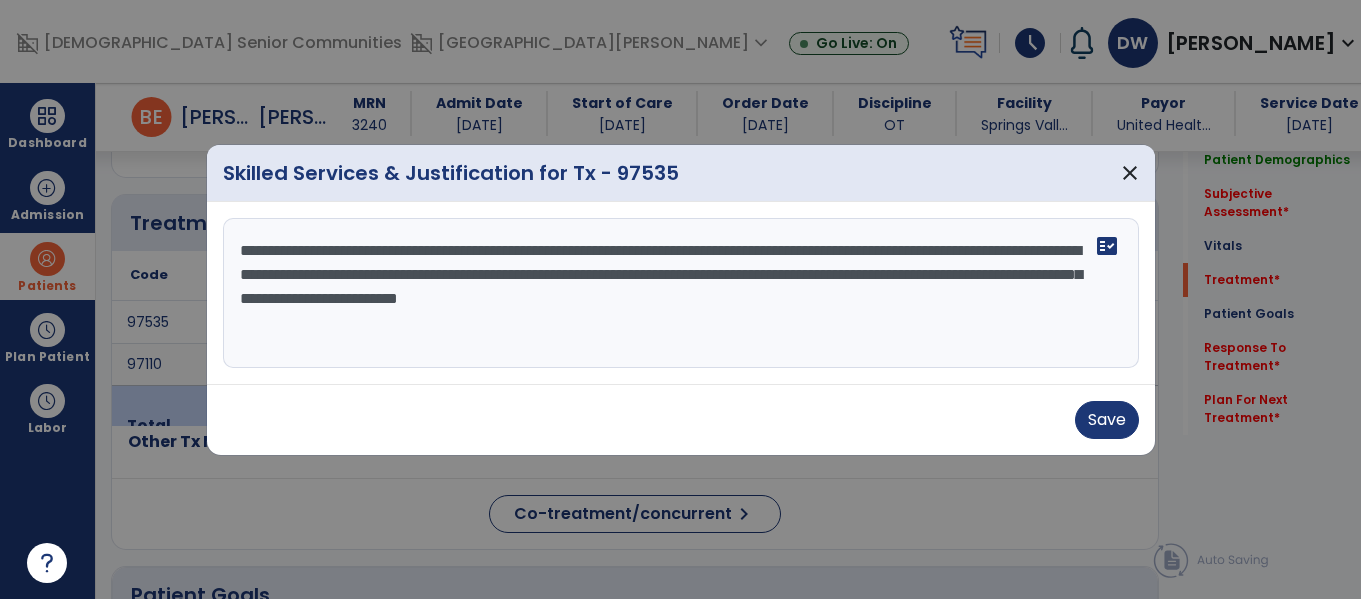 click on "**********" at bounding box center [681, 293] 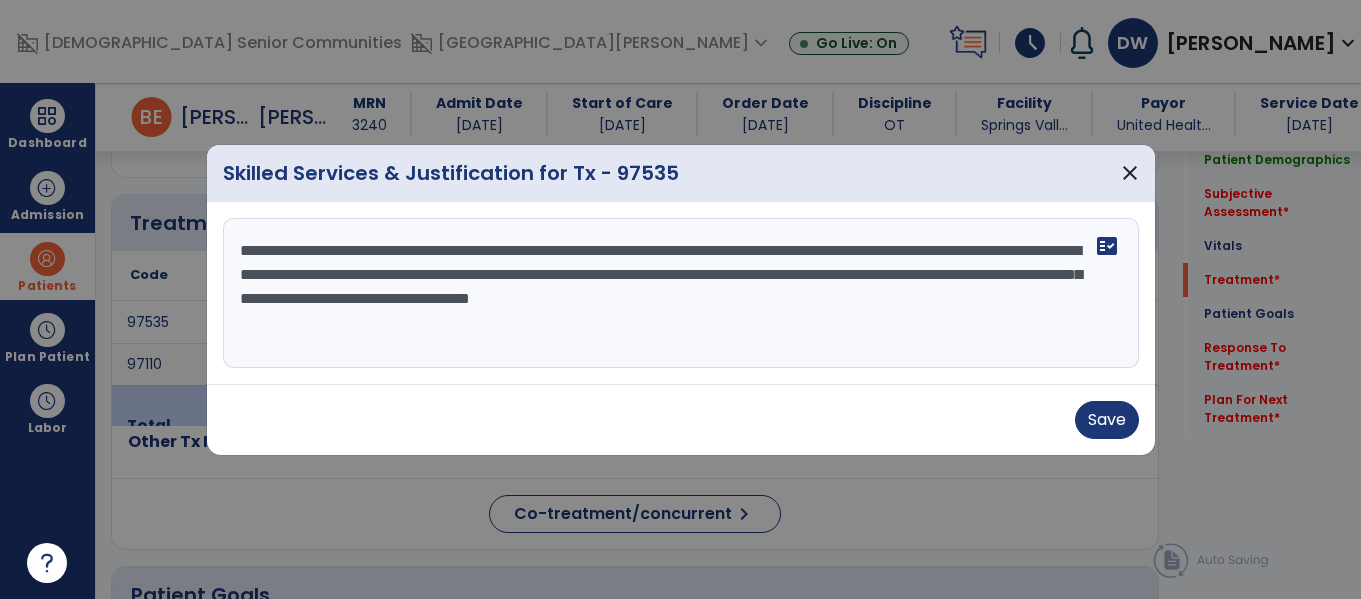 click on "**********" at bounding box center (681, 293) 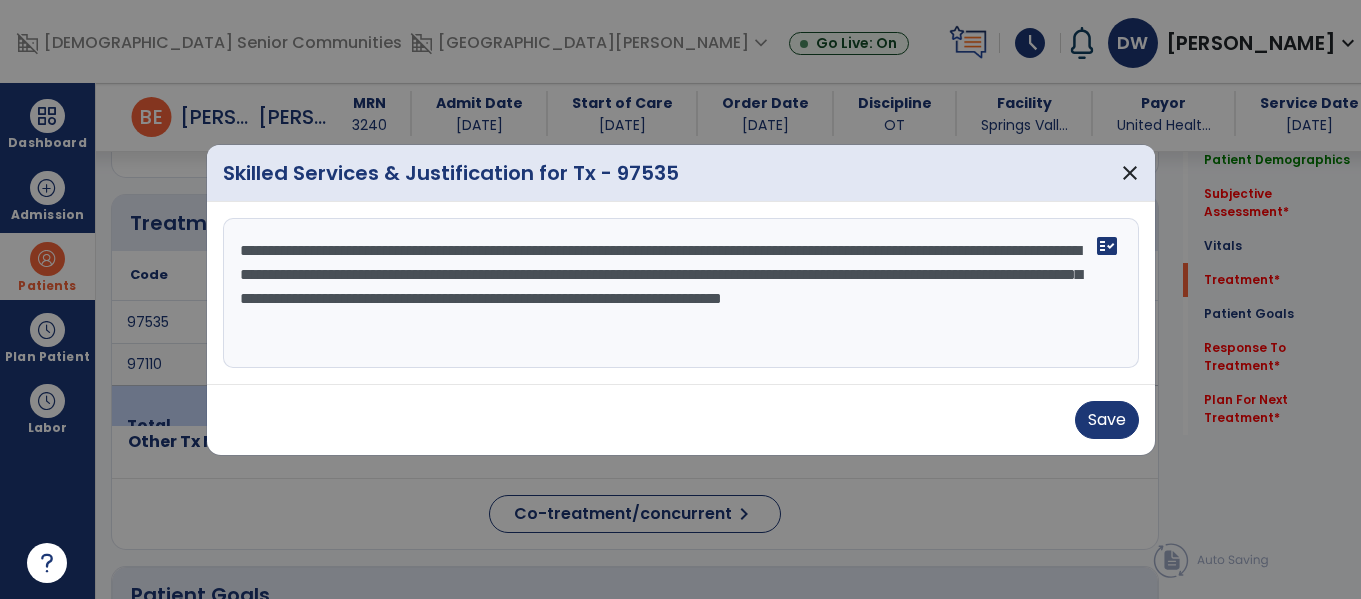 click on "**********" at bounding box center [681, 293] 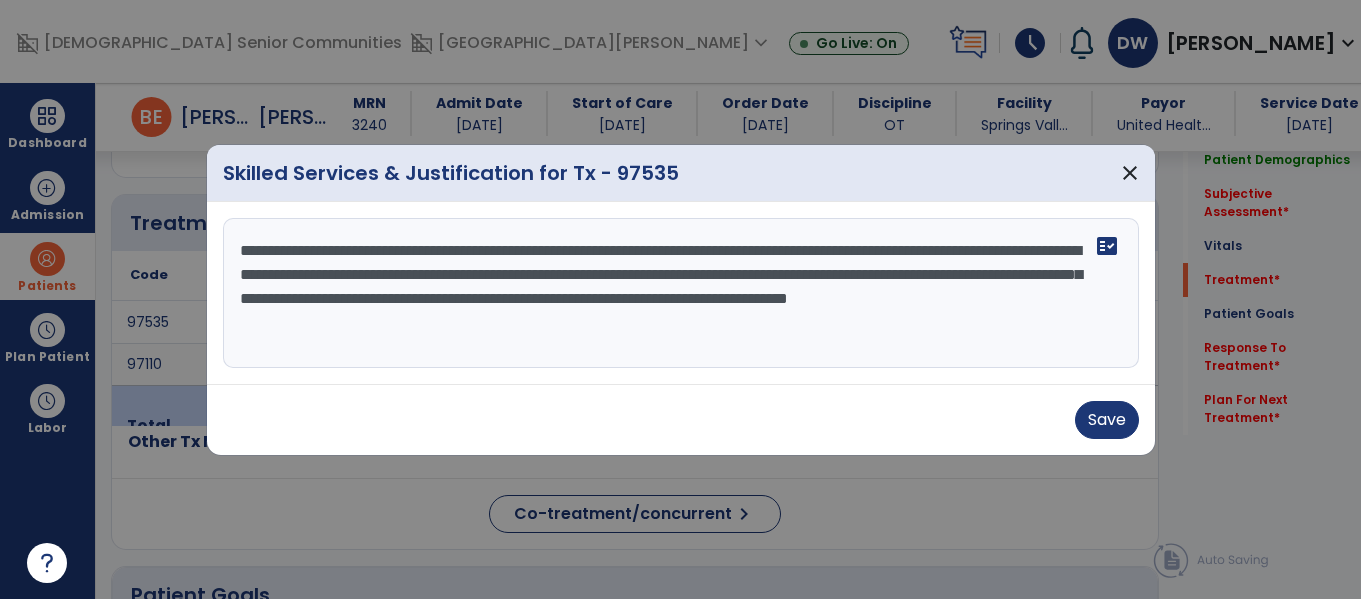 click on "**********" at bounding box center (681, 293) 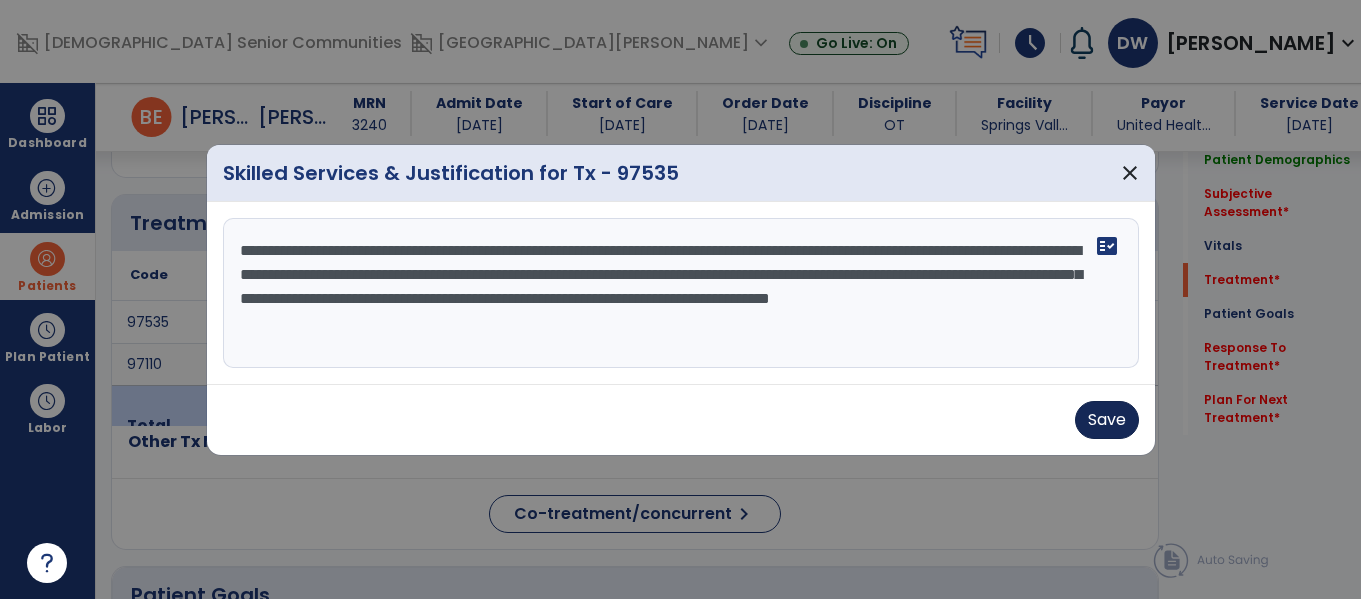 type on "**********" 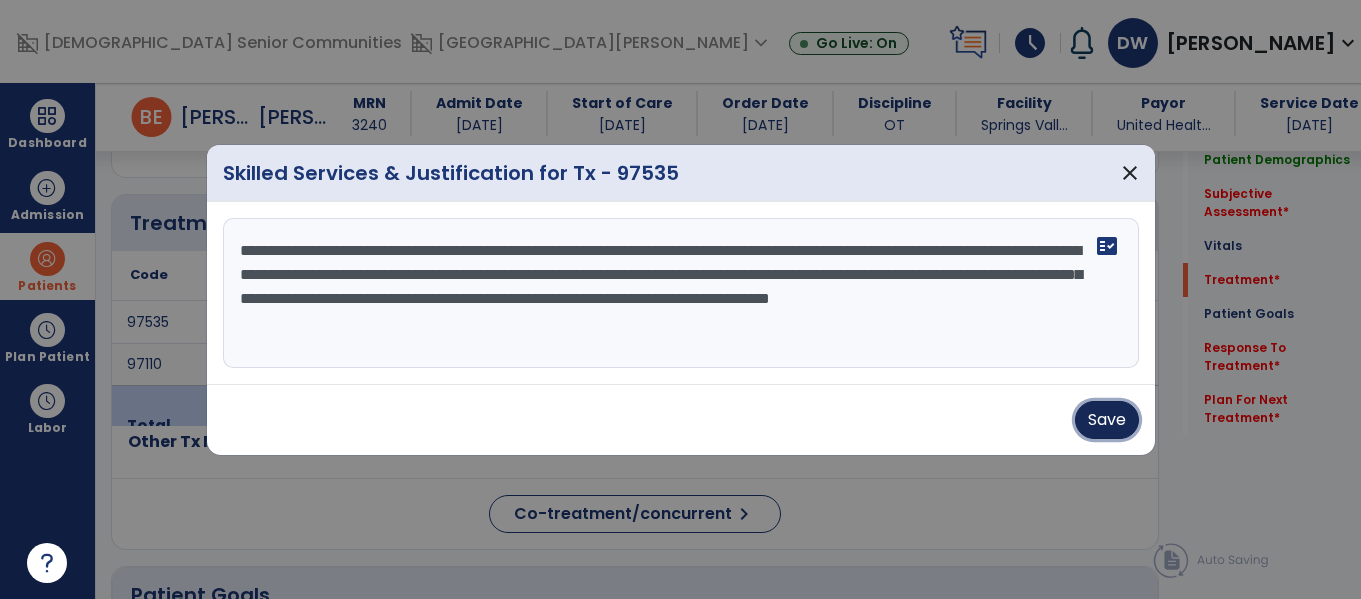 click on "Save" at bounding box center [1107, 420] 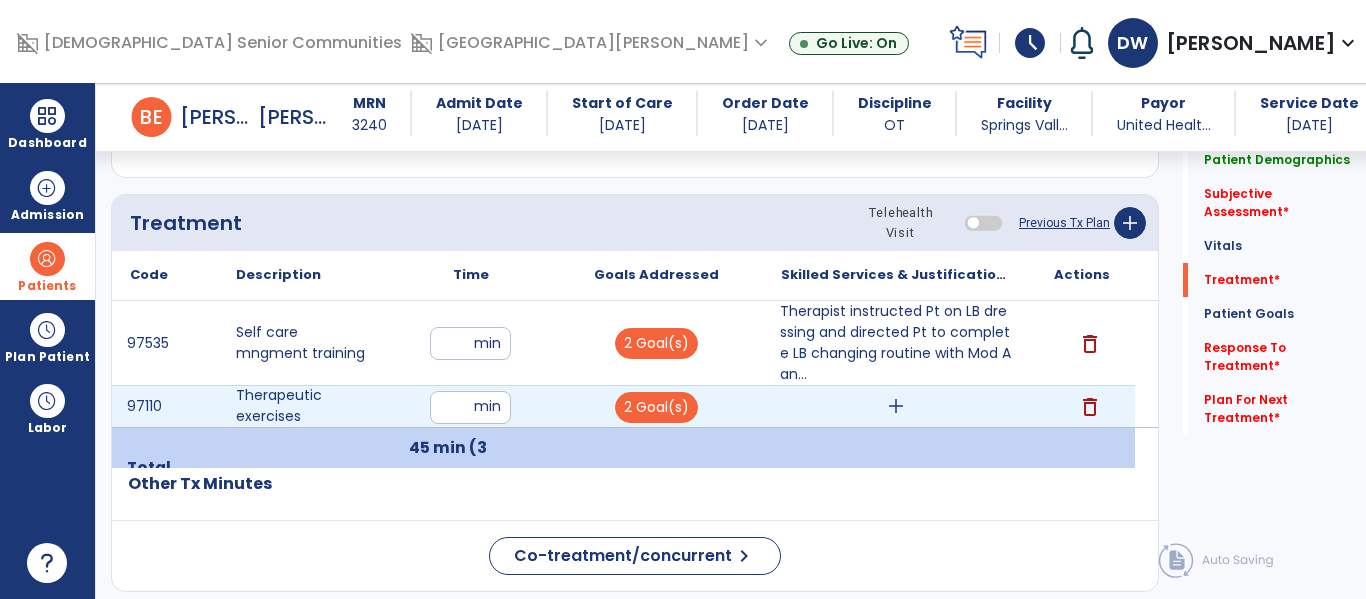 click on "delete" at bounding box center [1082, 406] 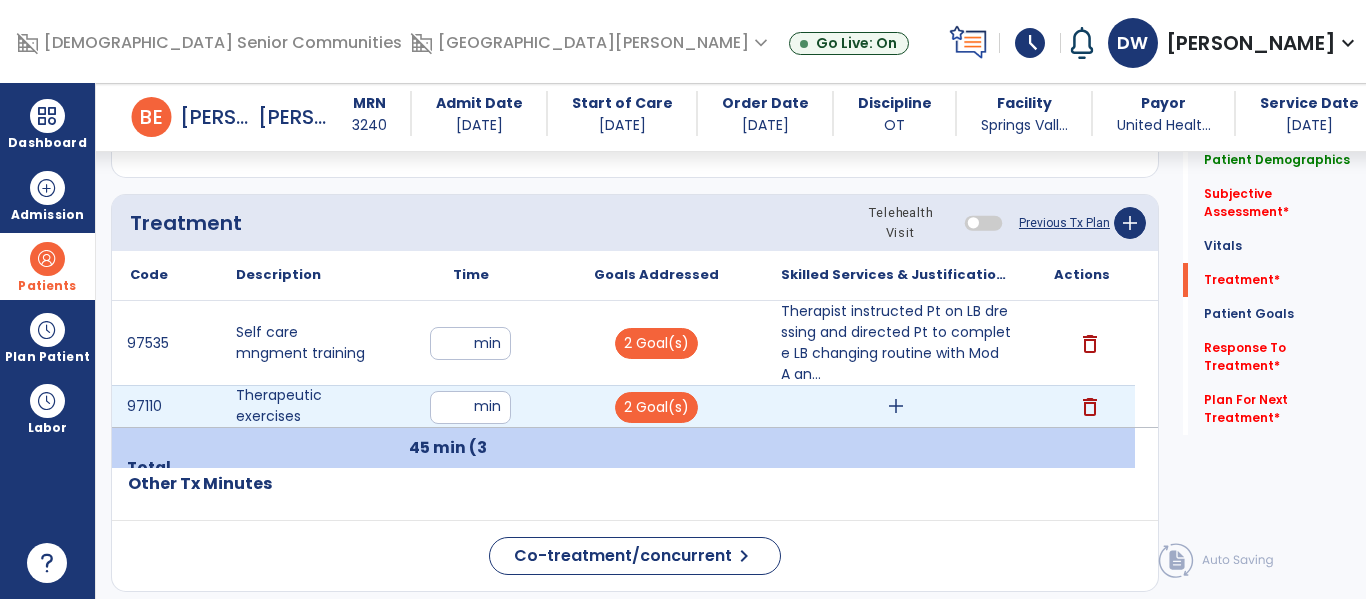 click on "add" at bounding box center (896, 406) 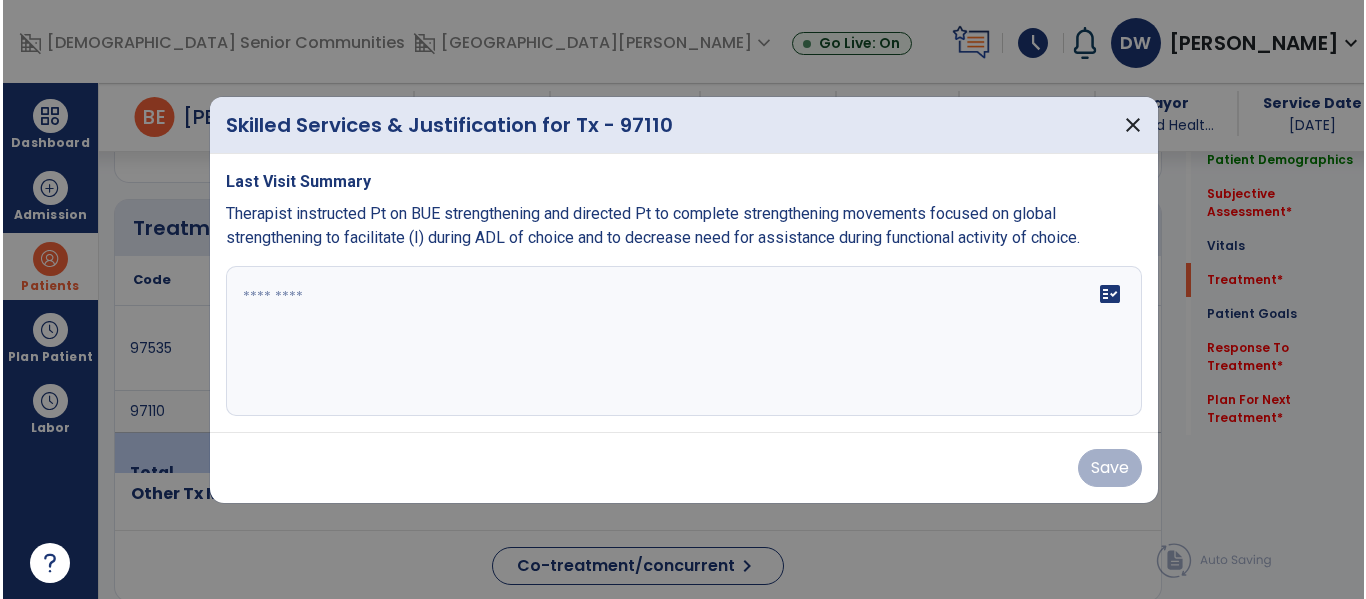 scroll, scrollTop: 1135, scrollLeft: 0, axis: vertical 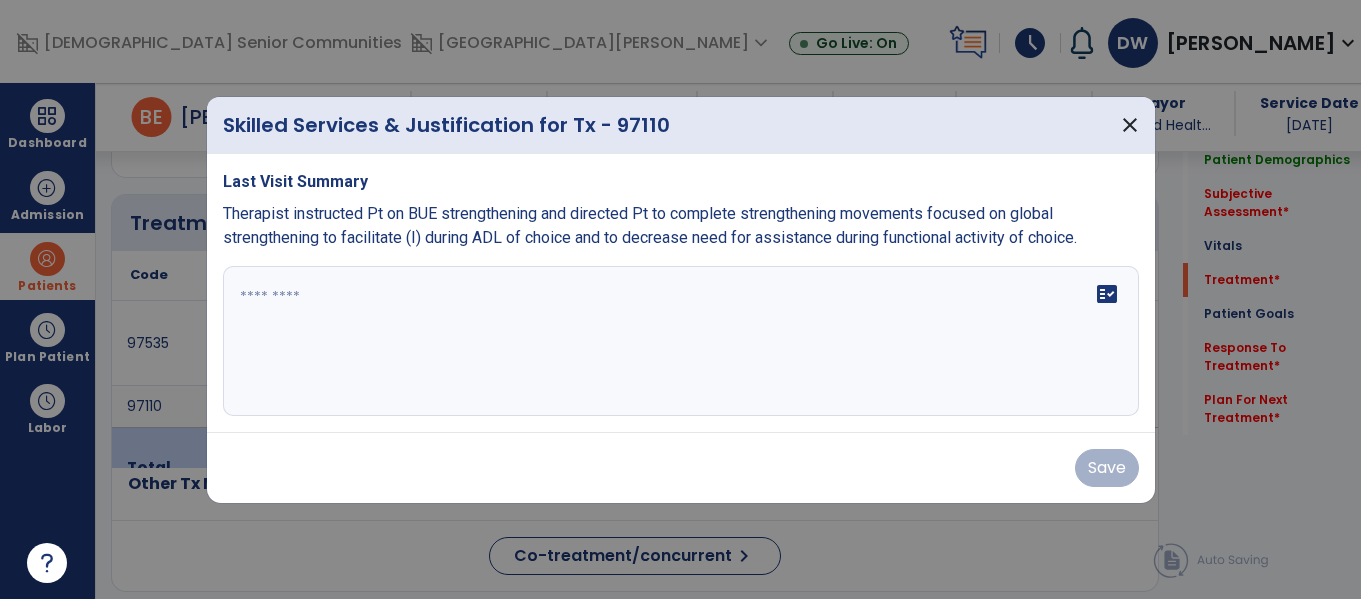click on "fact_check" at bounding box center [681, 341] 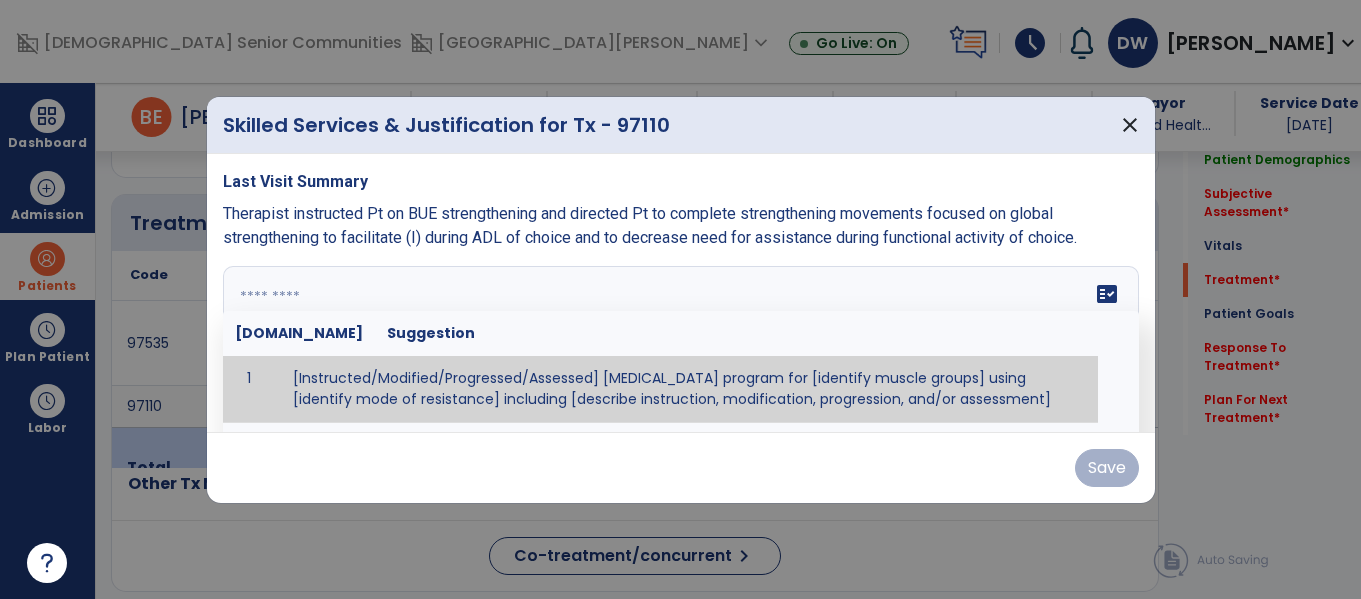paste on "**********" 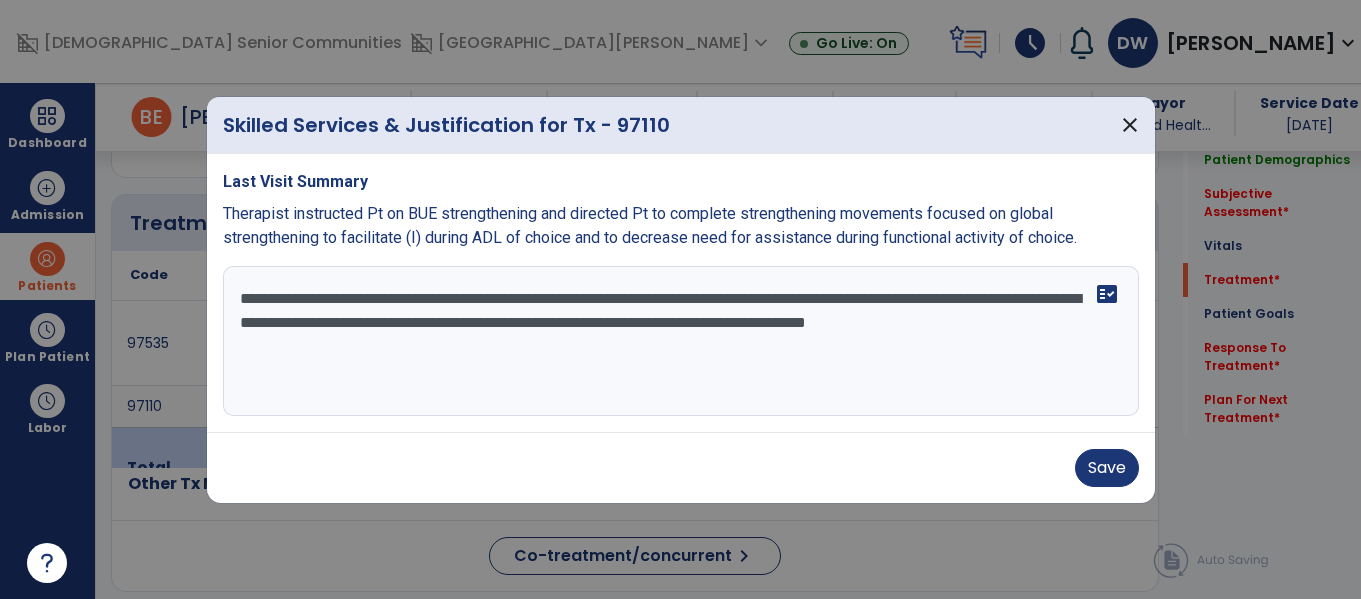 click on "**********" at bounding box center [681, 341] 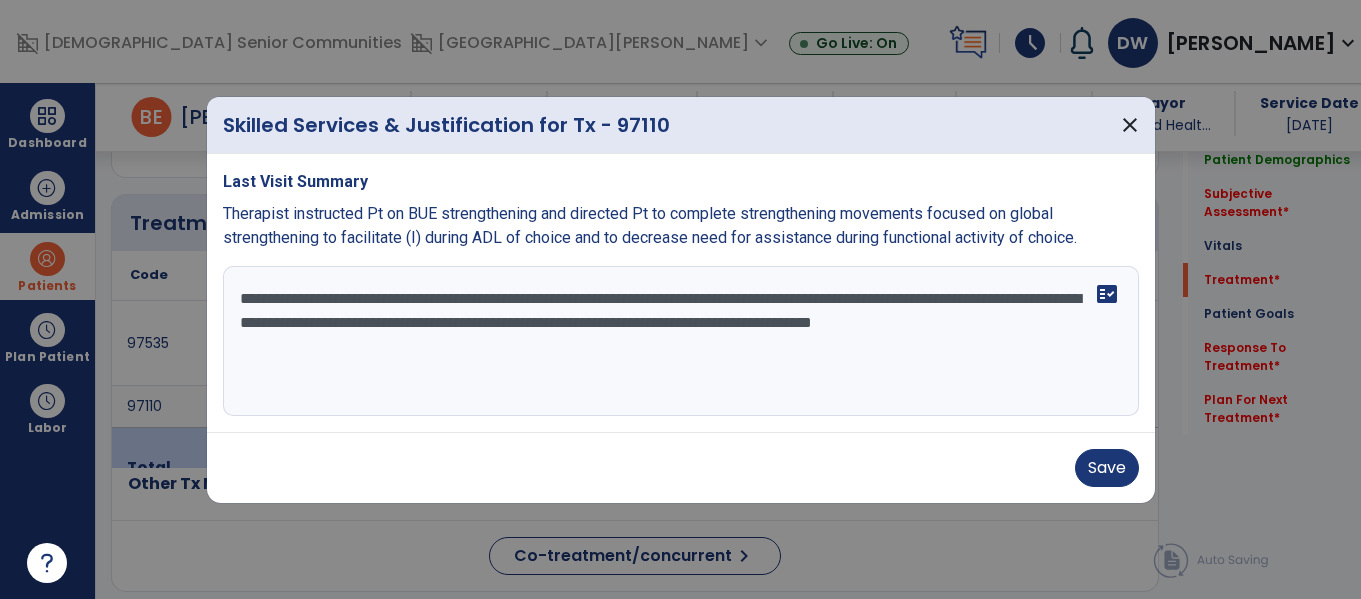 click on "**********" at bounding box center [681, 341] 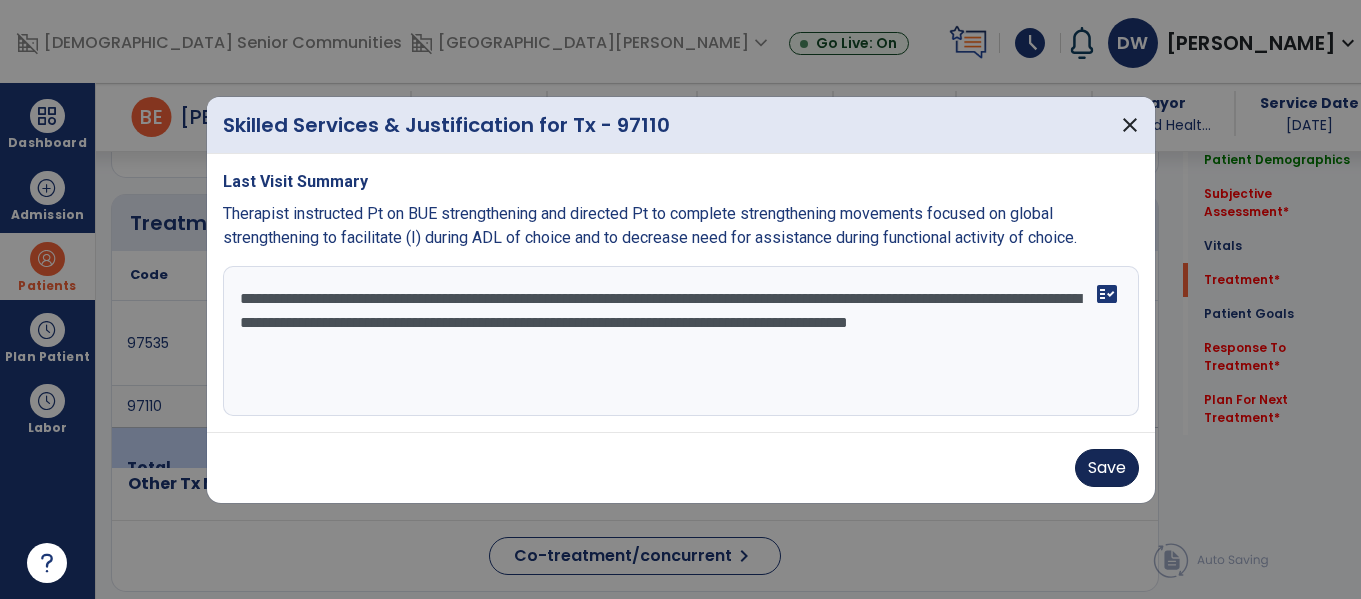 type on "**********" 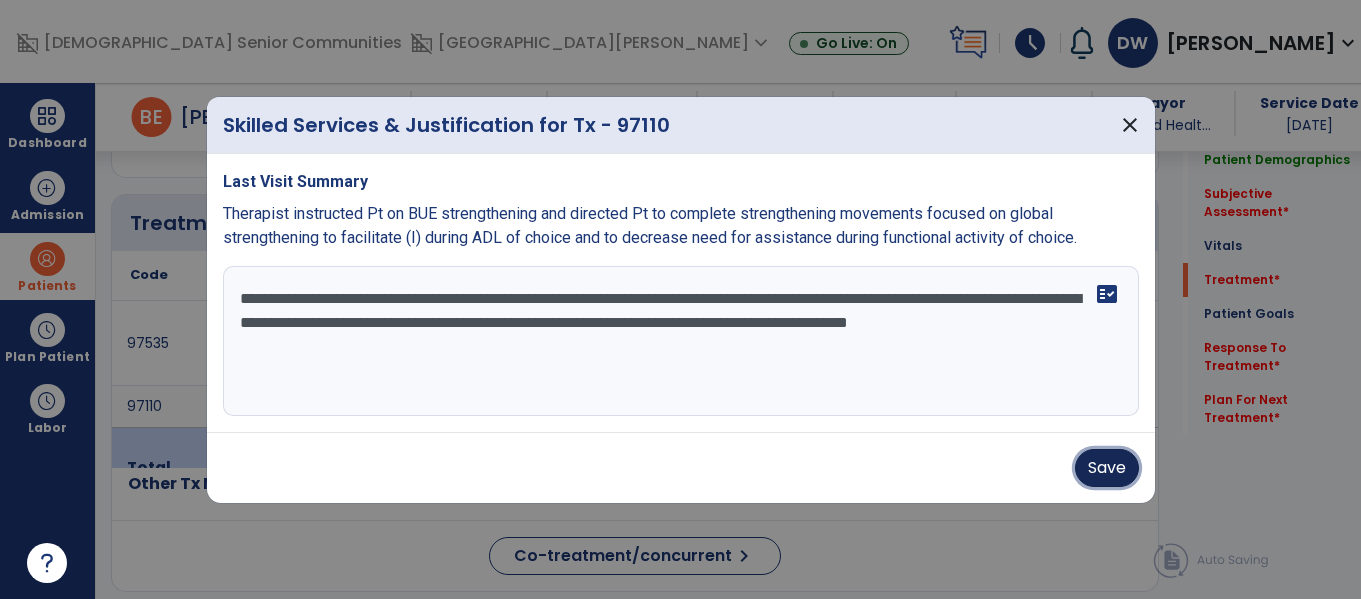 click on "Save" at bounding box center [1107, 468] 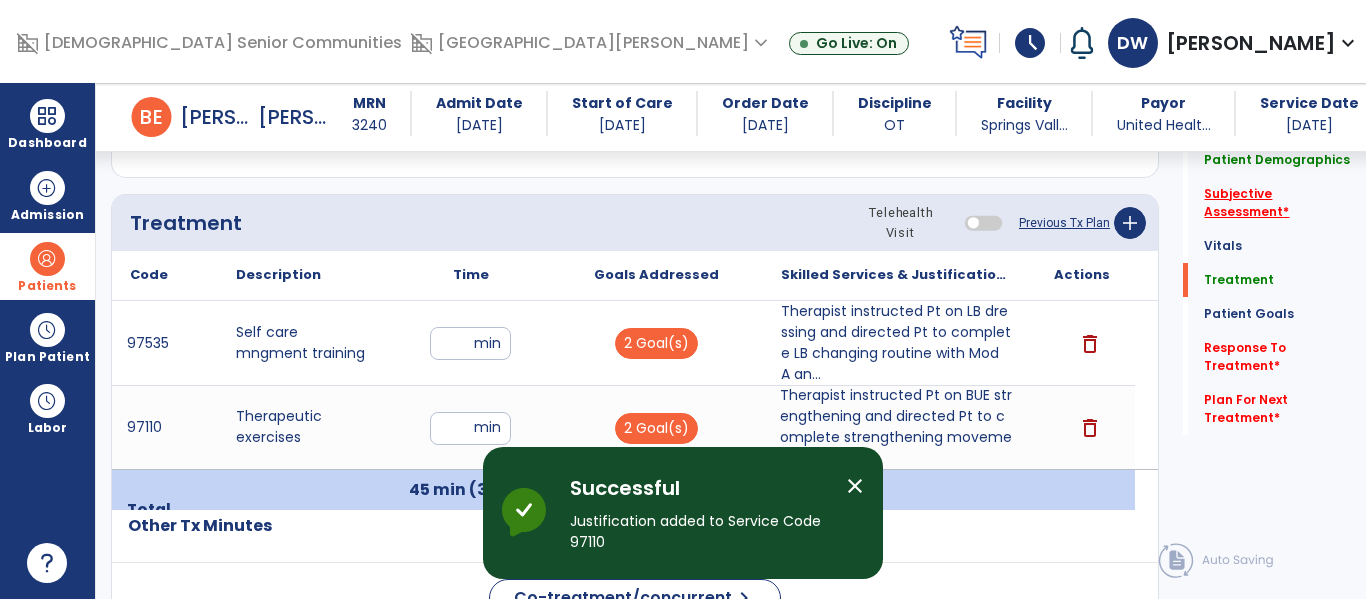click on "Subjective Assessment   *" 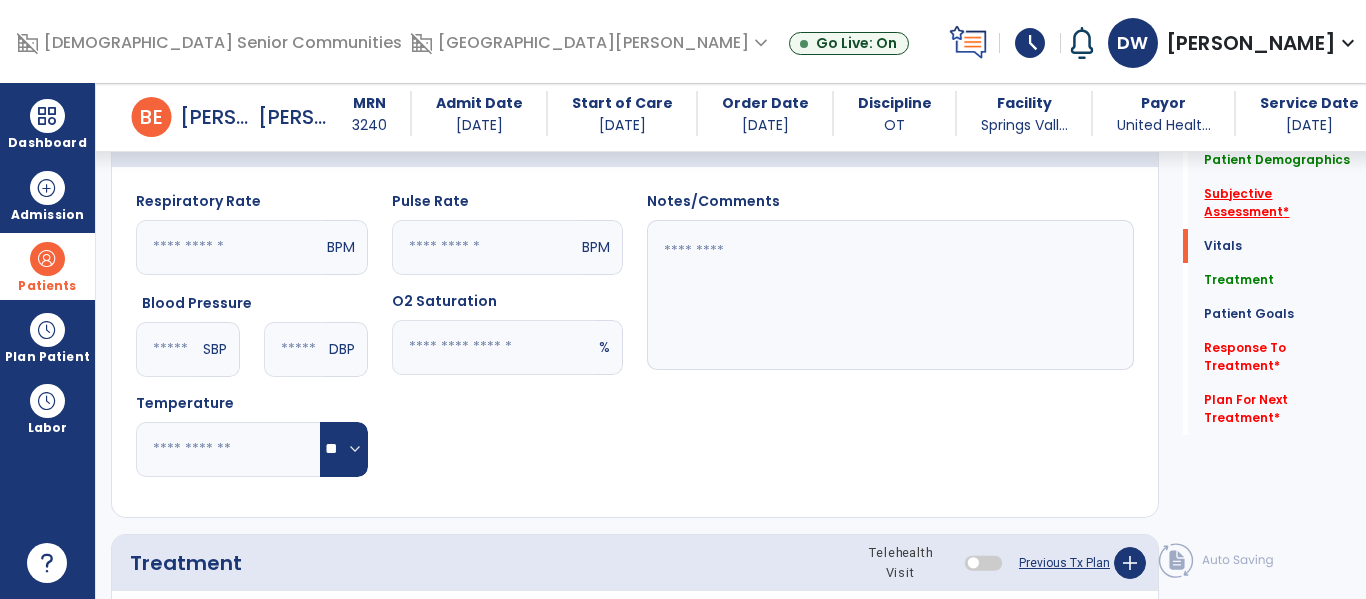 scroll, scrollTop: 408, scrollLeft: 0, axis: vertical 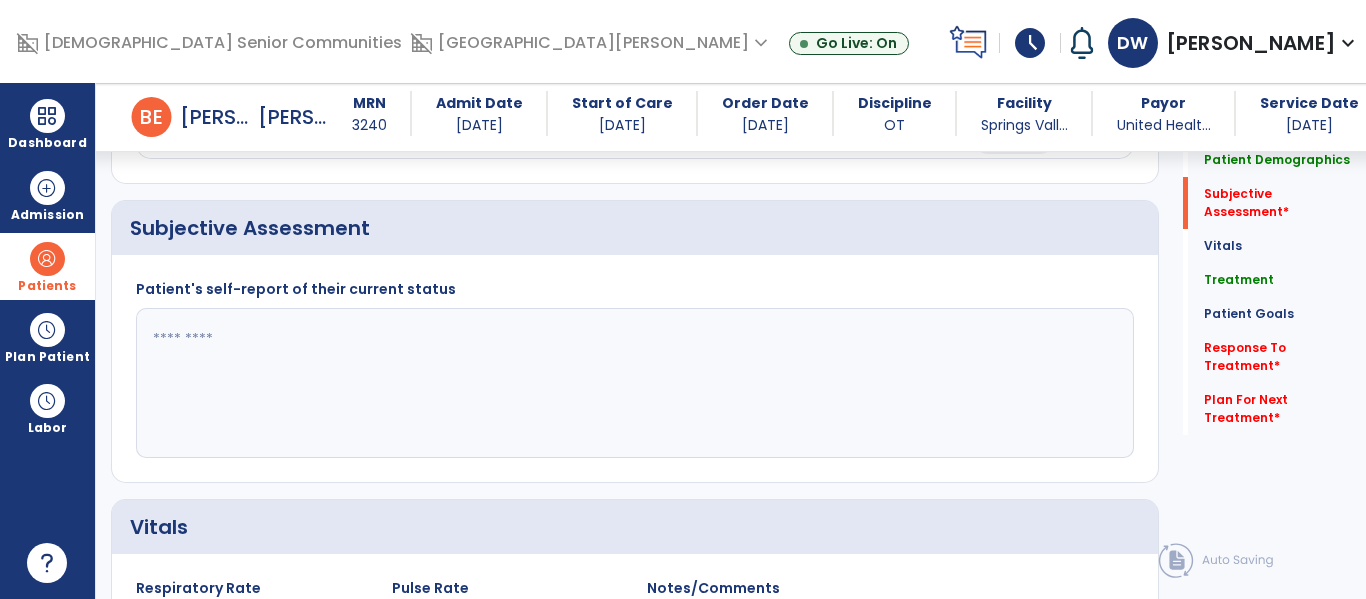 click 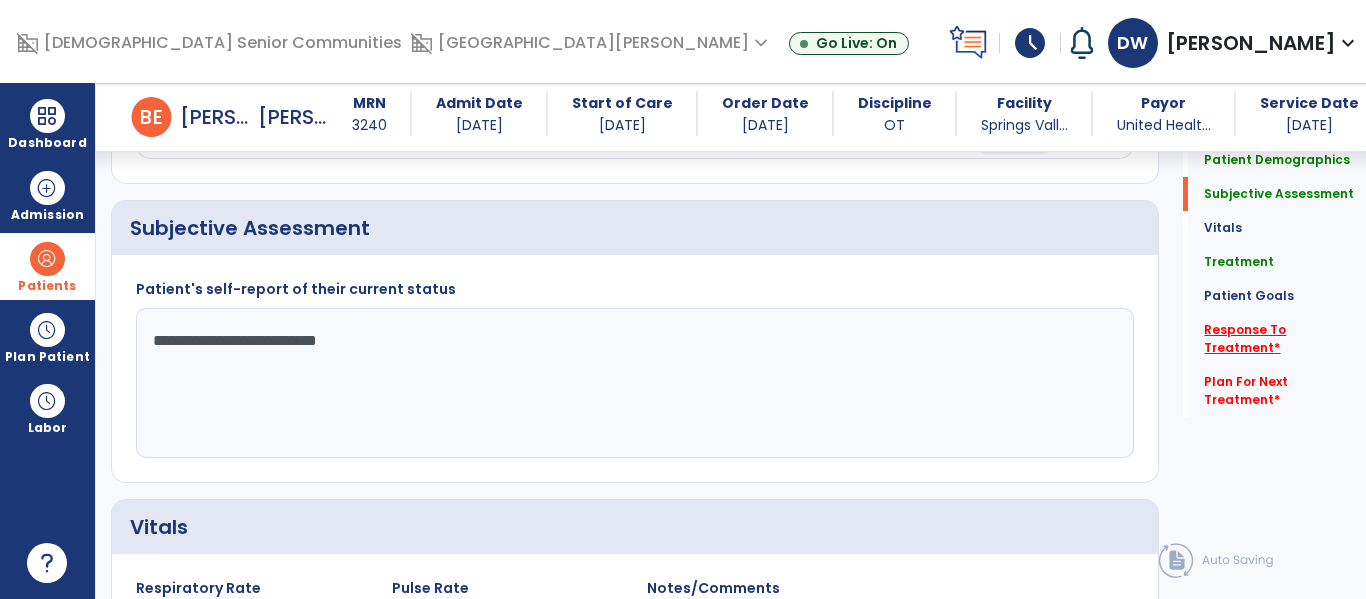 type on "**********" 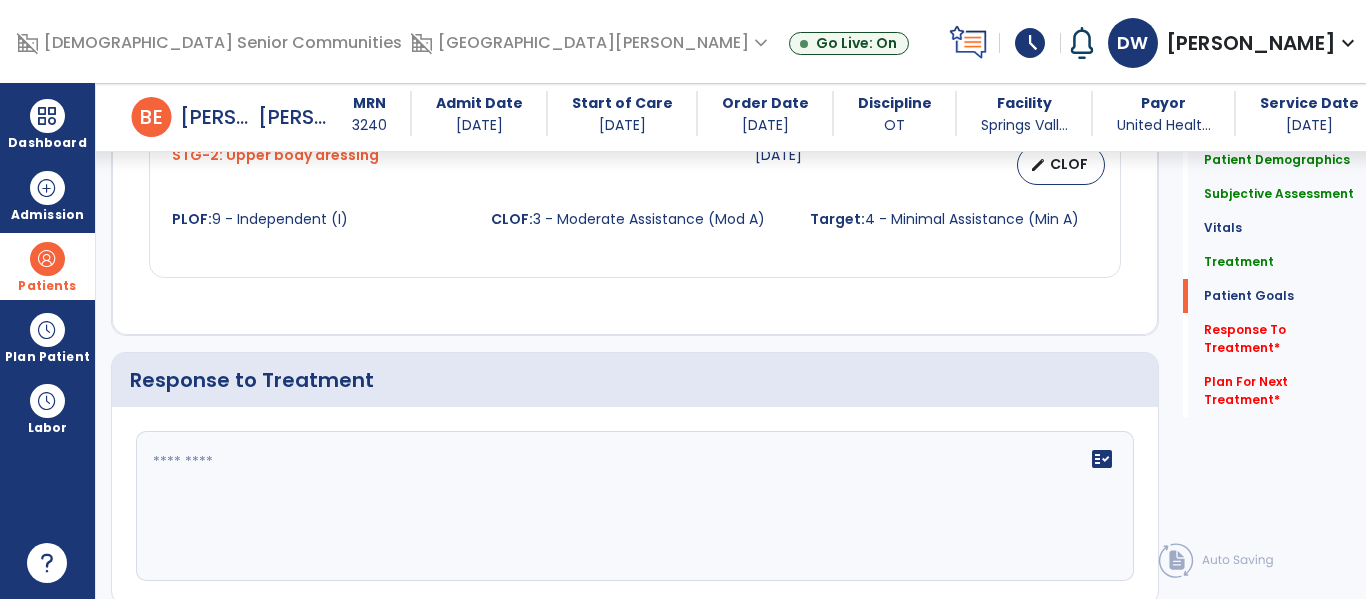 scroll, scrollTop: 2844, scrollLeft: 0, axis: vertical 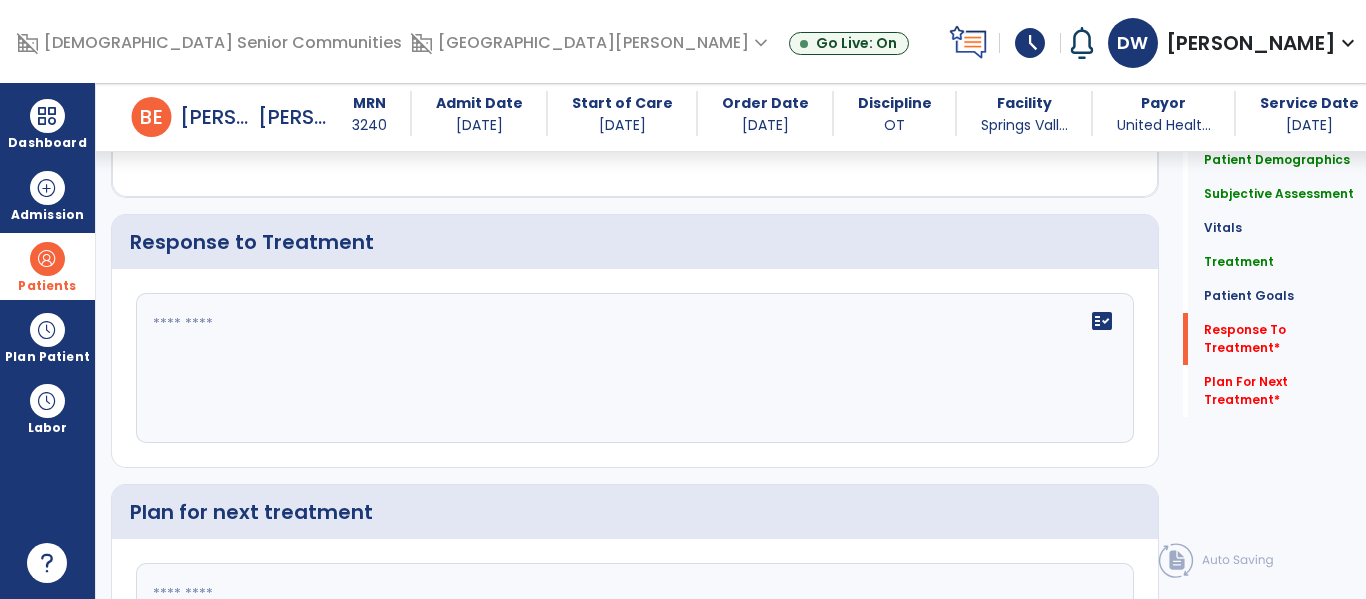 click on "fact_check" 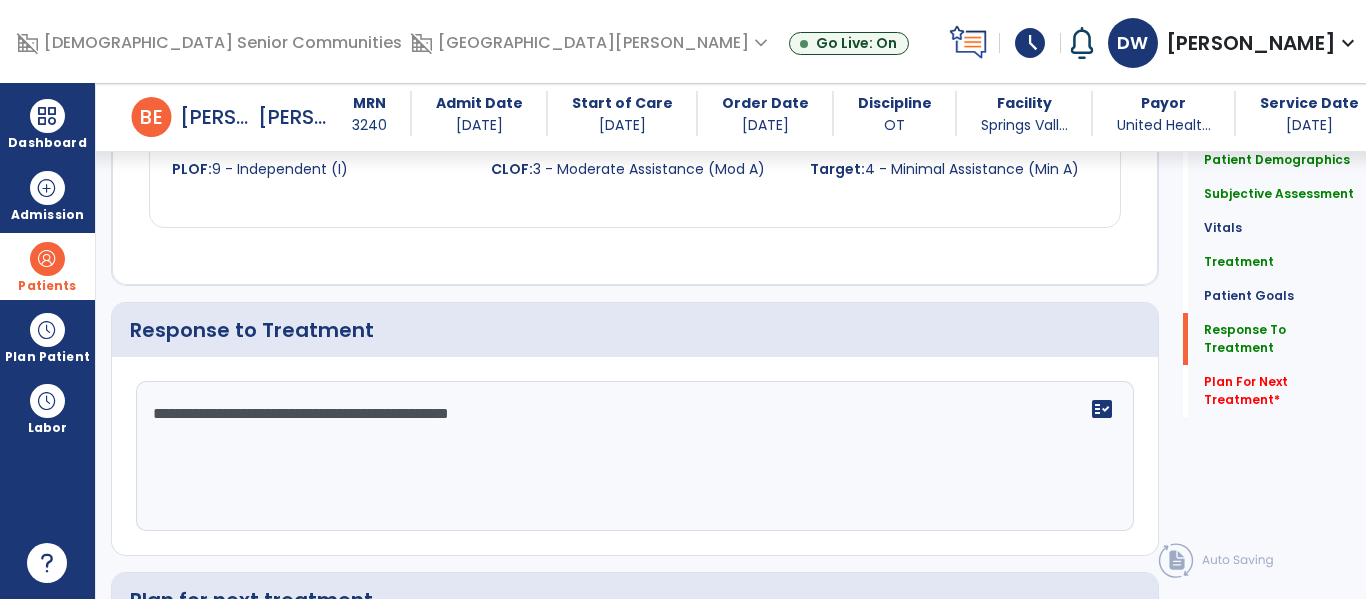 scroll, scrollTop: 2844, scrollLeft: 0, axis: vertical 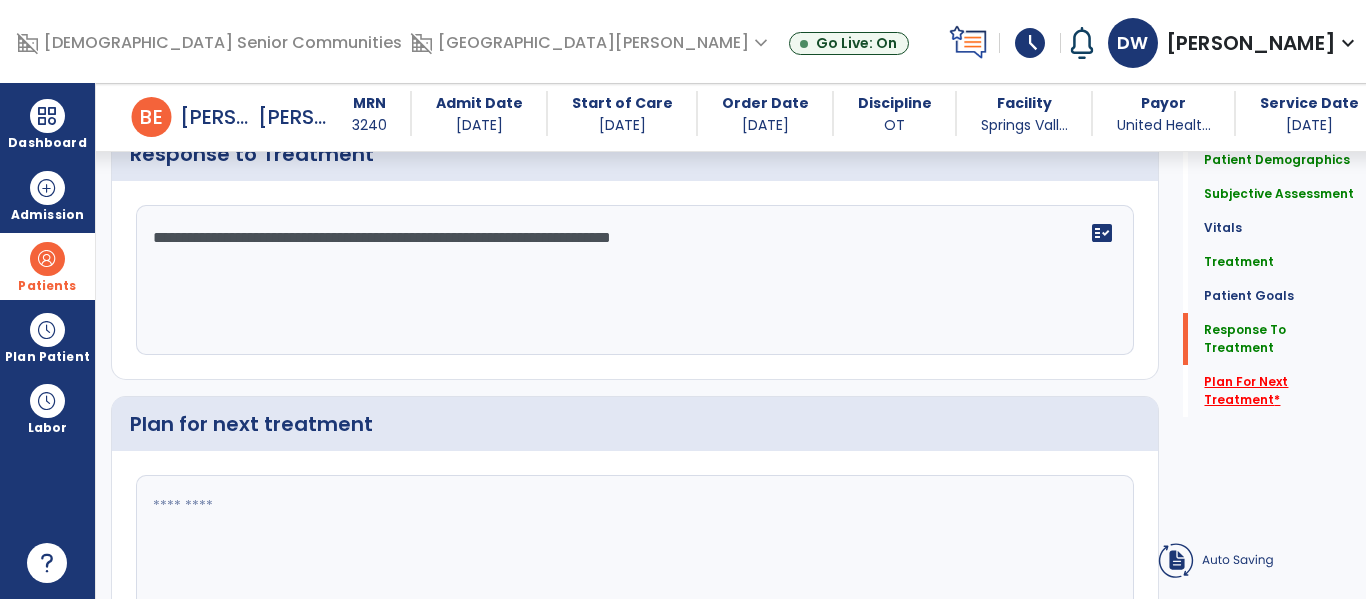 type on "**********" 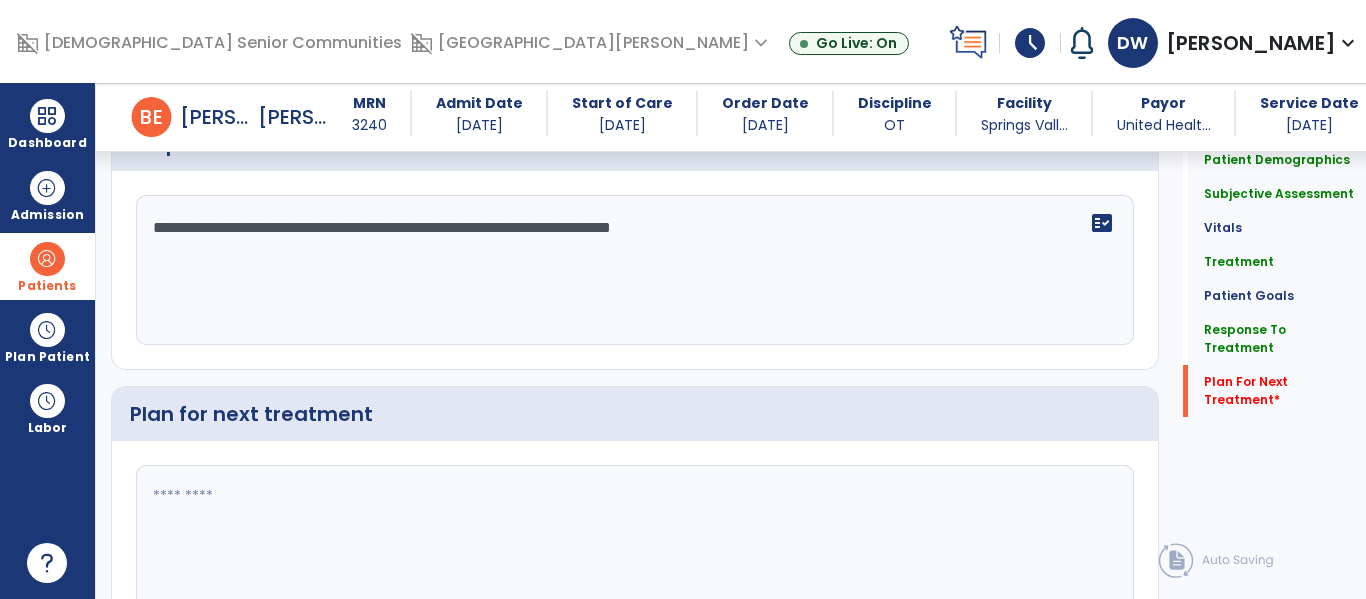 scroll, scrollTop: 2961, scrollLeft: 0, axis: vertical 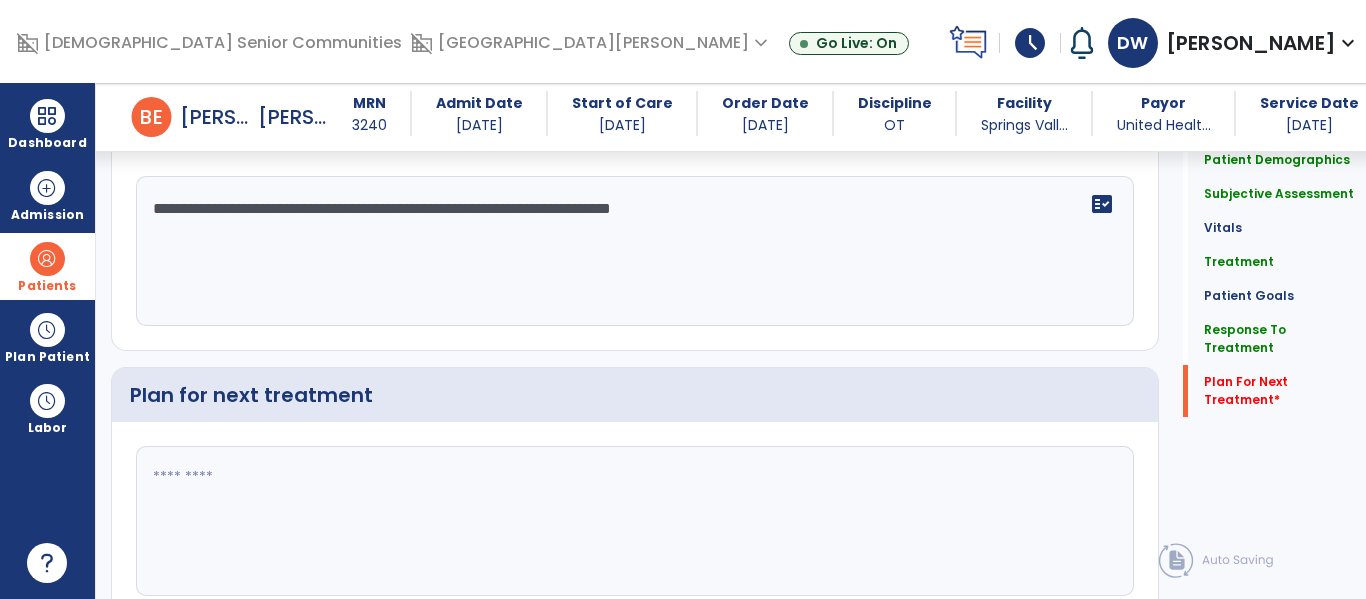 click 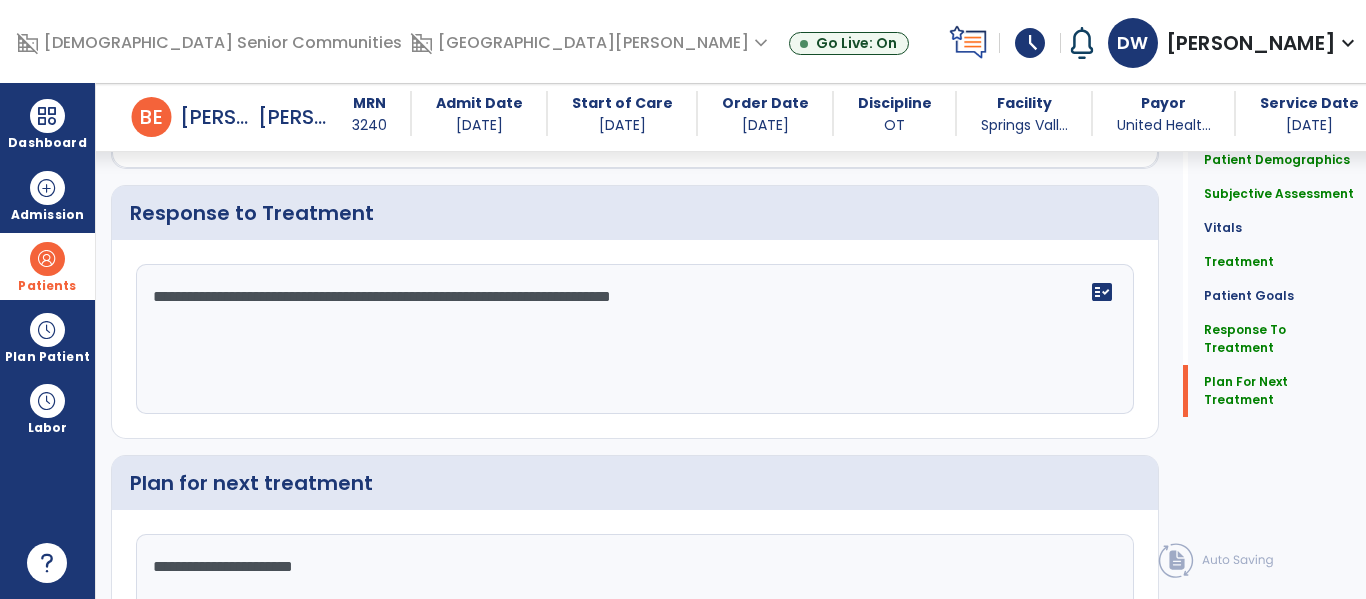 scroll, scrollTop: 2961, scrollLeft: 0, axis: vertical 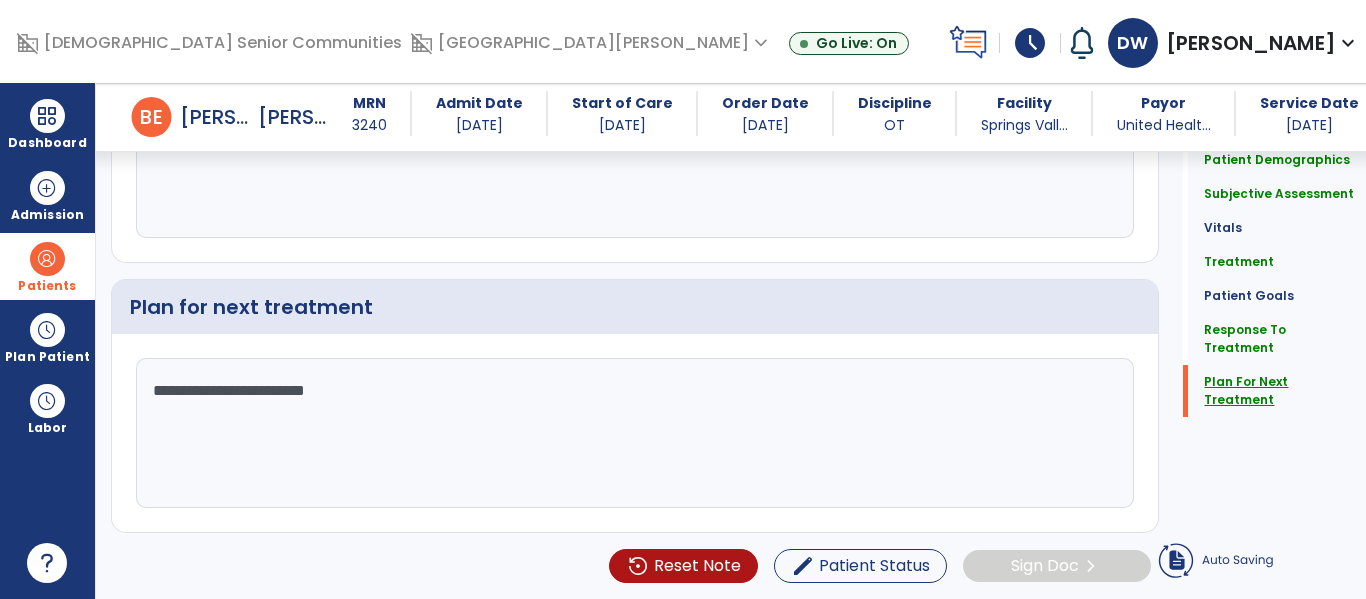 type on "**********" 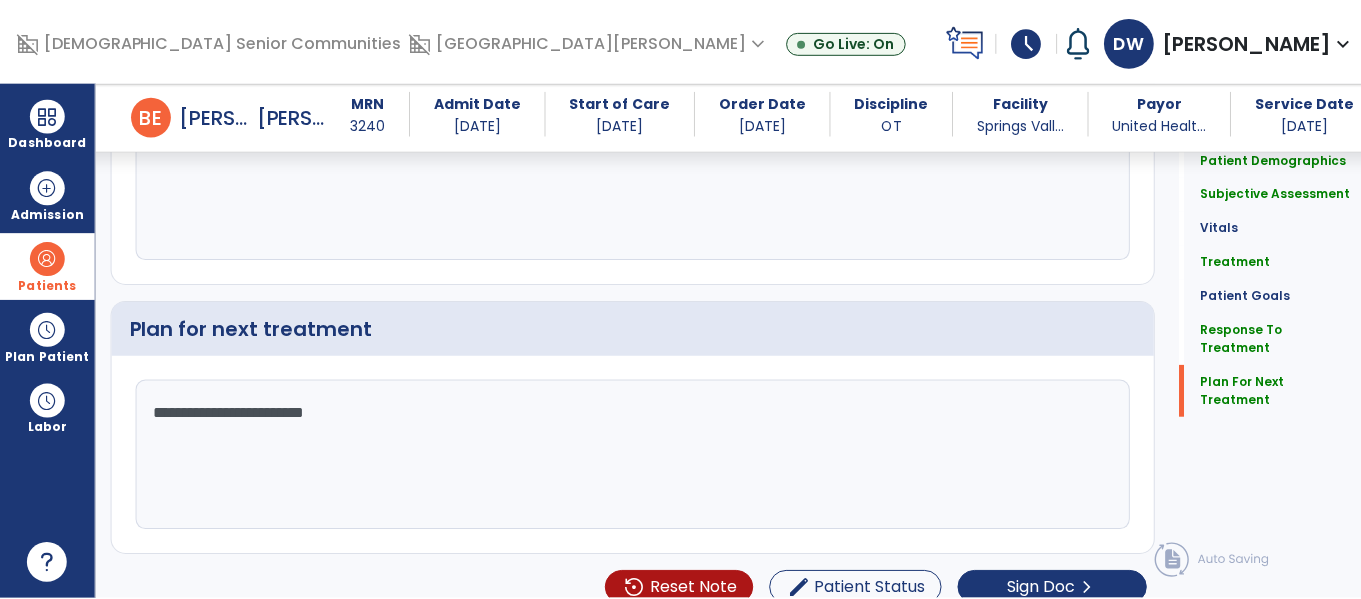 scroll, scrollTop: 3049, scrollLeft: 0, axis: vertical 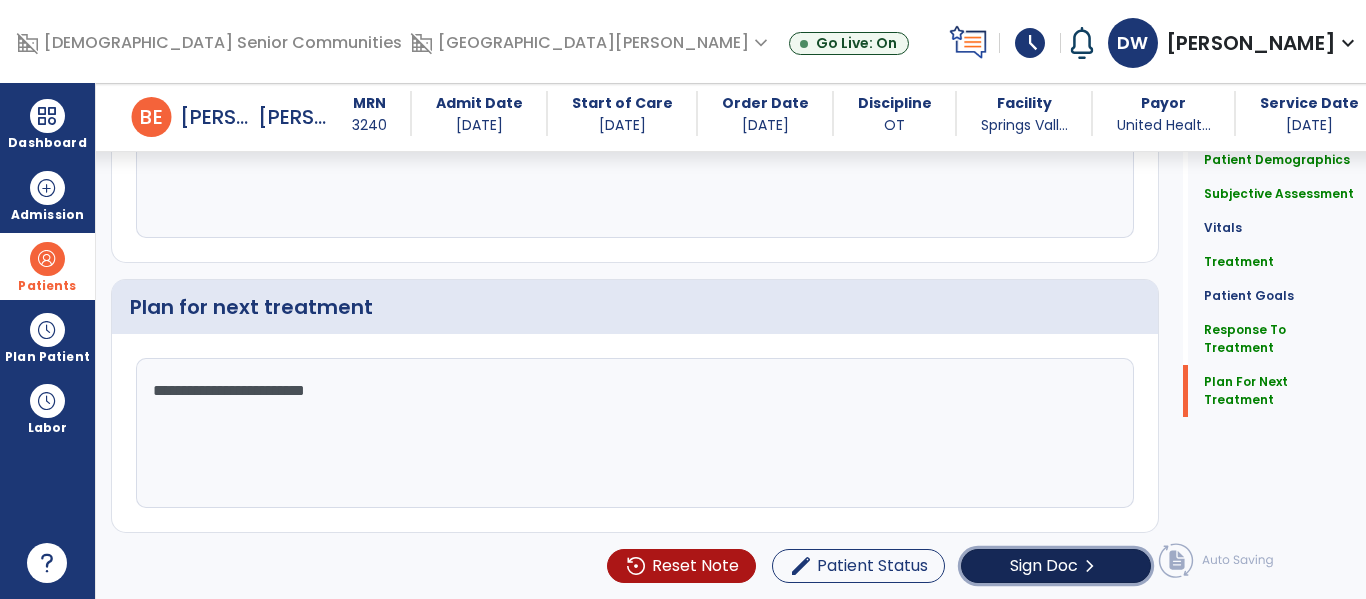 click on "Sign Doc" 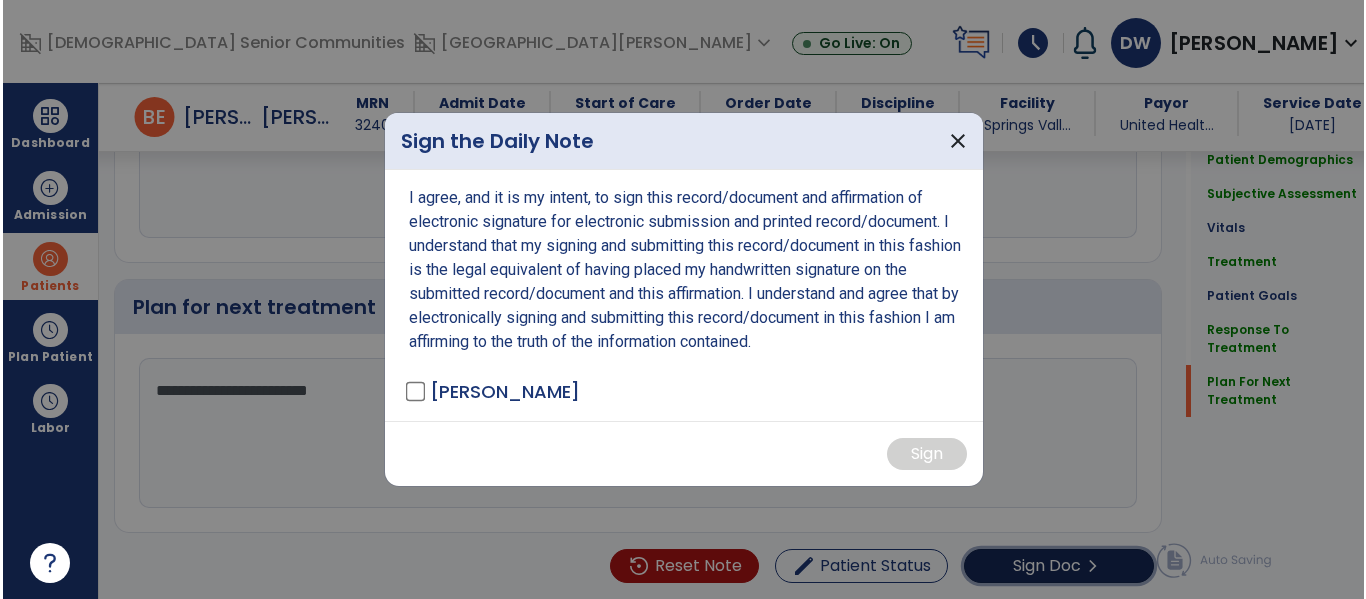 scroll, scrollTop: 3049, scrollLeft: 0, axis: vertical 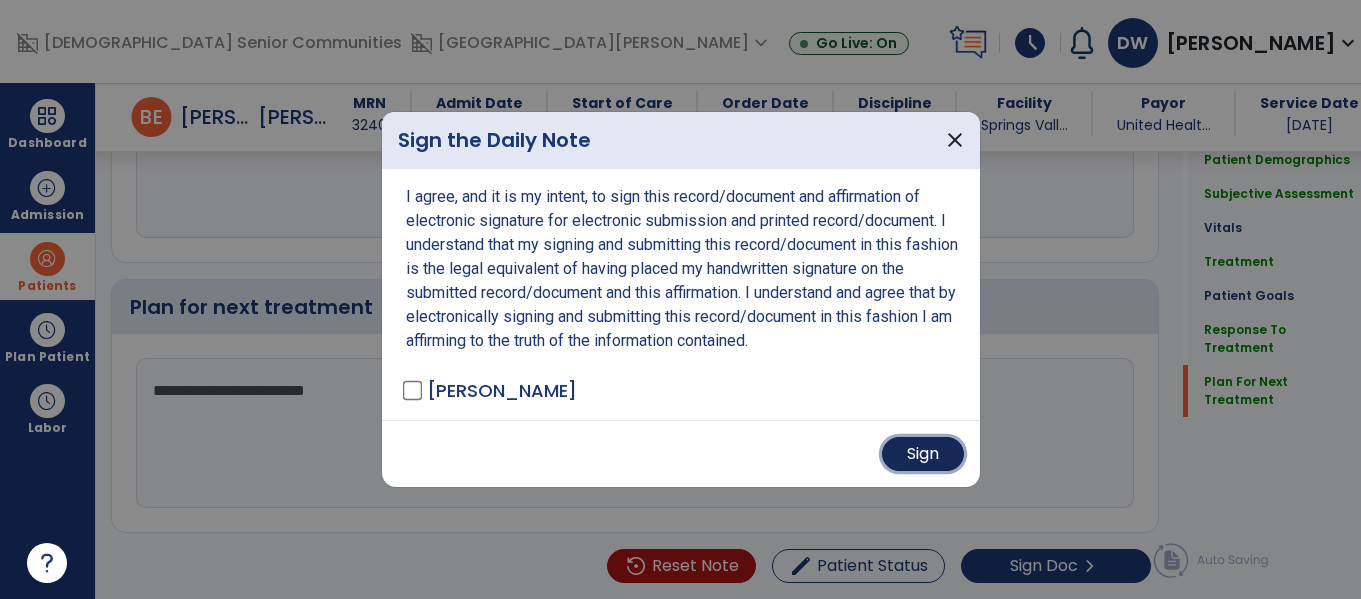 click on "Sign" at bounding box center [923, 454] 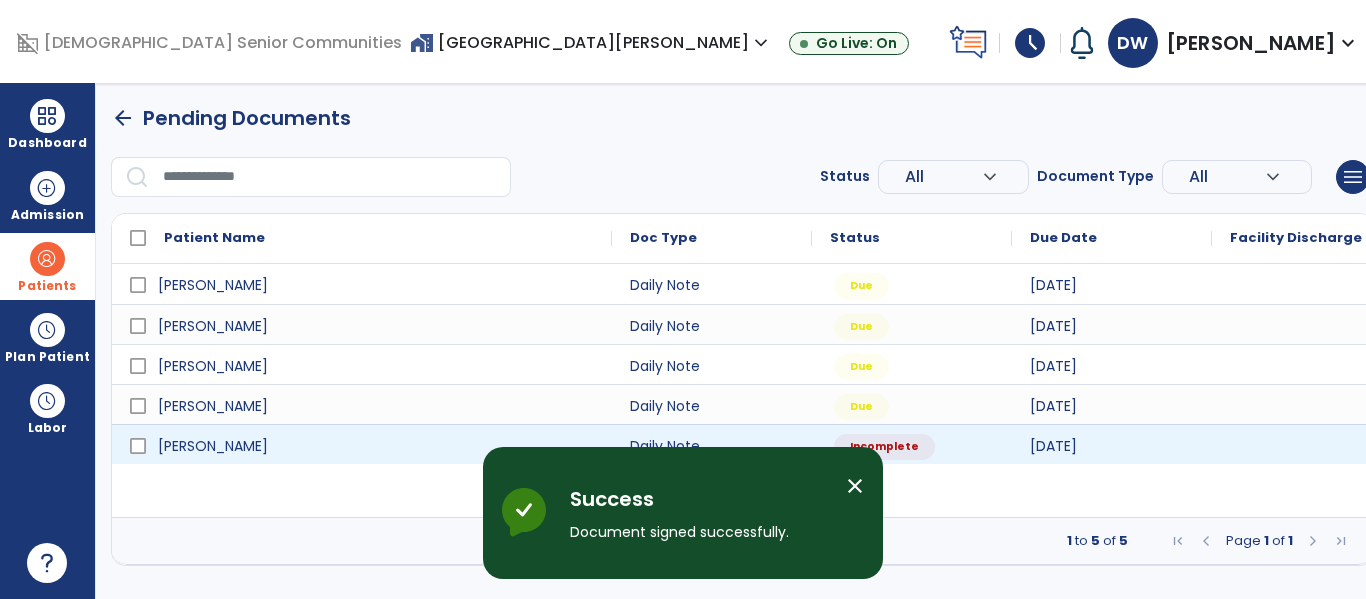 scroll, scrollTop: 0, scrollLeft: 0, axis: both 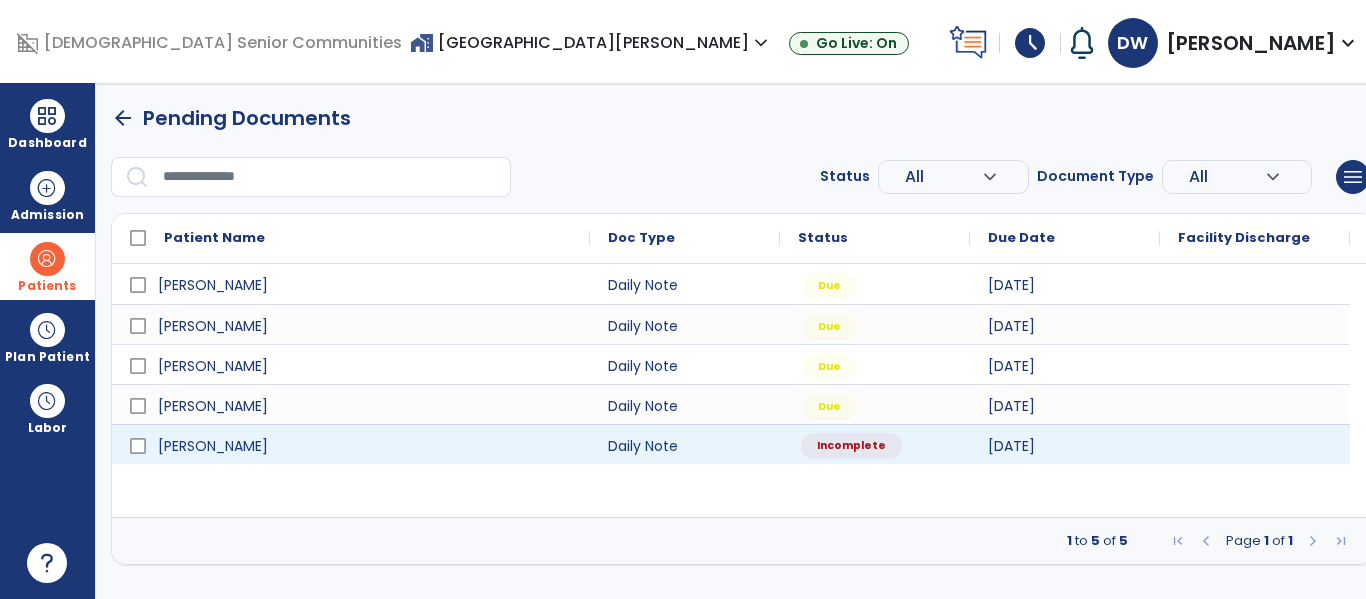 click on "Incomplete" at bounding box center [851, 446] 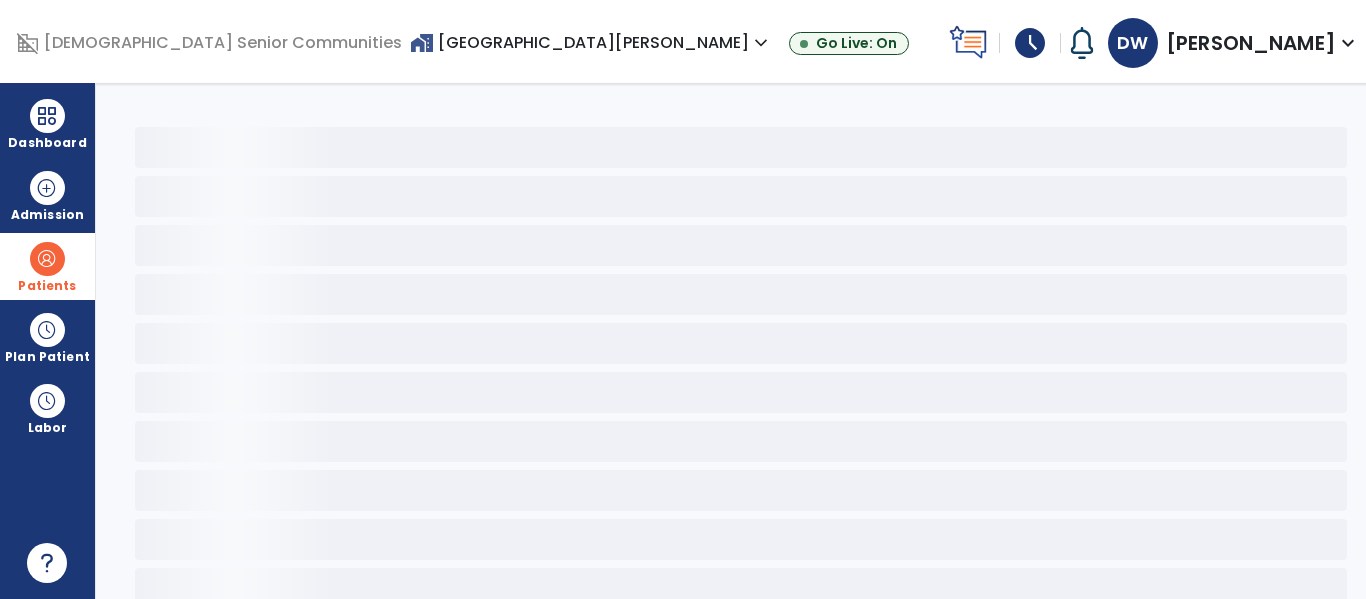 select on "*" 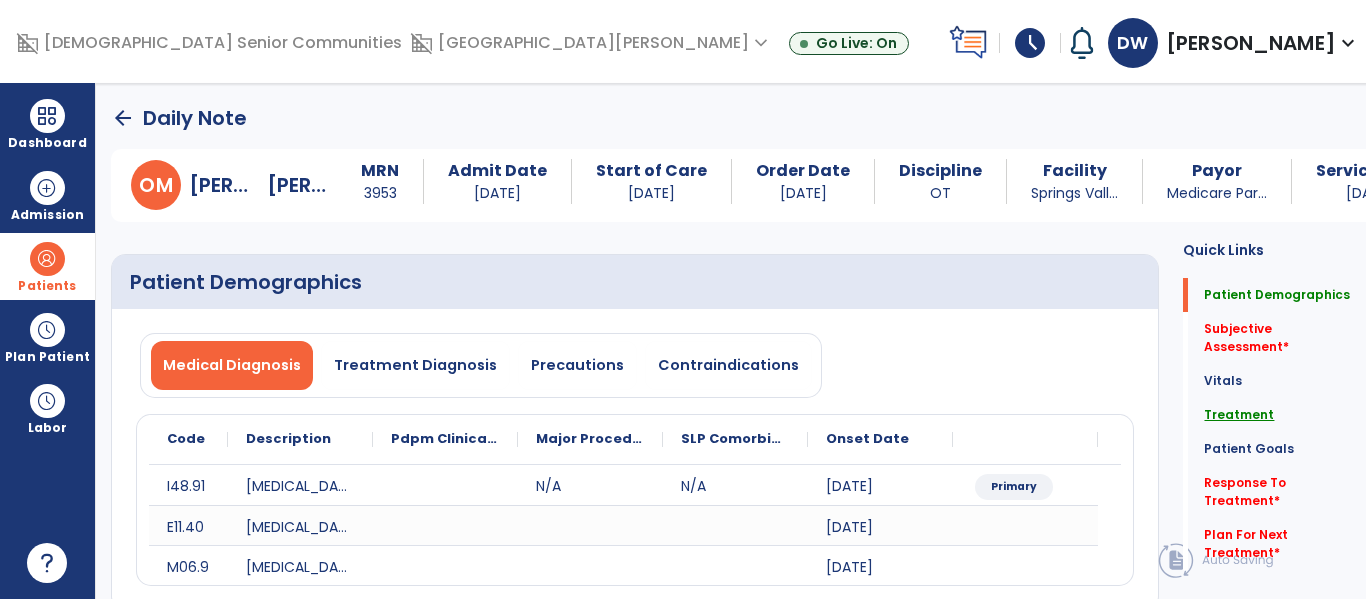 click on "Treatment" 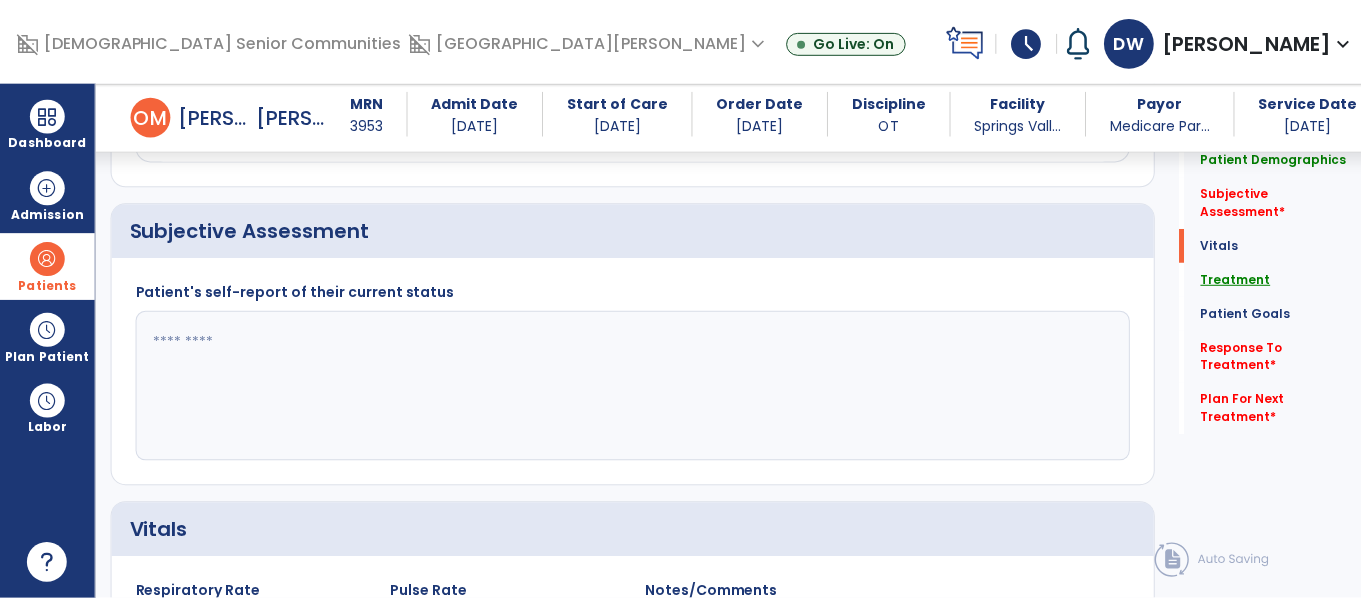 scroll, scrollTop: 1227, scrollLeft: 0, axis: vertical 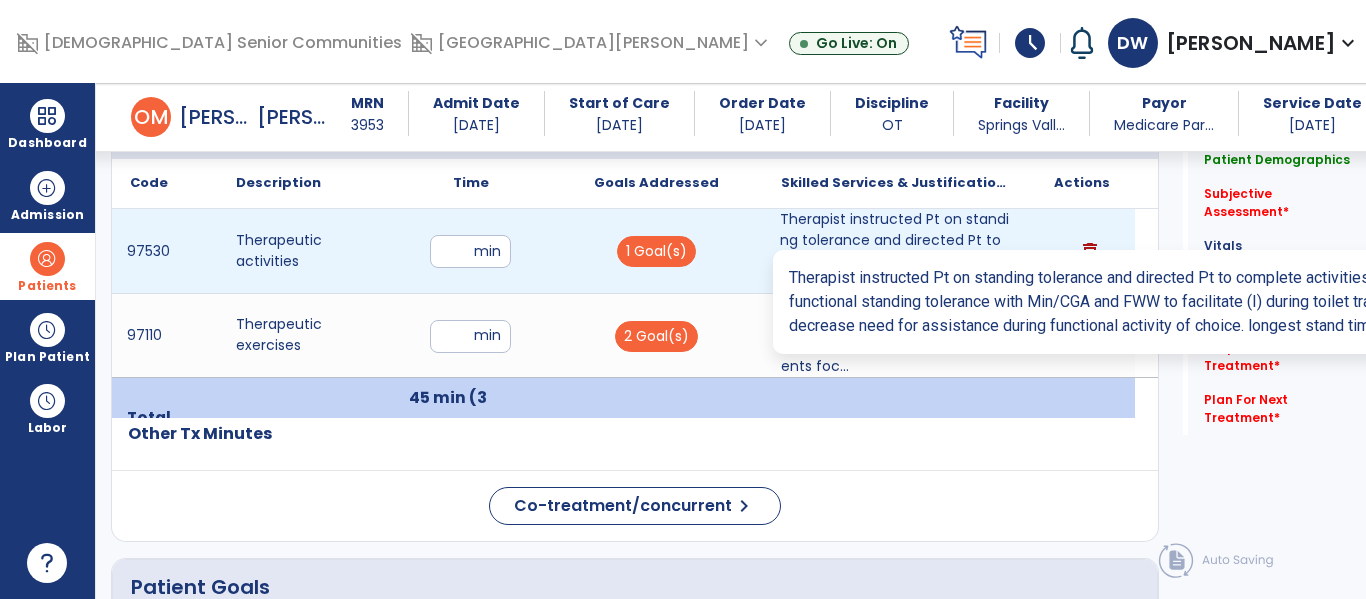 click on "Therapist instructed Pt on standing tolerance and directed Pt to complete activities challenging fun..." at bounding box center [896, 251] 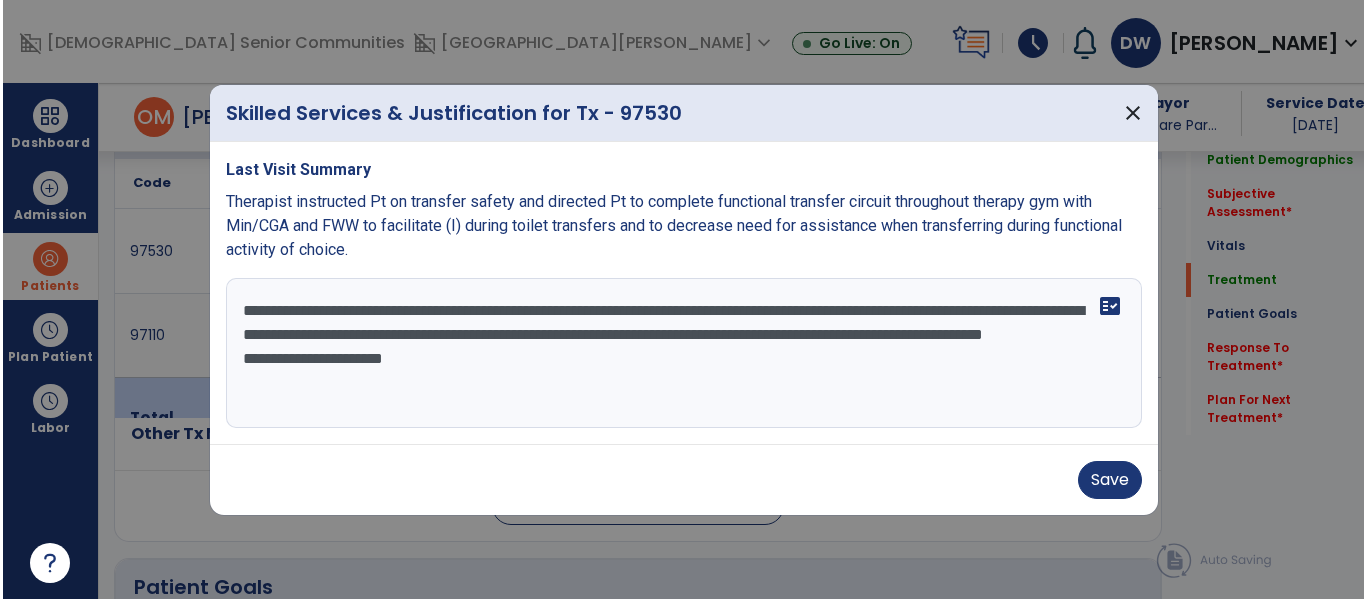 scroll, scrollTop: 1227, scrollLeft: 0, axis: vertical 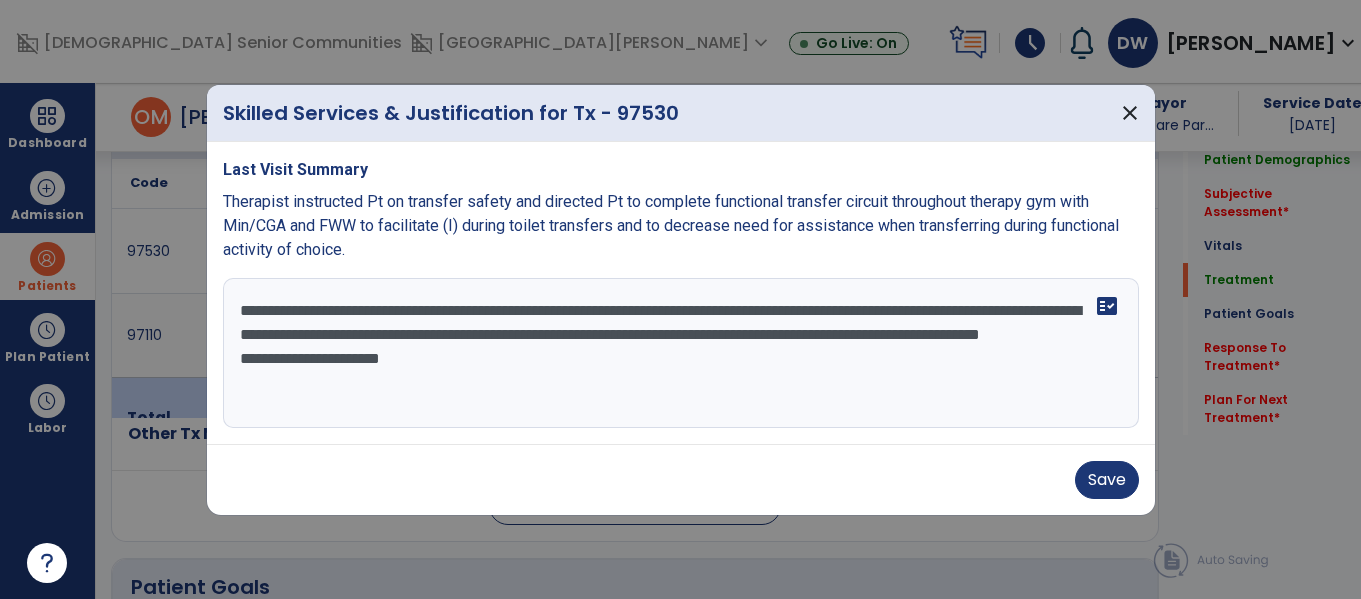 click on "**********" at bounding box center [681, 353] 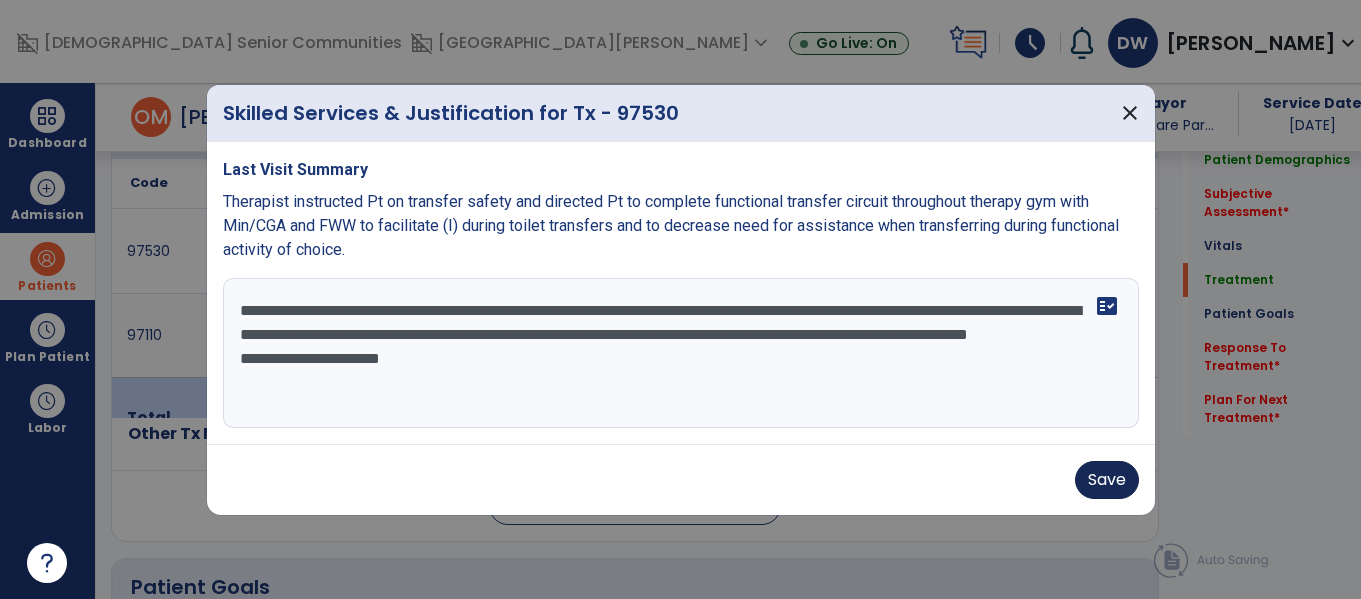 type on "**********" 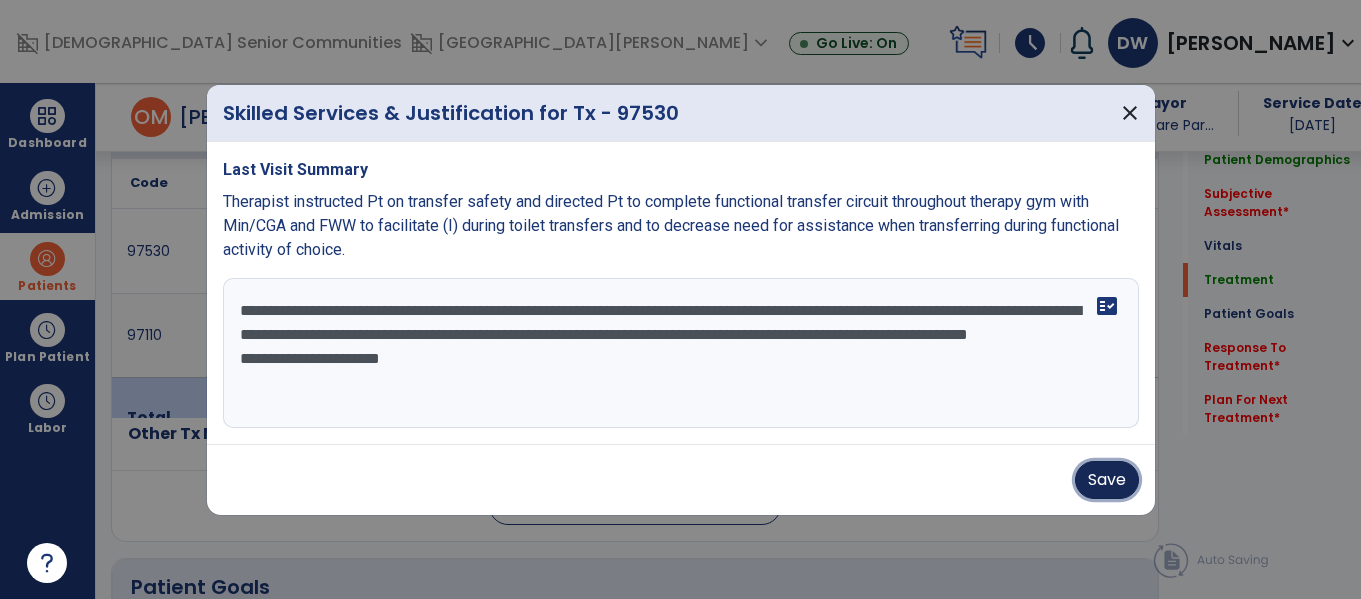 click on "Save" at bounding box center [1107, 480] 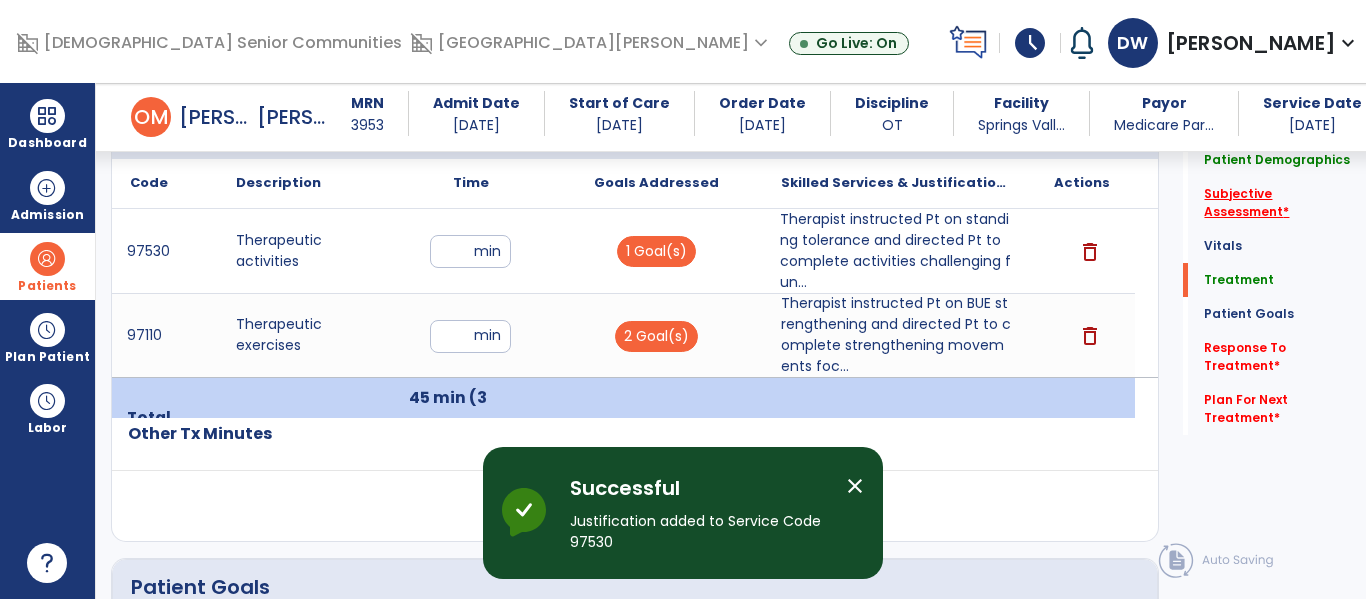 click on "Subjective Assessment   *" 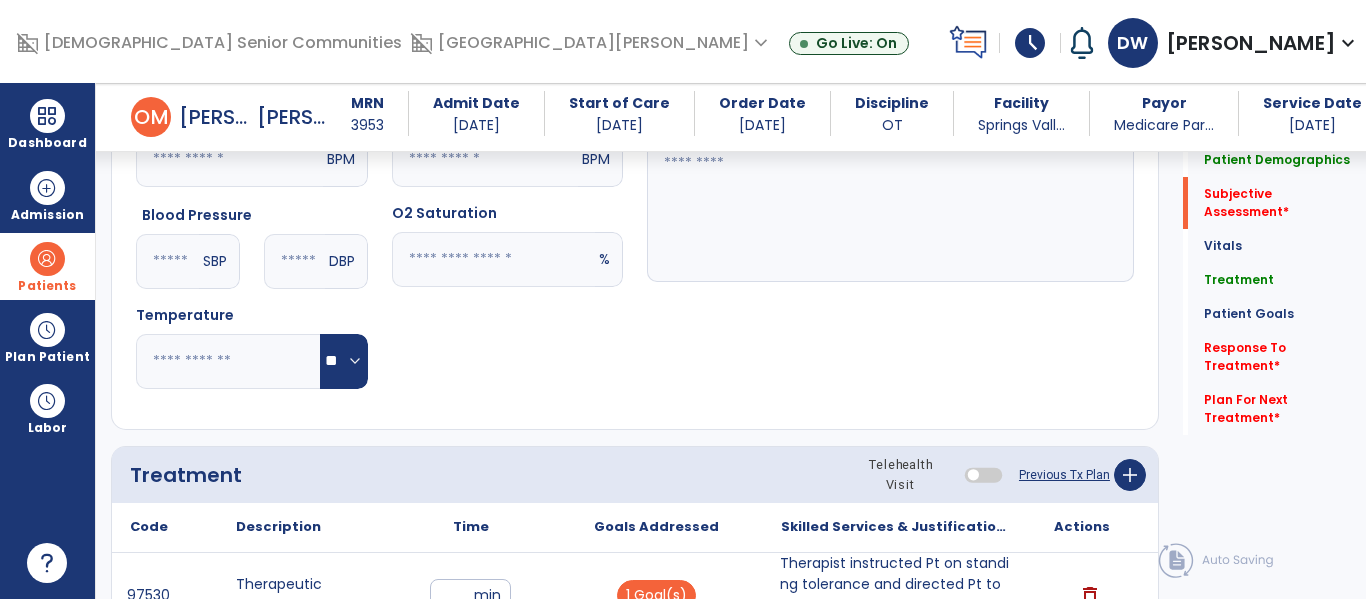 scroll, scrollTop: 408, scrollLeft: 0, axis: vertical 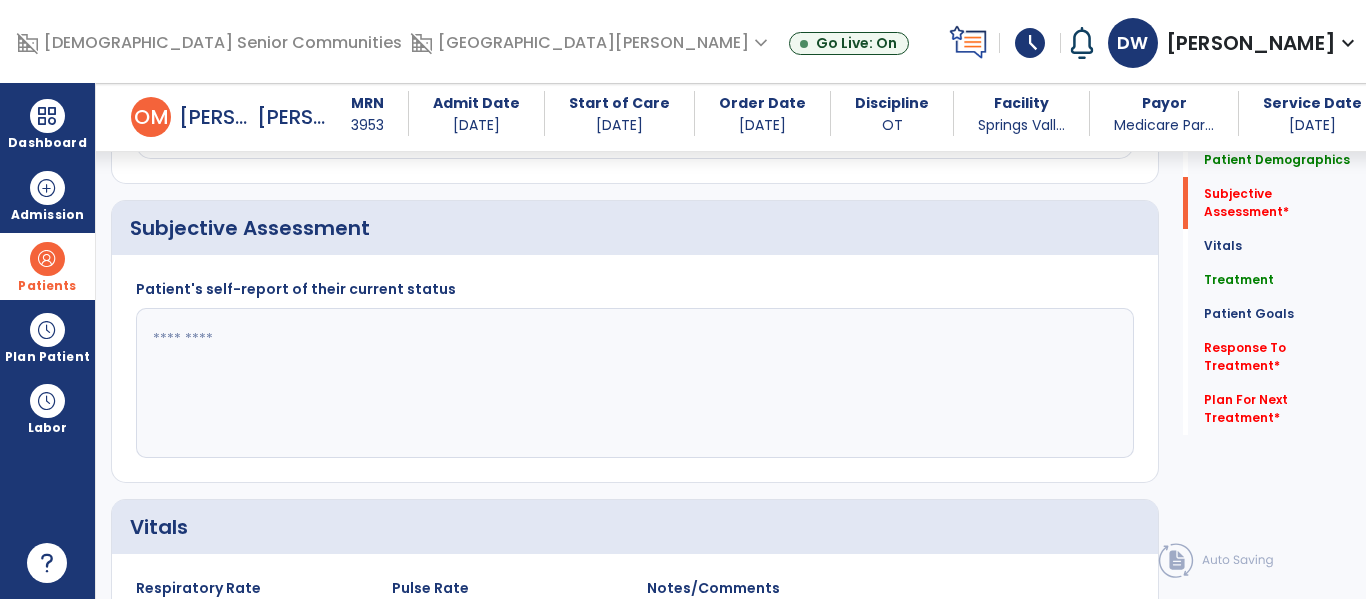 click 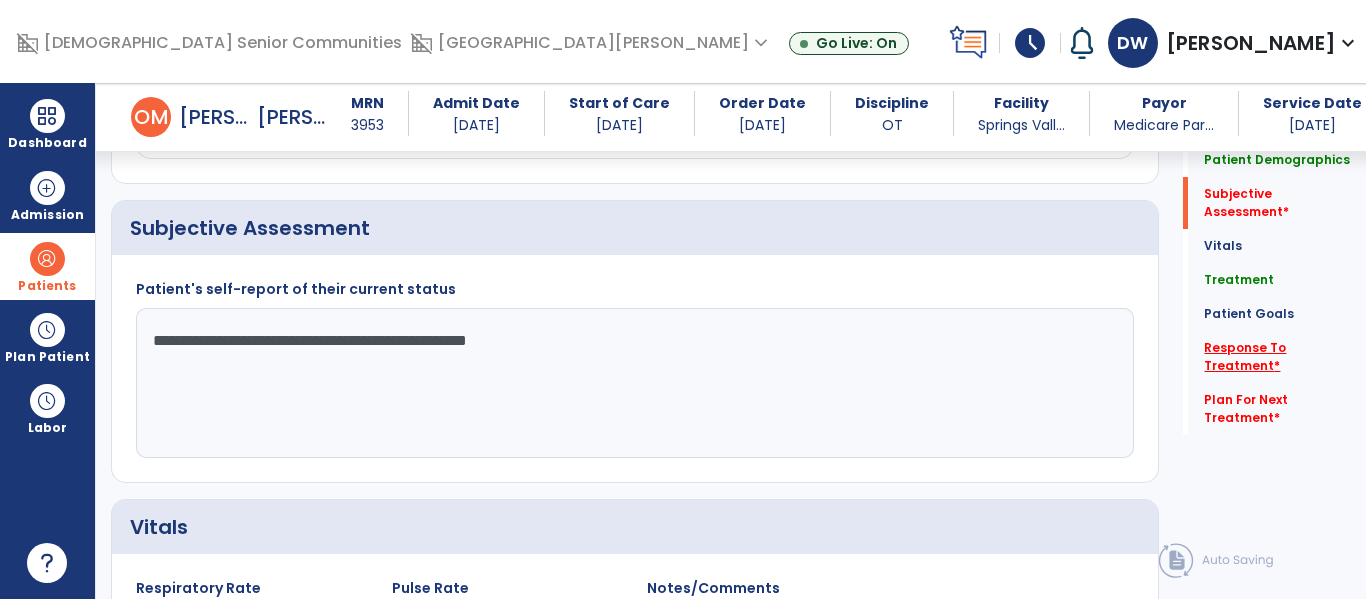 type on "**********" 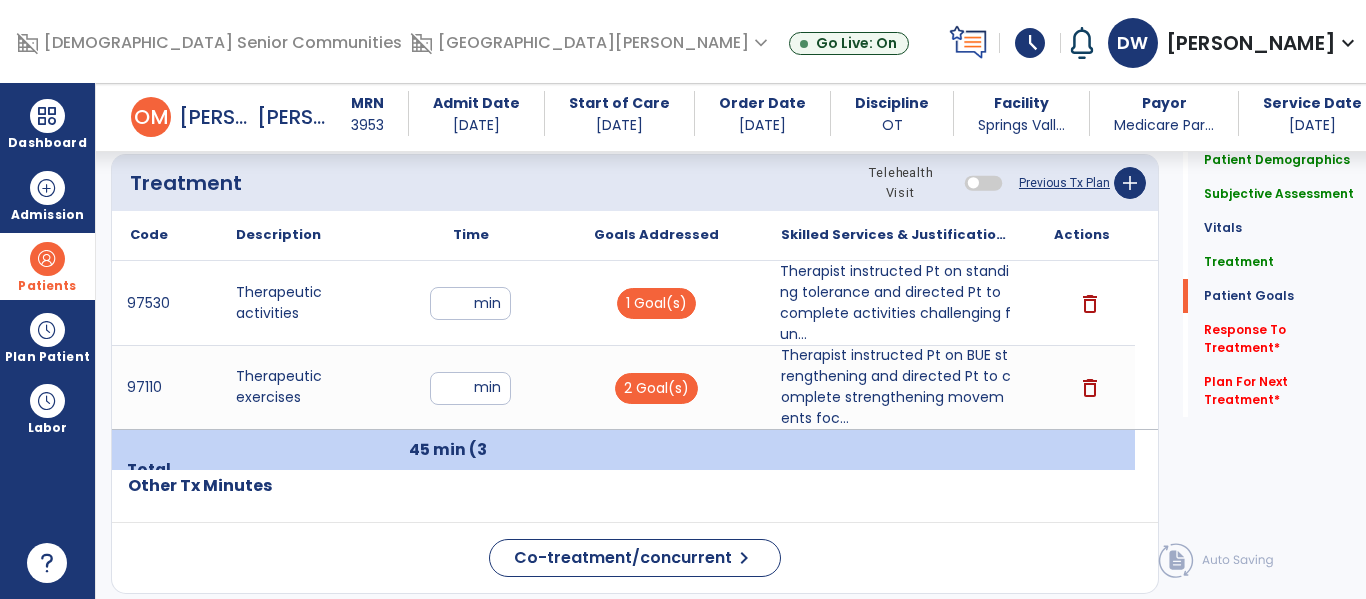 scroll, scrollTop: 2447, scrollLeft: 0, axis: vertical 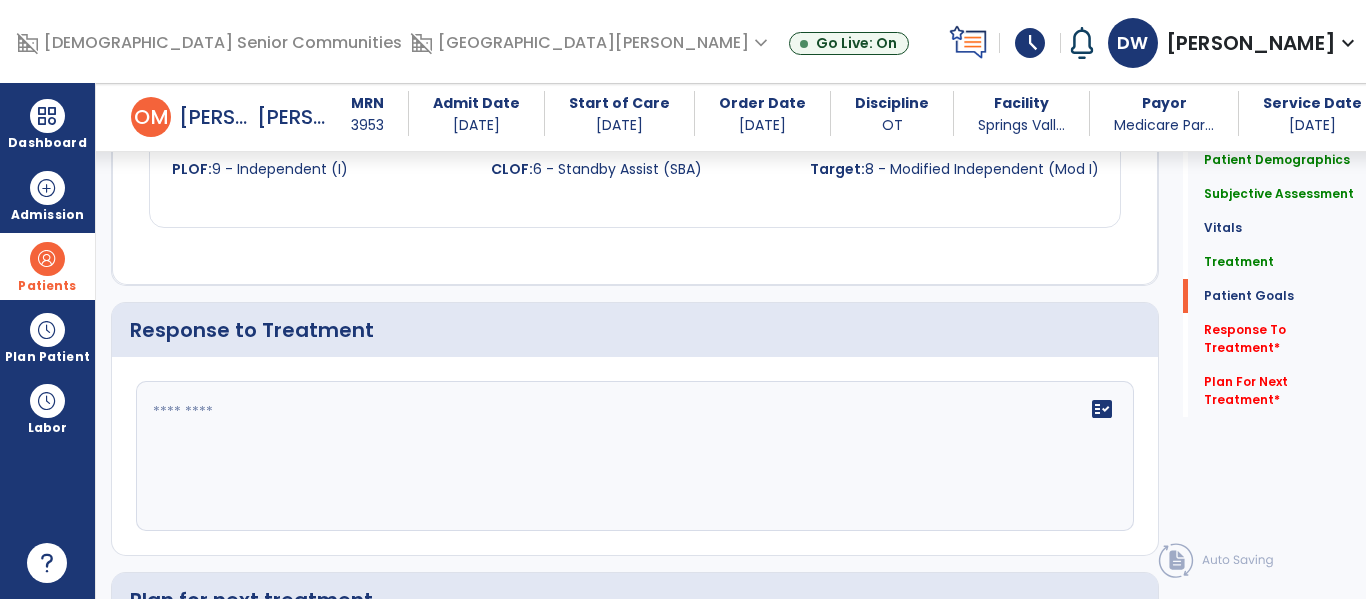 click on "fact_check" 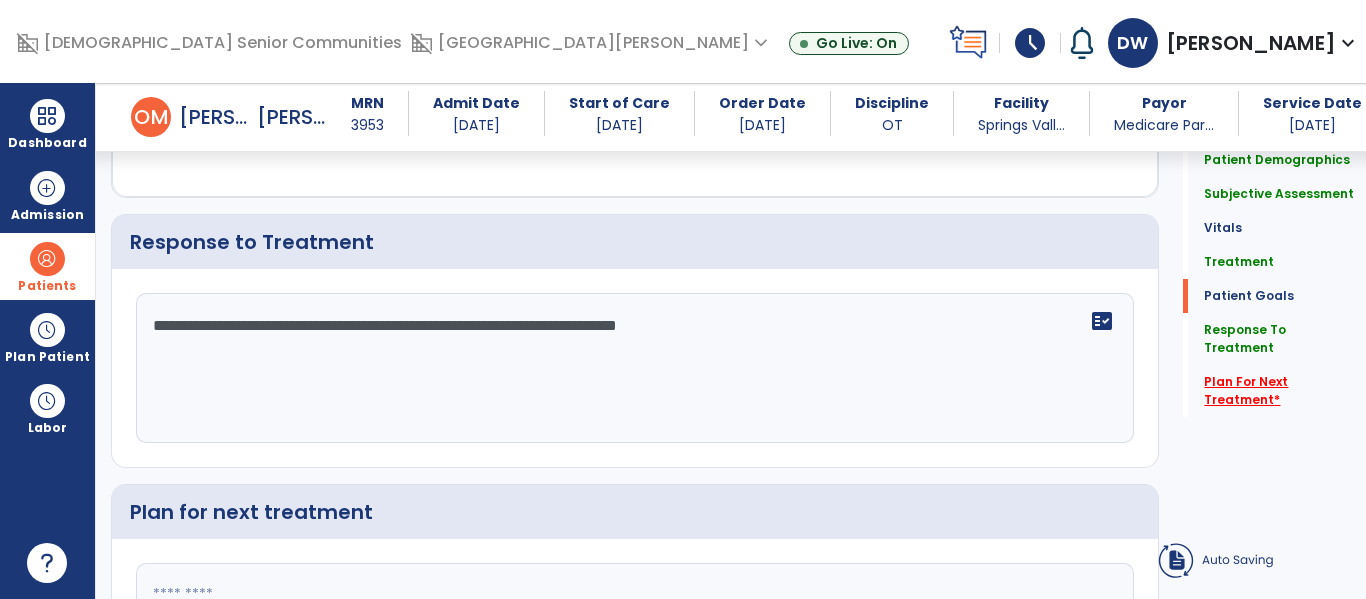 type on "**********" 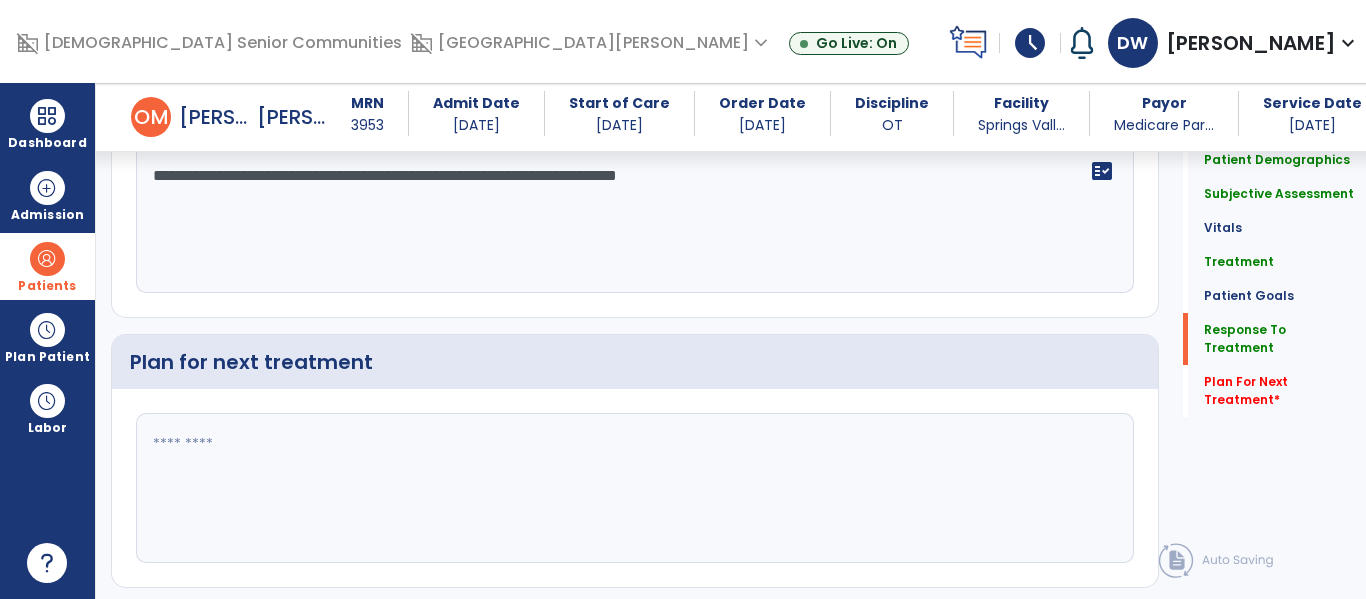 scroll, scrollTop: 2652, scrollLeft: 0, axis: vertical 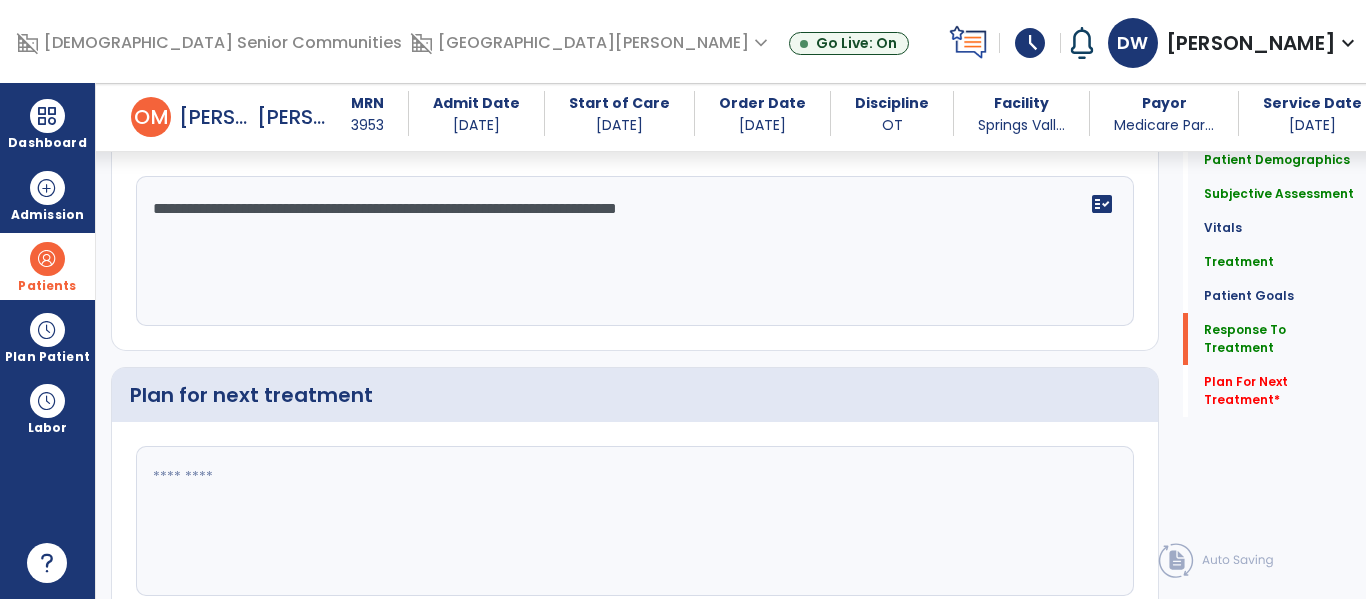 click 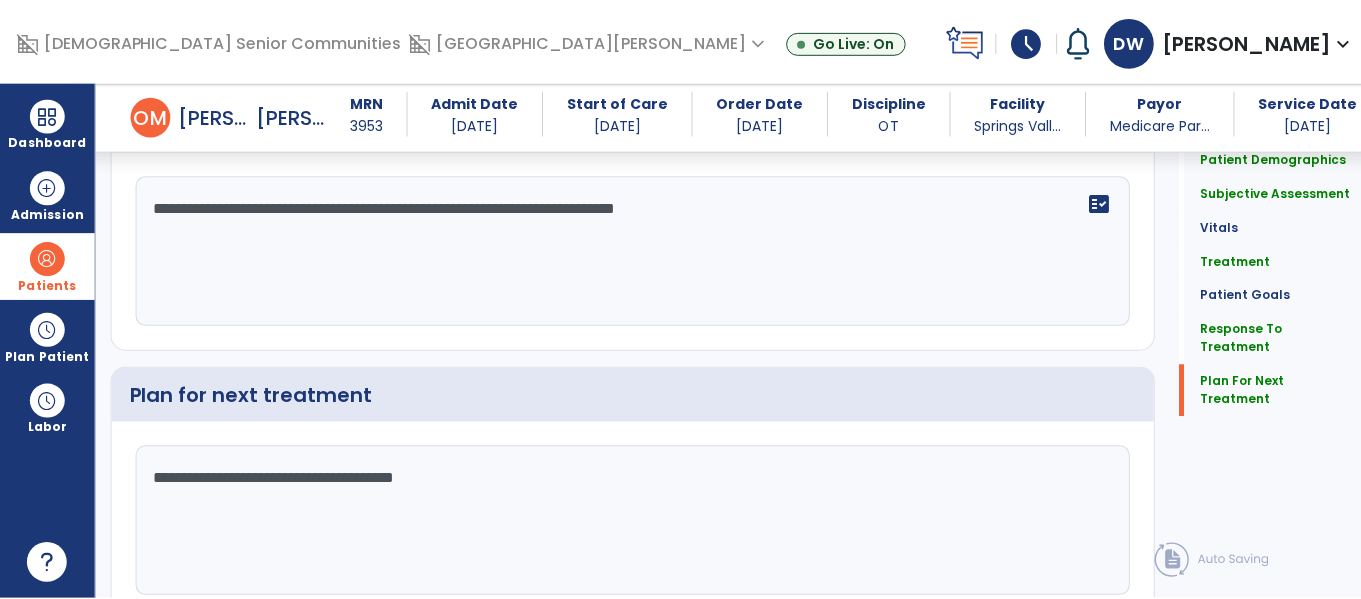 scroll, scrollTop: 2740, scrollLeft: 0, axis: vertical 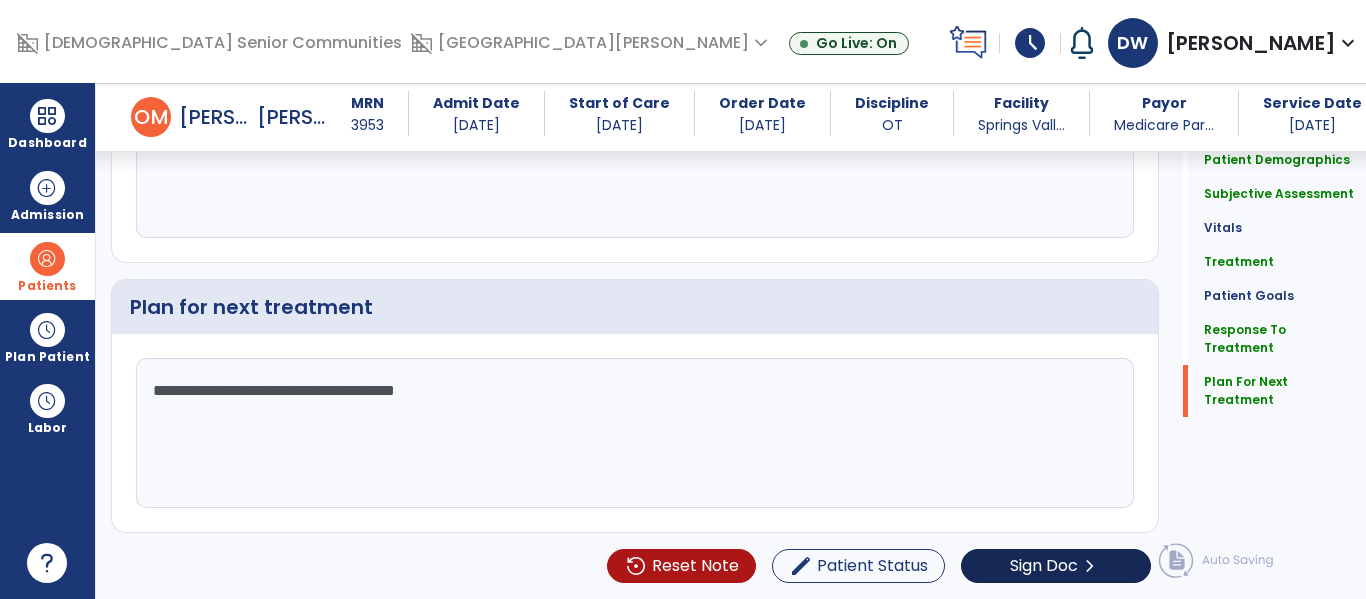 type on "**********" 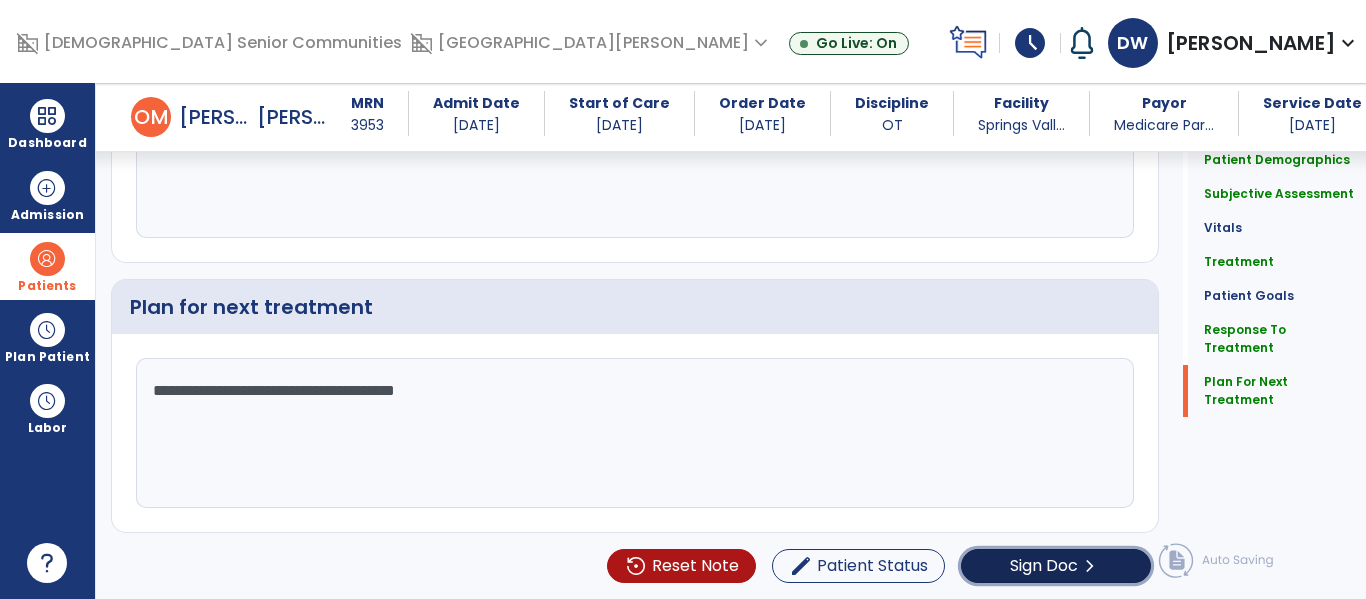 click on "Sign Doc" 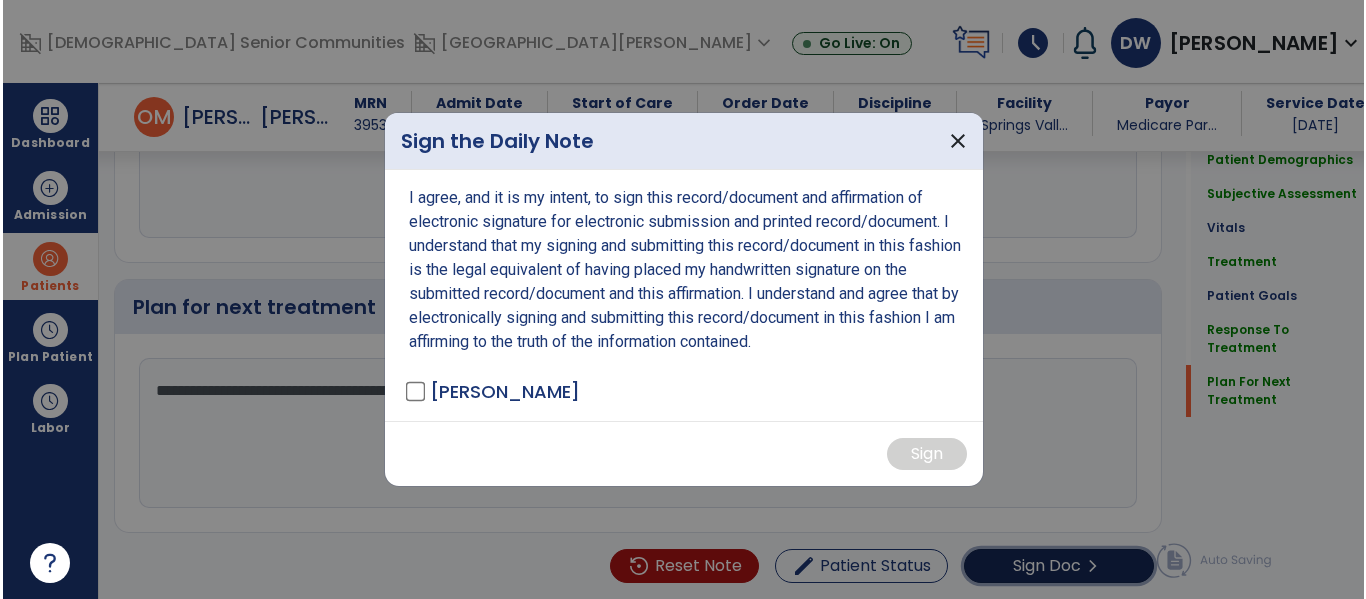 scroll, scrollTop: 2761, scrollLeft: 0, axis: vertical 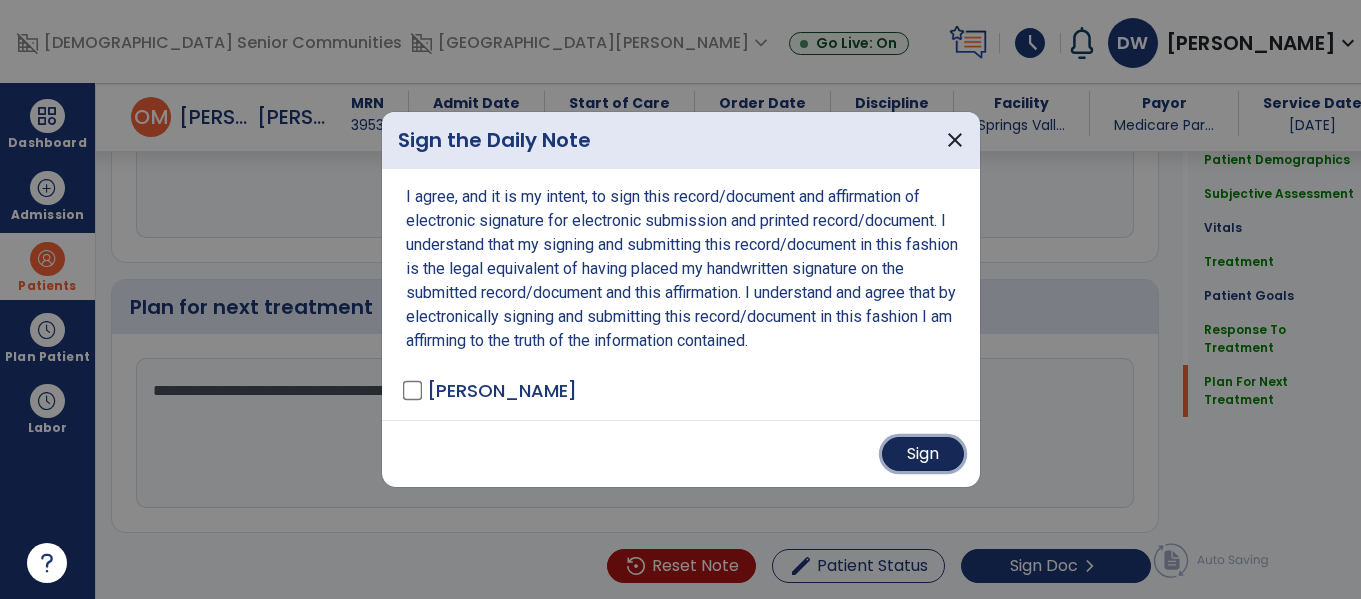 click on "Sign" at bounding box center [923, 454] 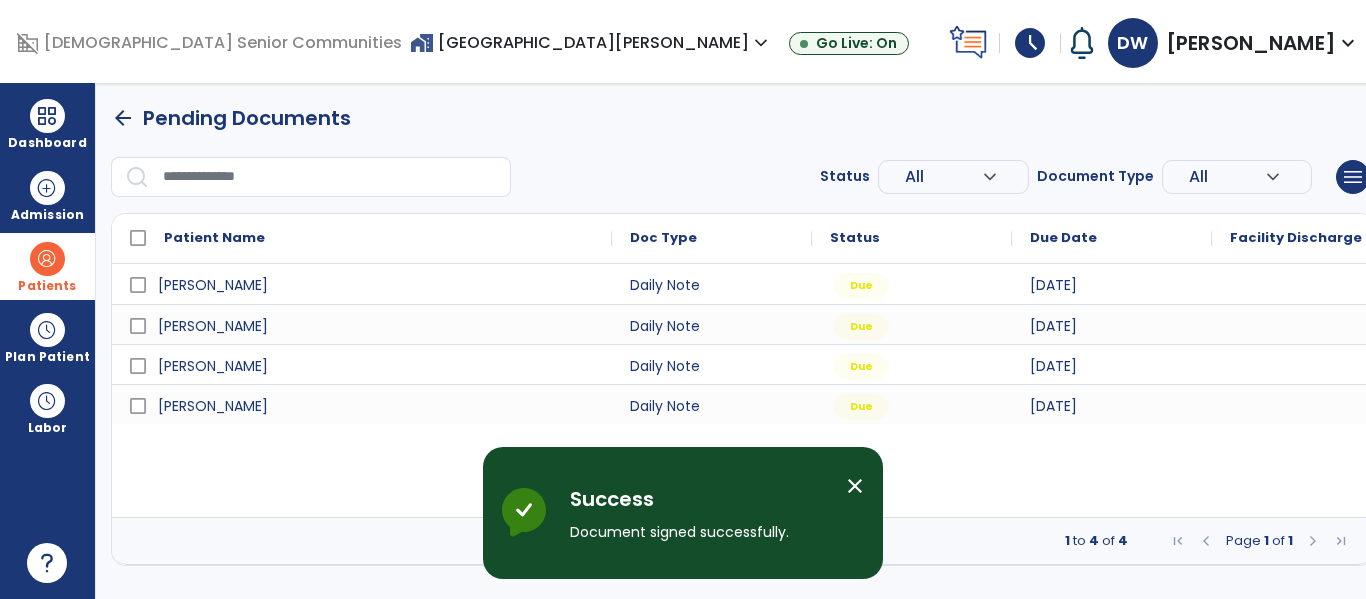 scroll, scrollTop: 0, scrollLeft: 0, axis: both 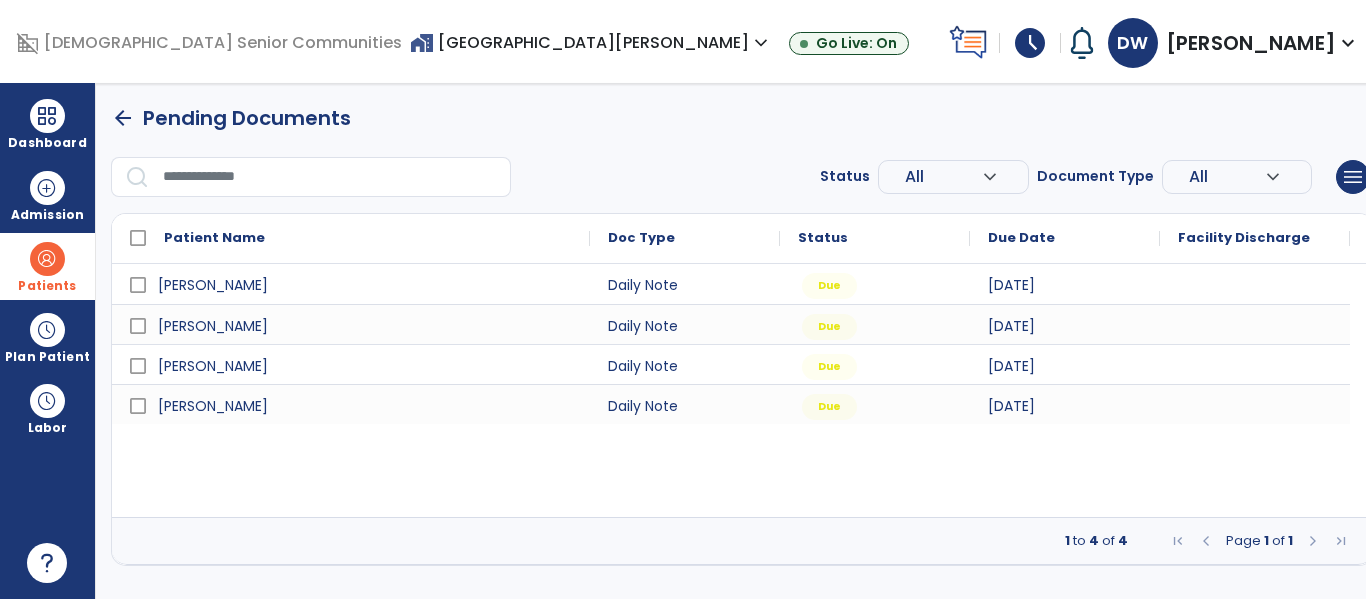 click on "[PERSON_NAME] Daily Note Due [DATE]
[PERSON_NAME] Daily Note Due [DATE]
[PERSON_NAME] Daily Note Due [DATE]
[PERSON_NAME] Daily Note Due [DATE]" at bounding box center (742, 390) 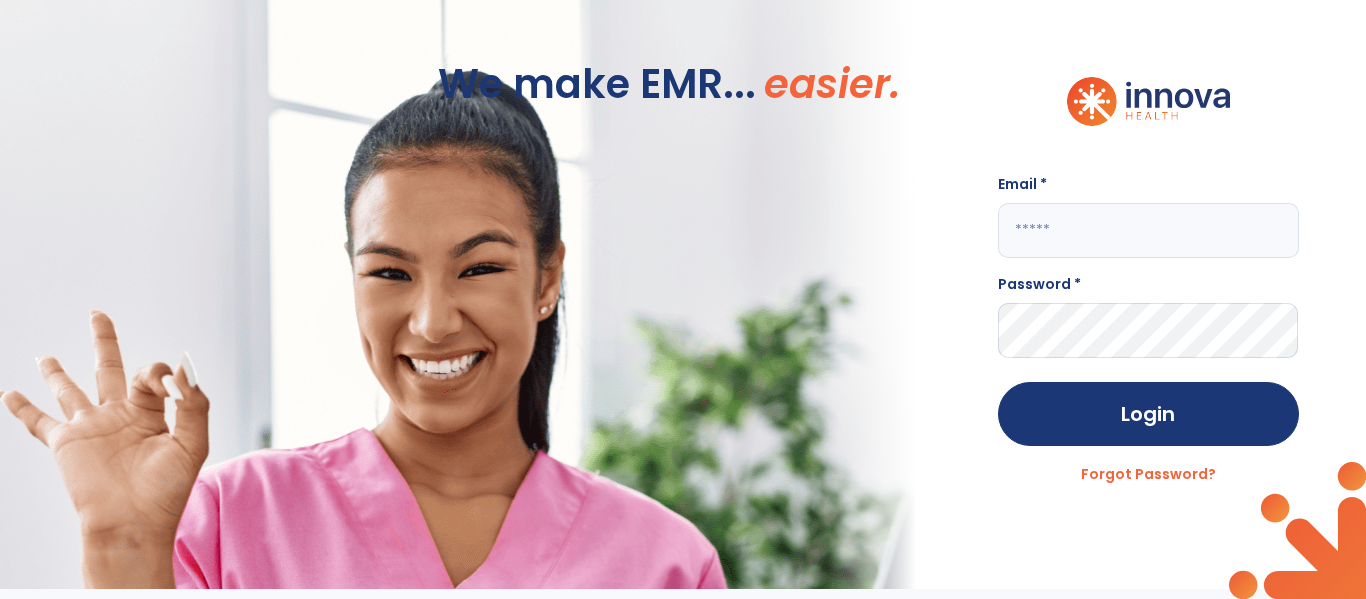 click 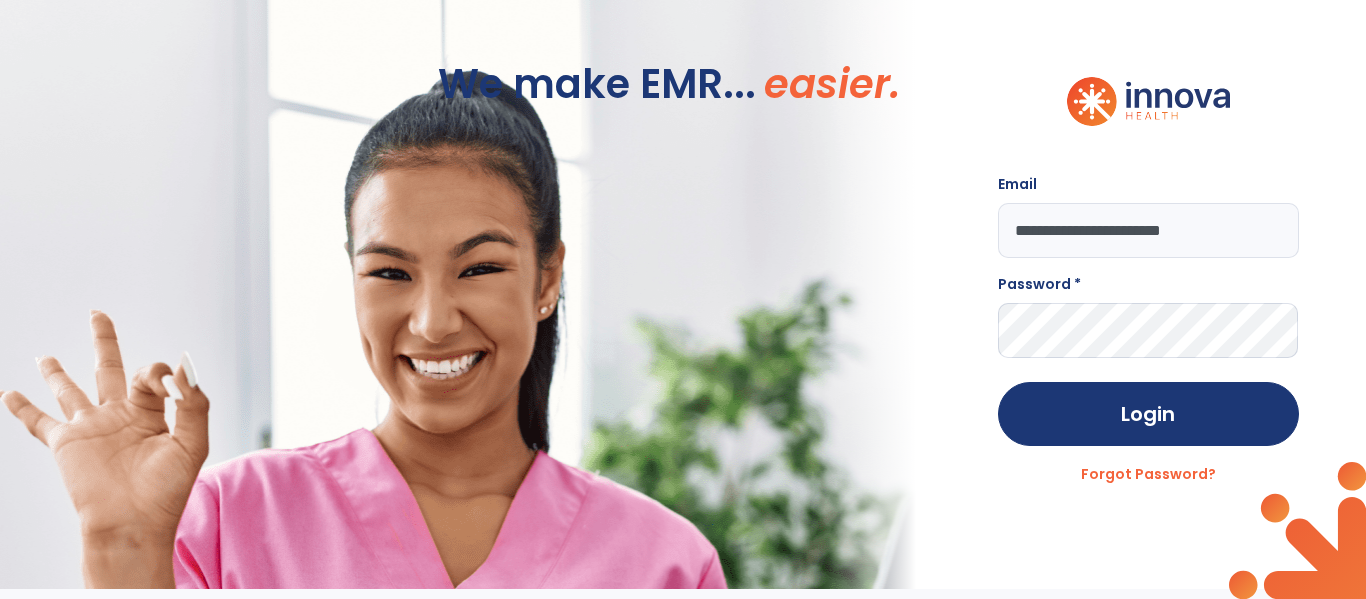 type on "**********" 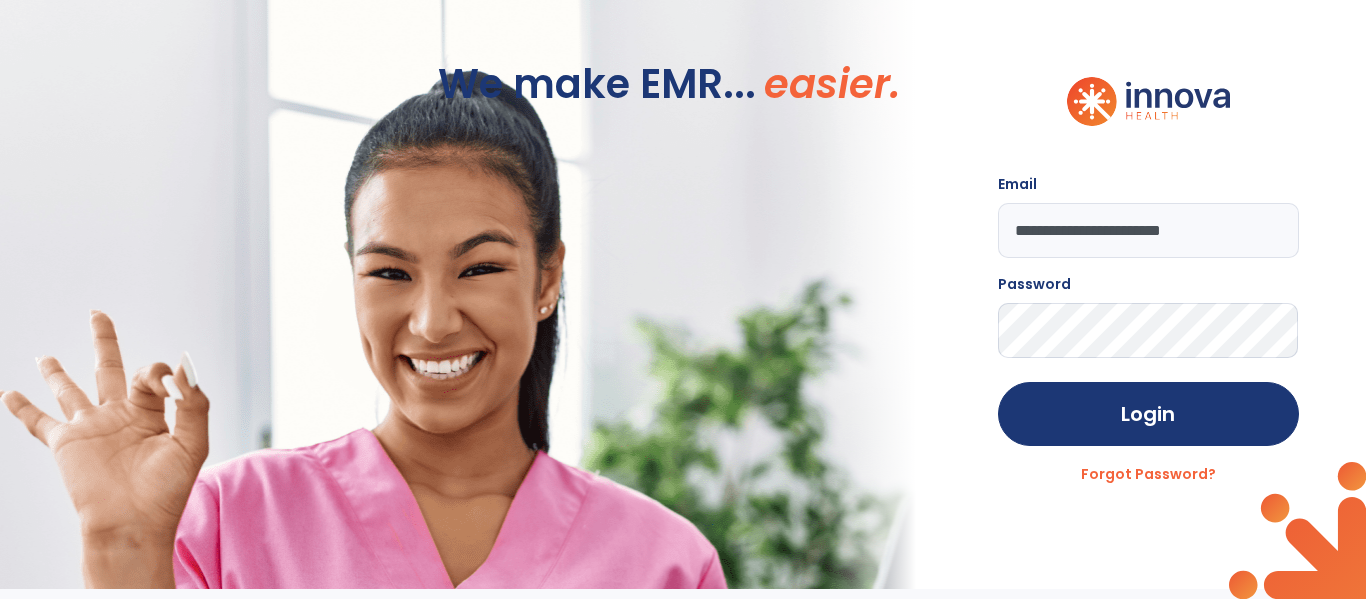 click on "Login" 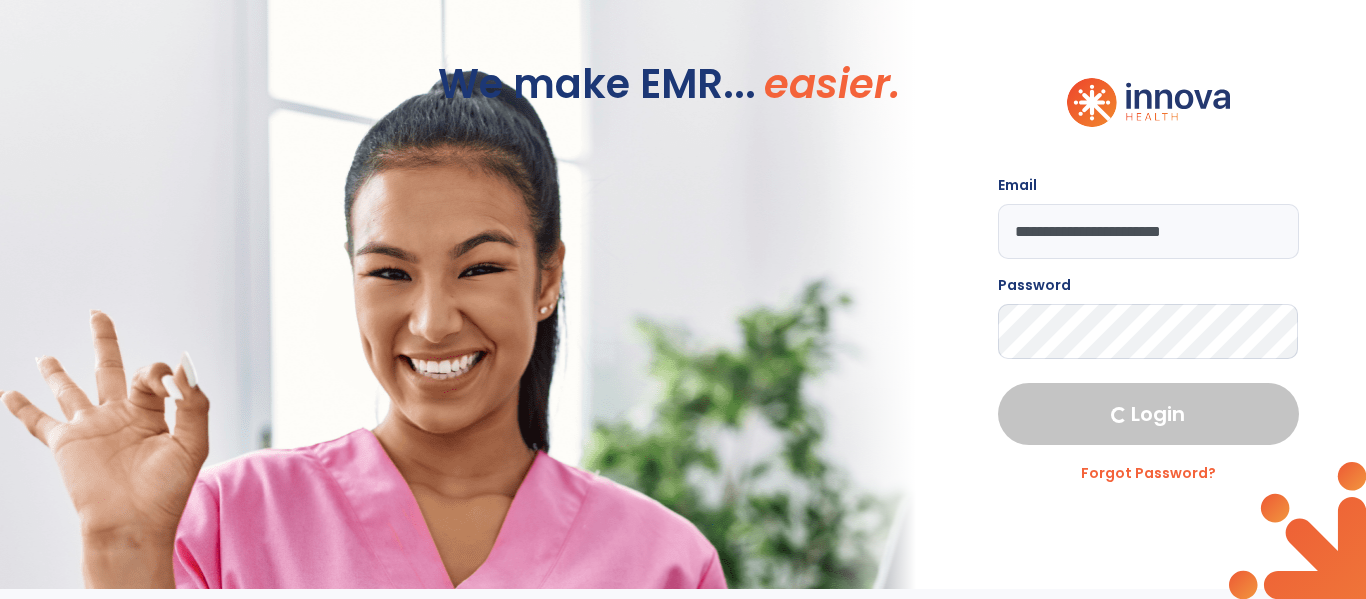 select on "****" 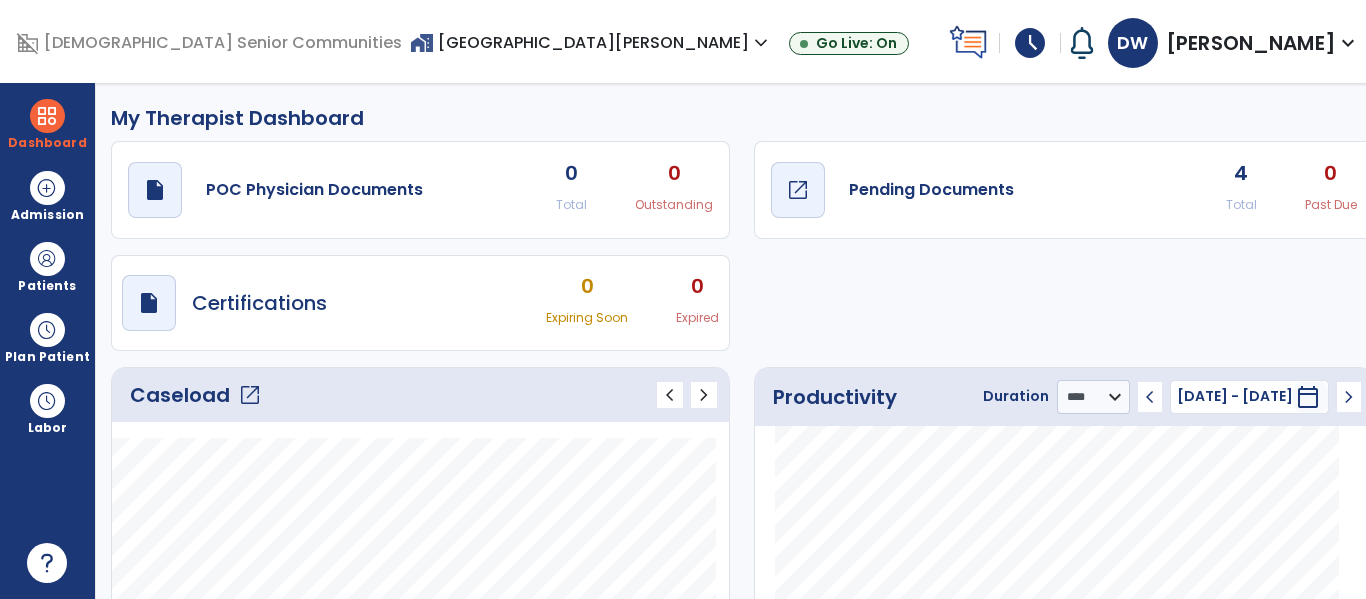click on "open_in_new" 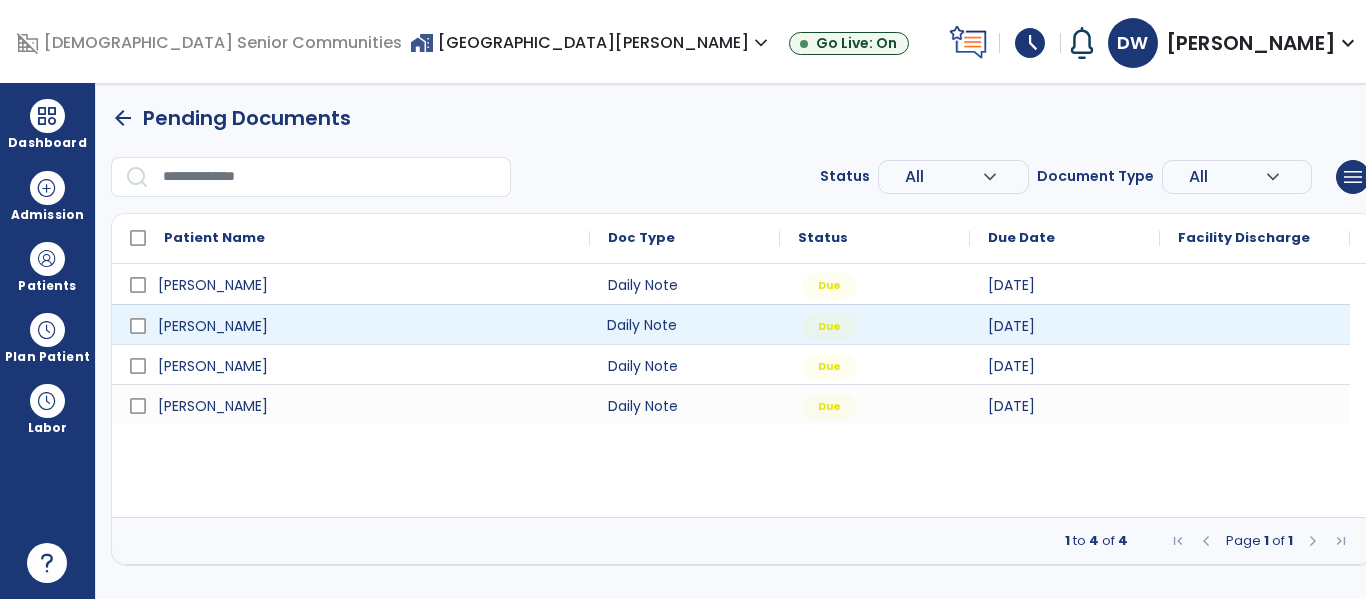 click on "Daily Note" at bounding box center (685, 324) 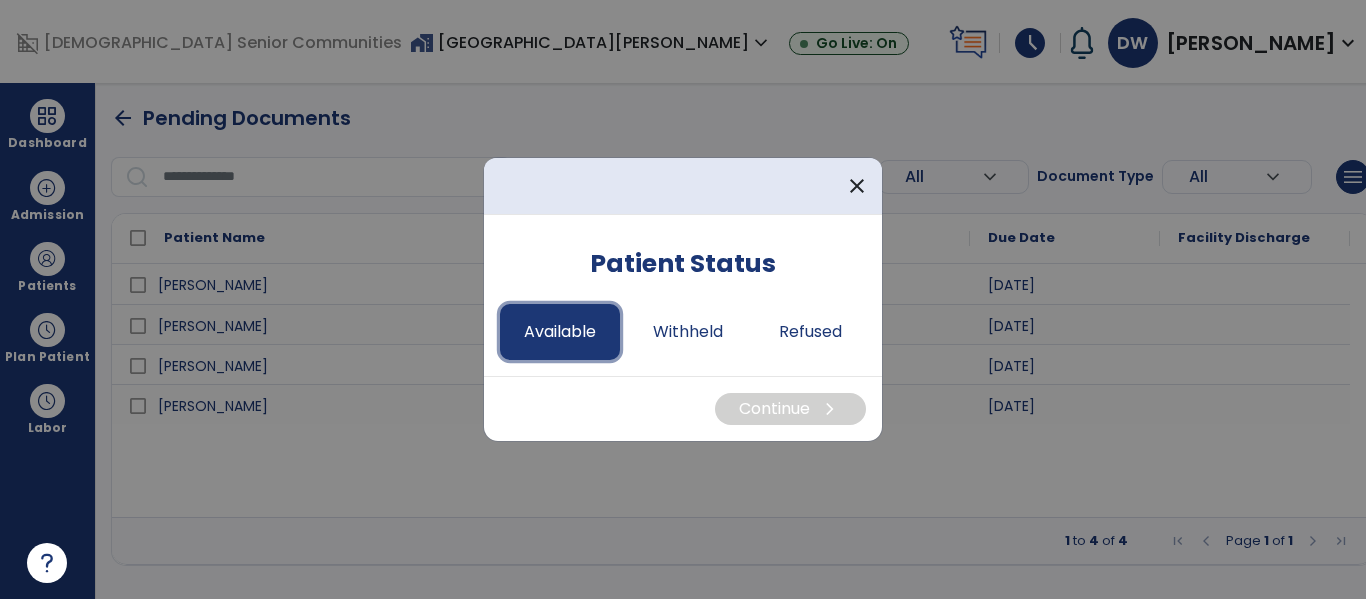 click on "Available" at bounding box center (560, 332) 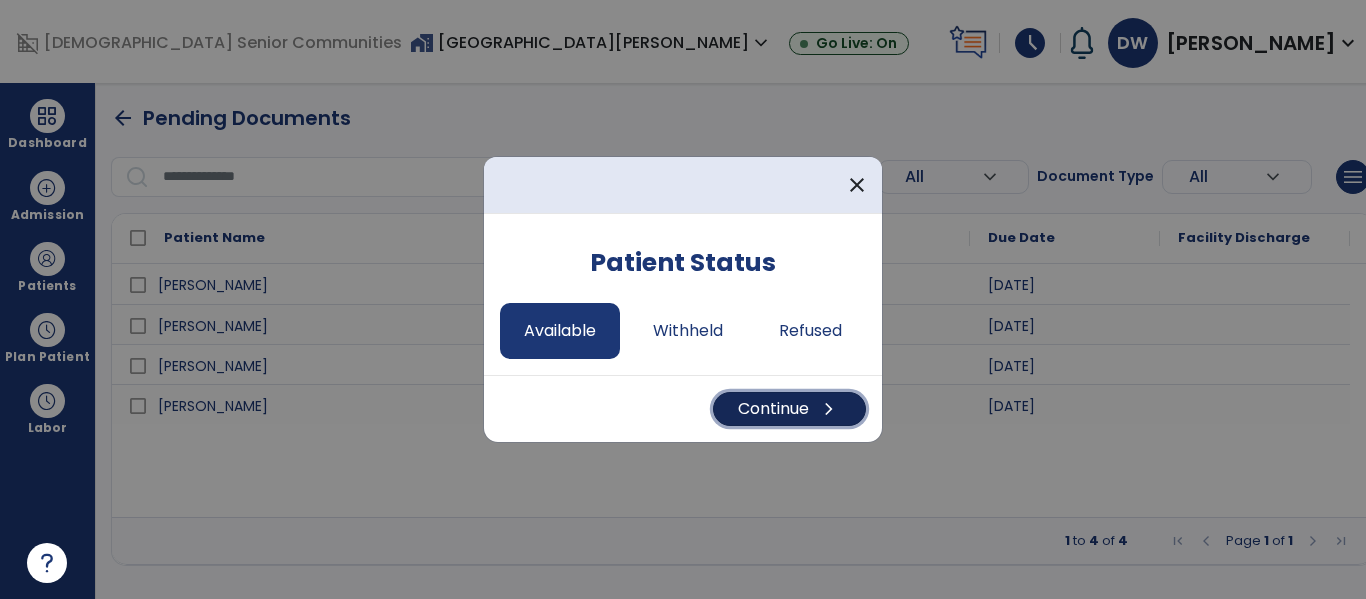 click on "Continue   chevron_right" at bounding box center [789, 409] 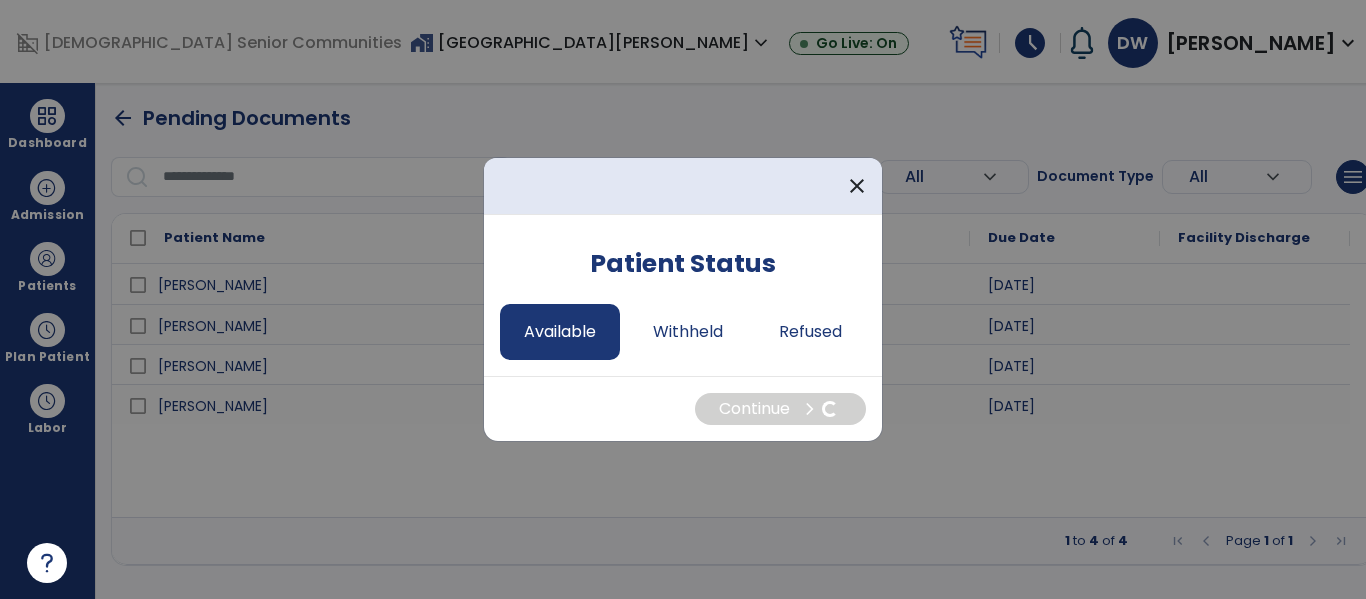 select on "*" 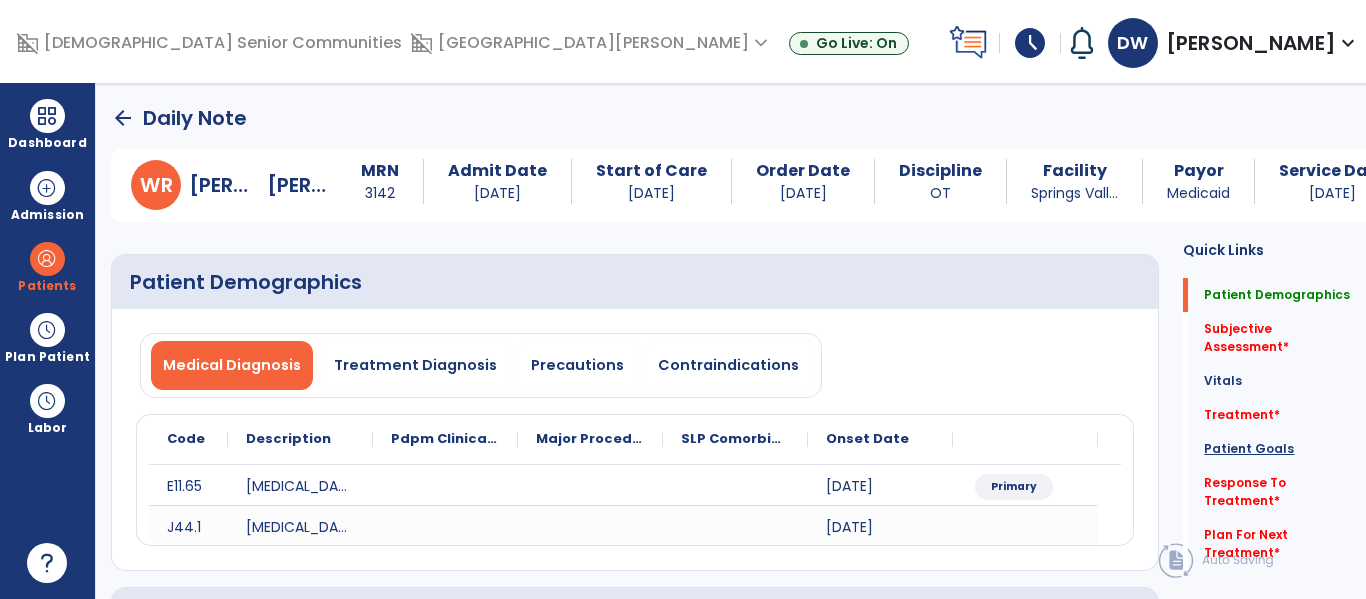 click on "Patient Goals" 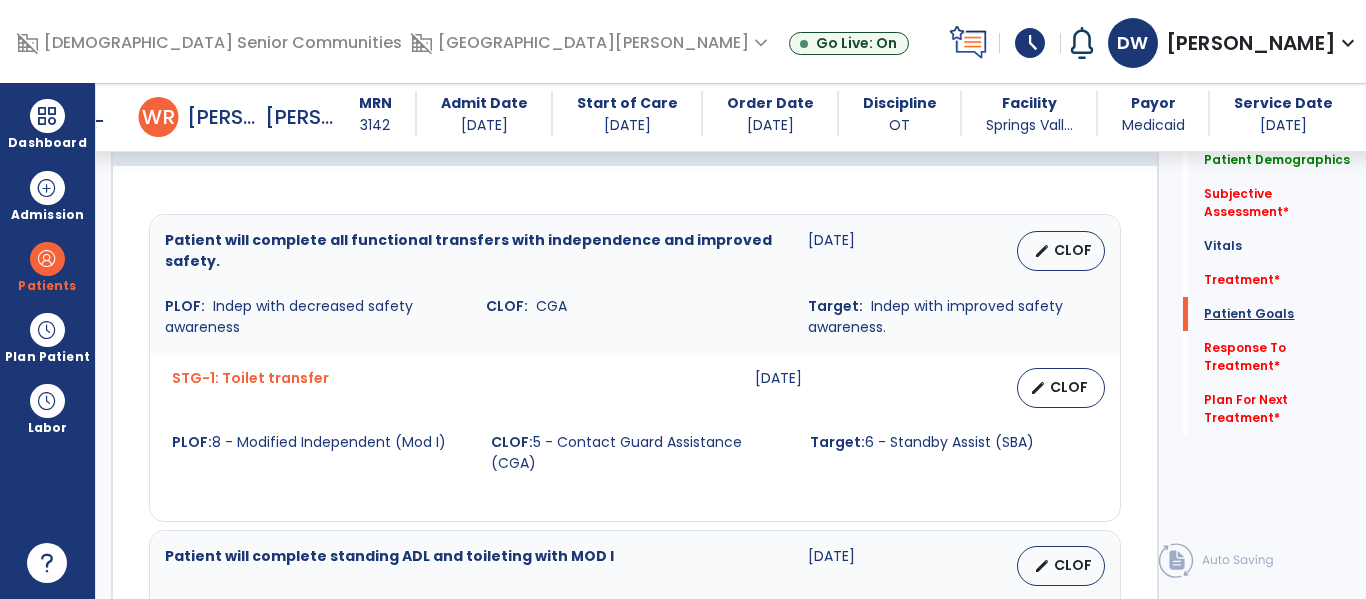 scroll, scrollTop: 1449, scrollLeft: 0, axis: vertical 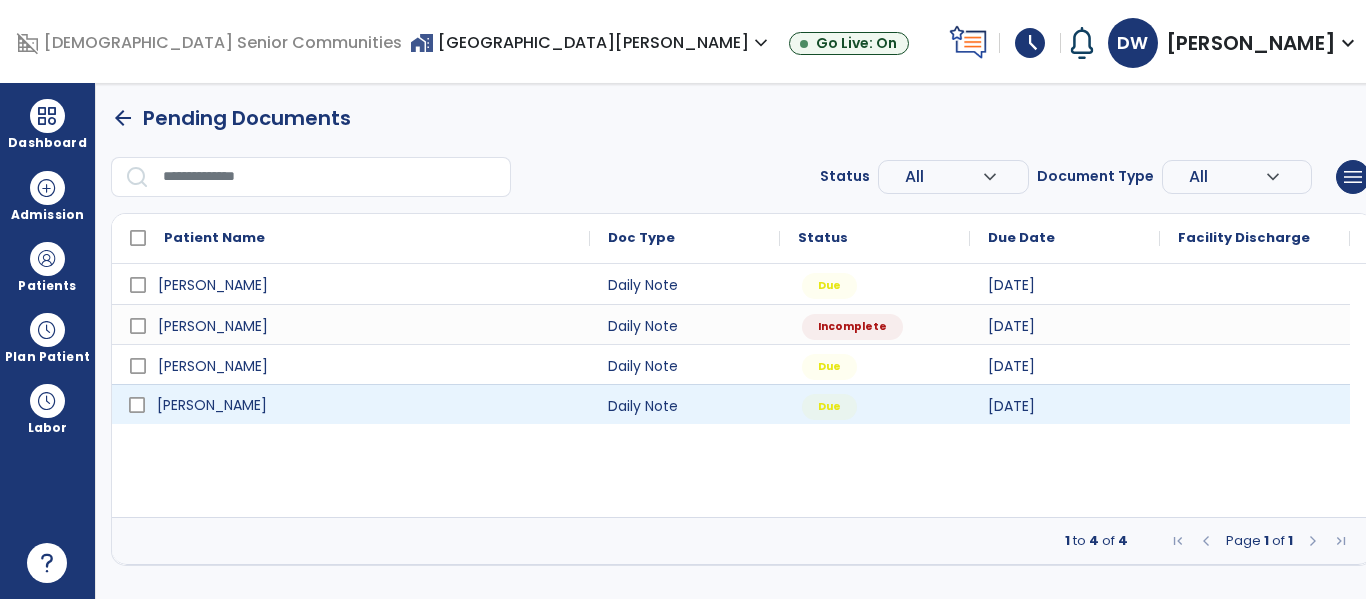 click on "[PERSON_NAME]" at bounding box center [212, 405] 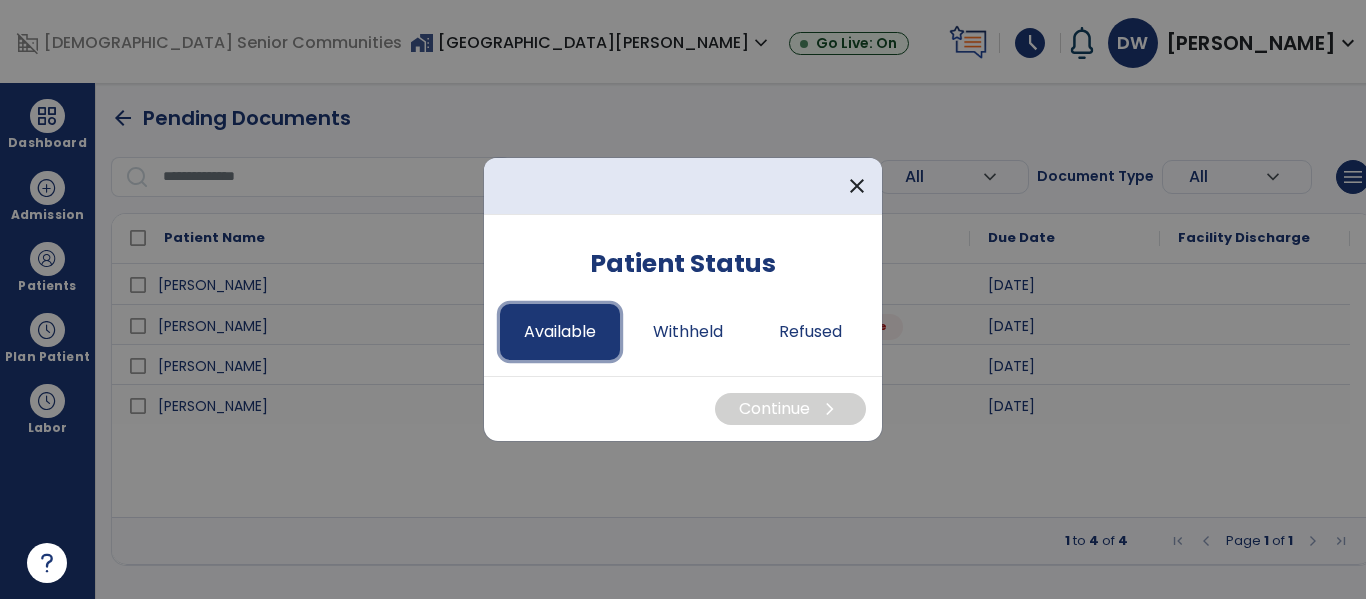 click on "Available" at bounding box center (560, 332) 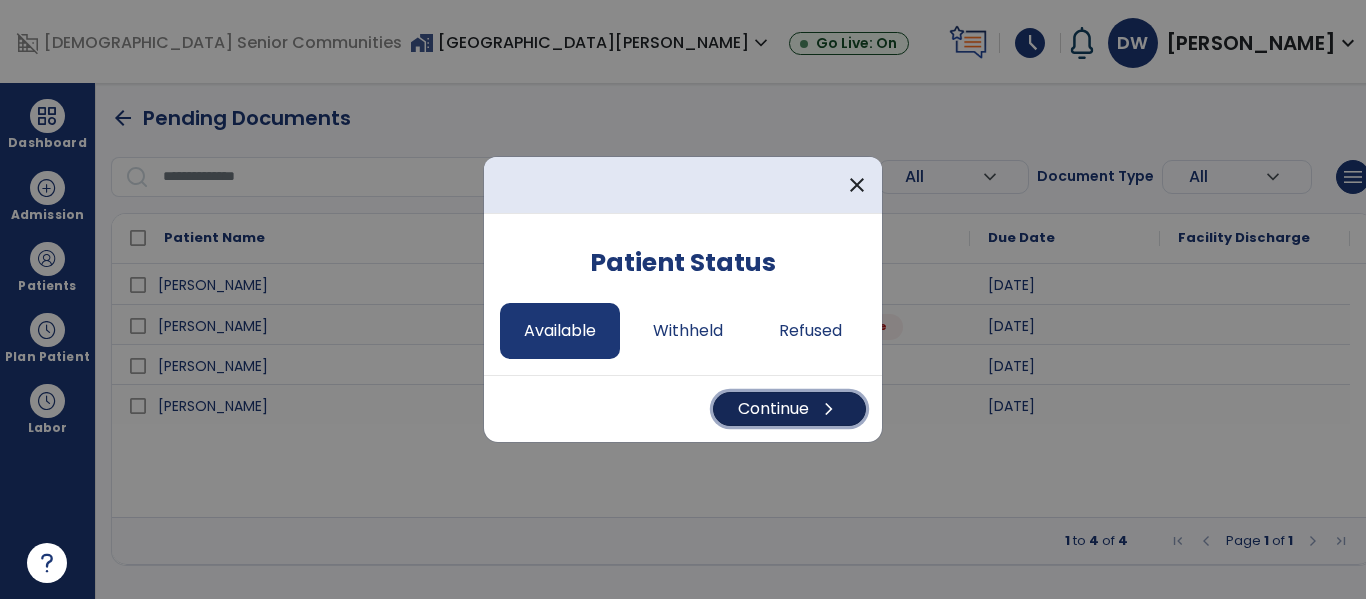 click on "Continue   chevron_right" at bounding box center (789, 409) 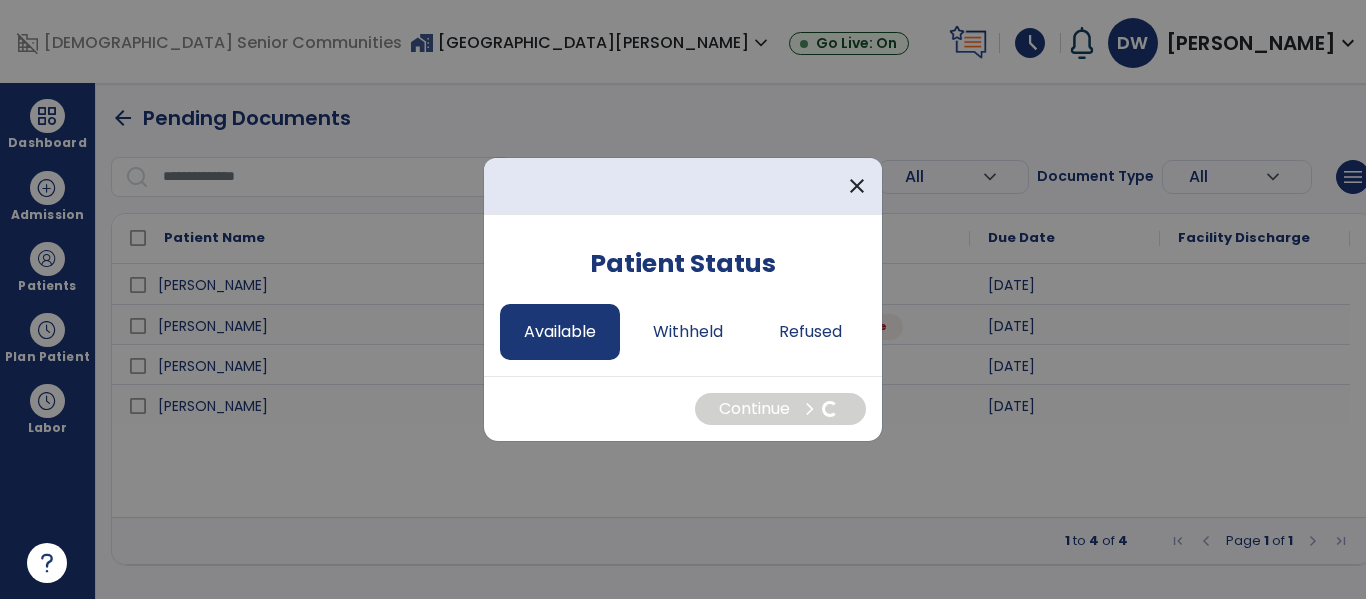 select on "*" 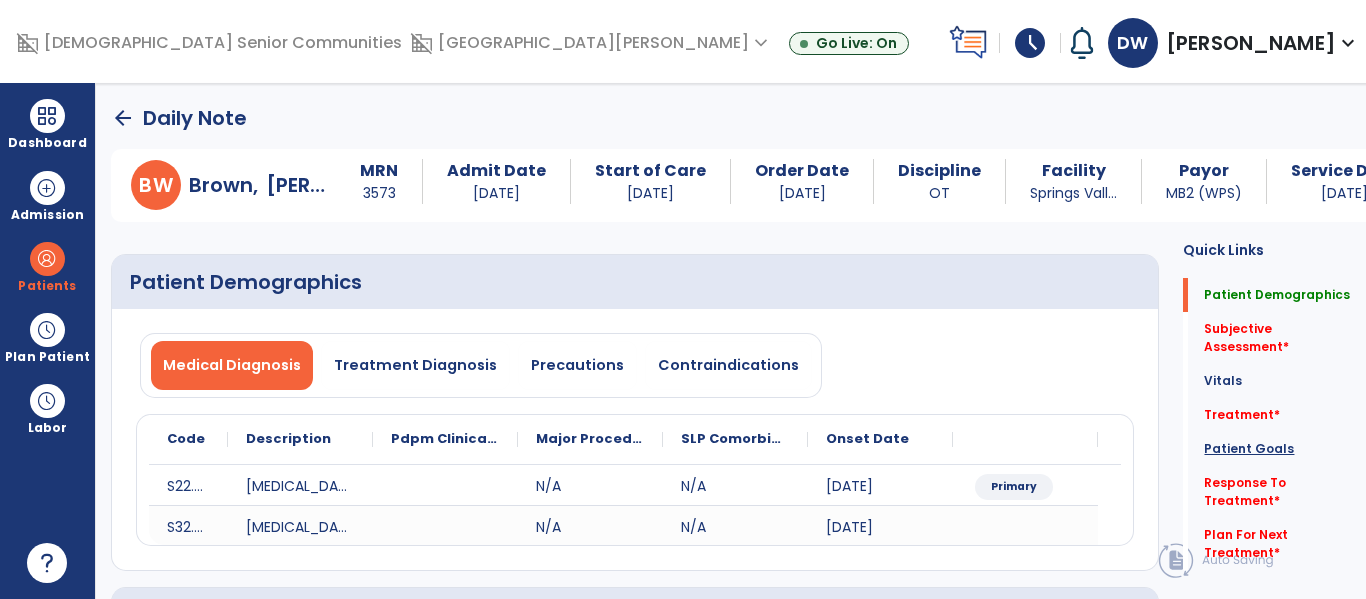 click on "Patient Goals" 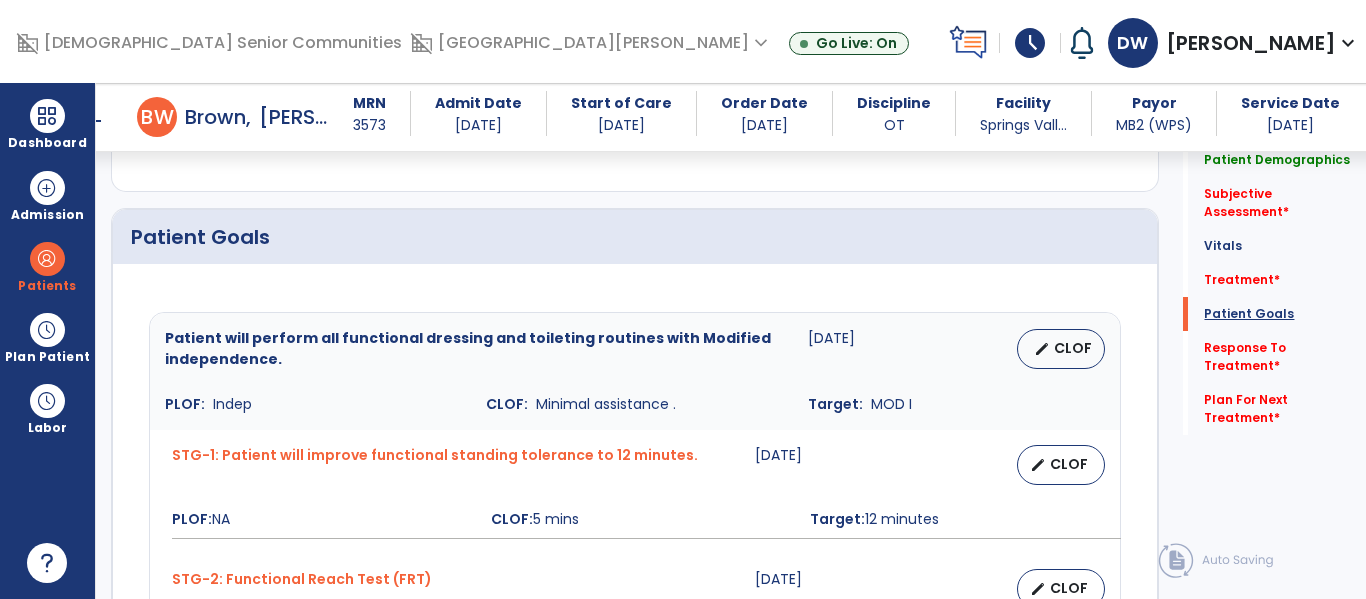 scroll, scrollTop: 1358, scrollLeft: 0, axis: vertical 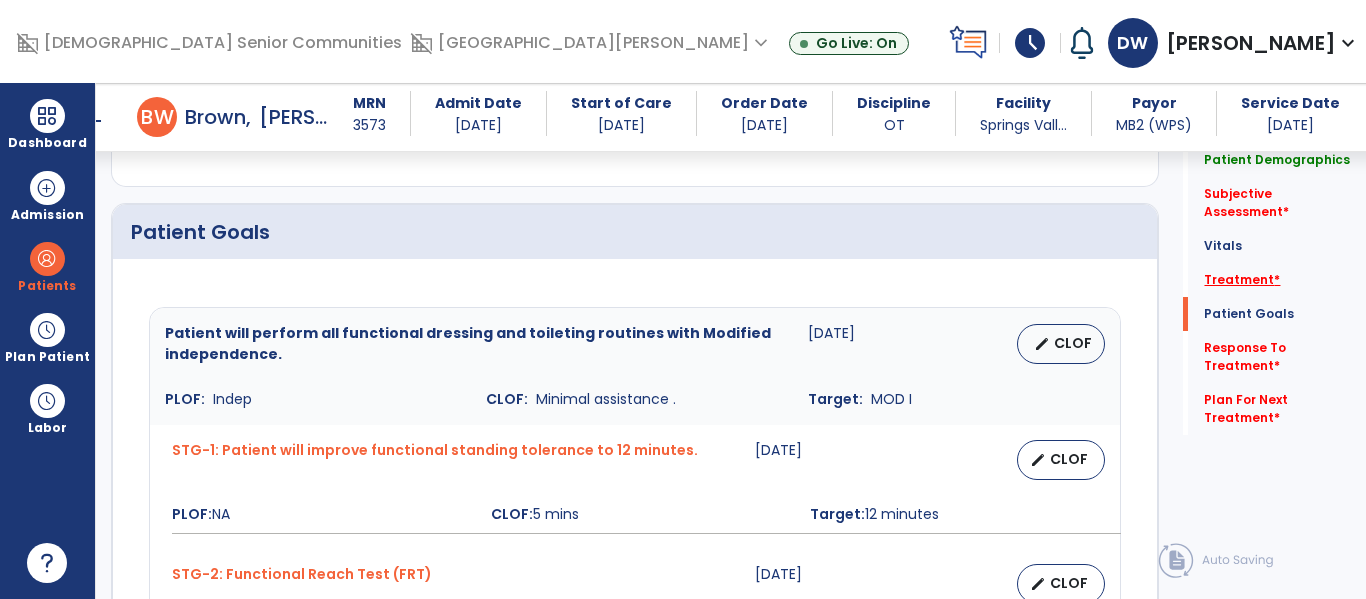 click on "Treatment   *" 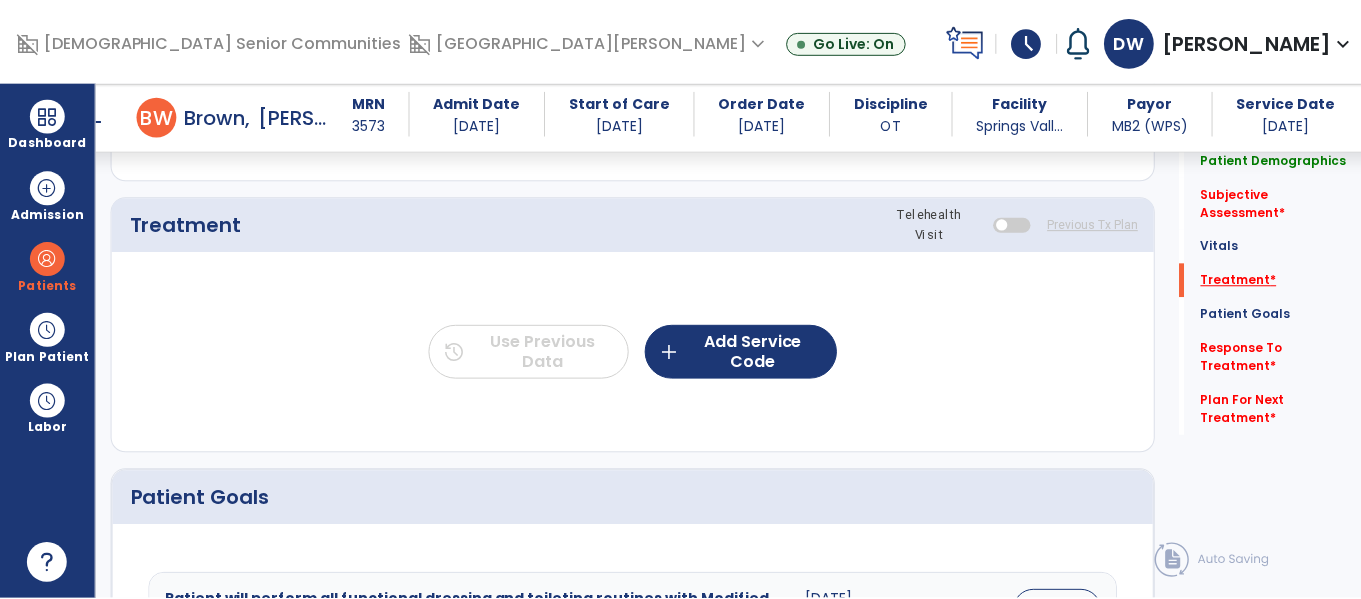 scroll, scrollTop: 1076, scrollLeft: 0, axis: vertical 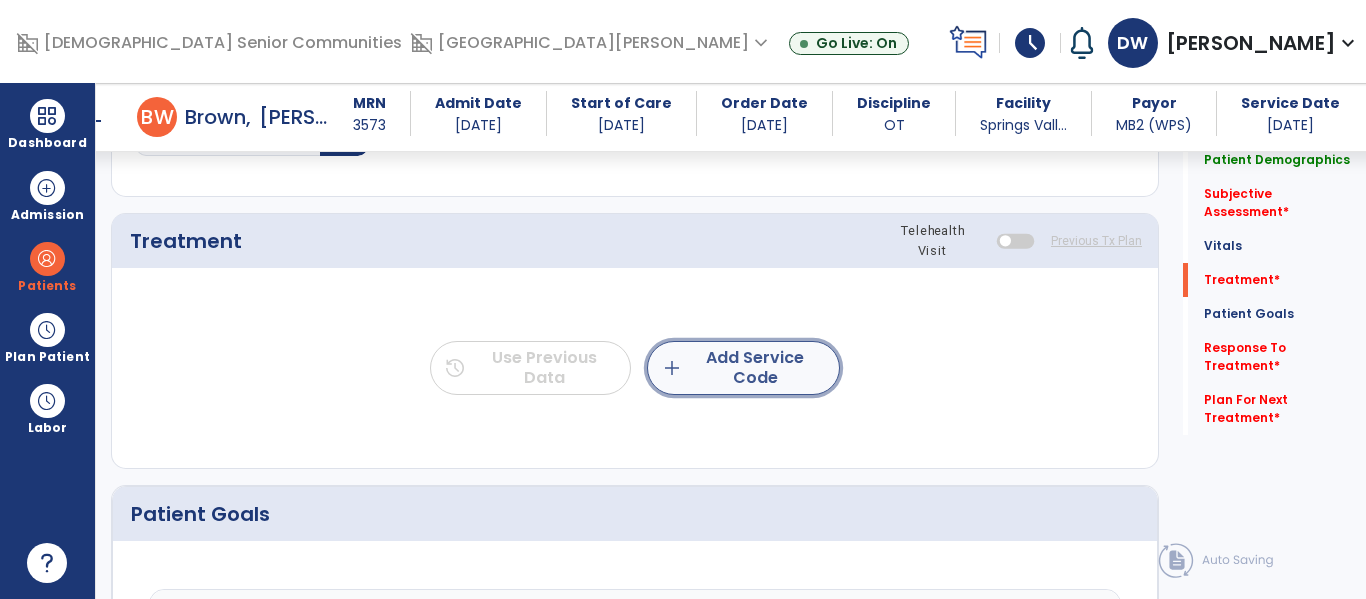 click on "add  Add Service Code" 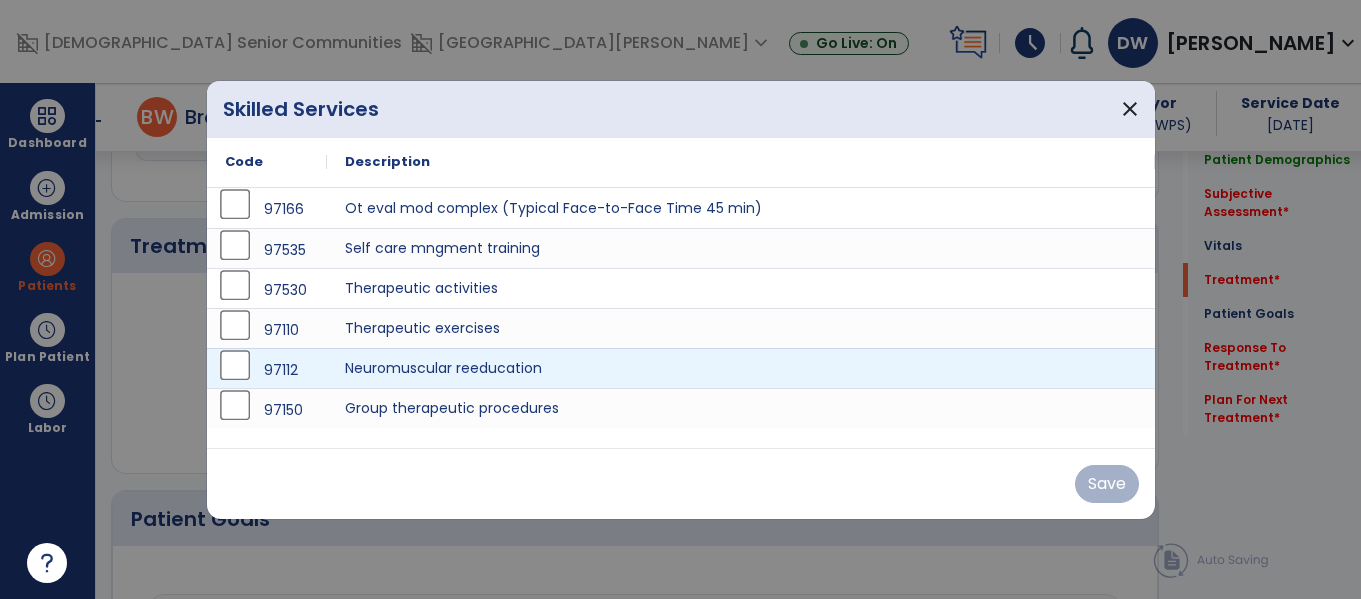 scroll, scrollTop: 1076, scrollLeft: 0, axis: vertical 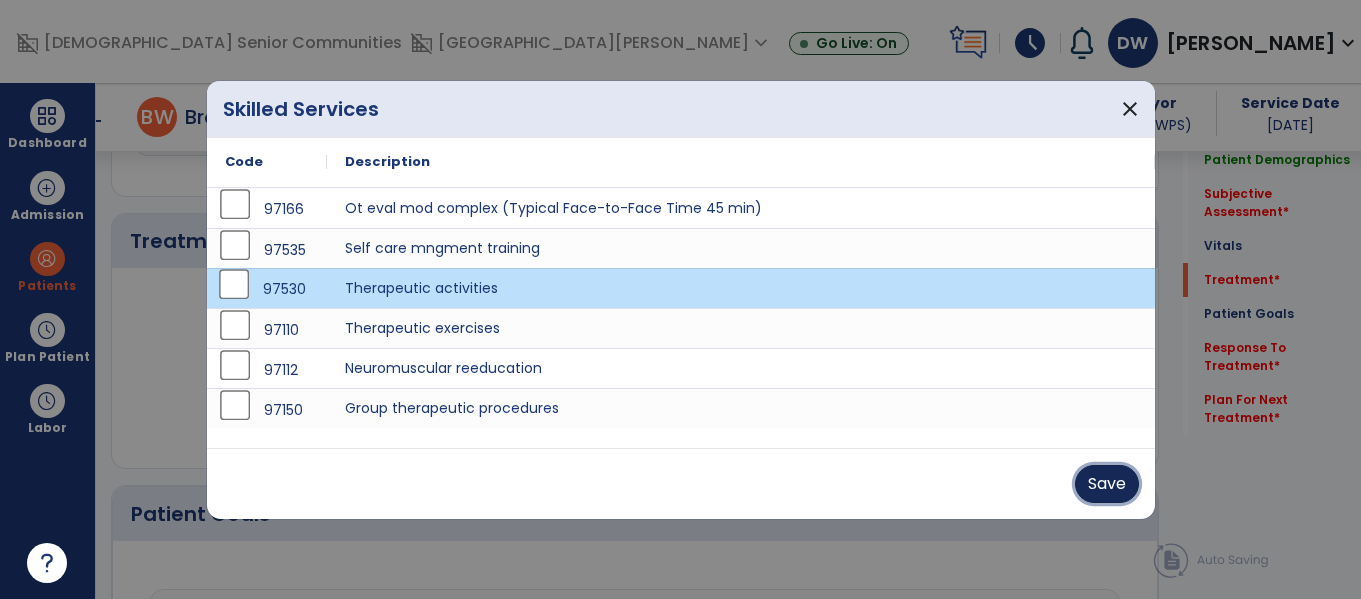 click on "Save" at bounding box center (1107, 484) 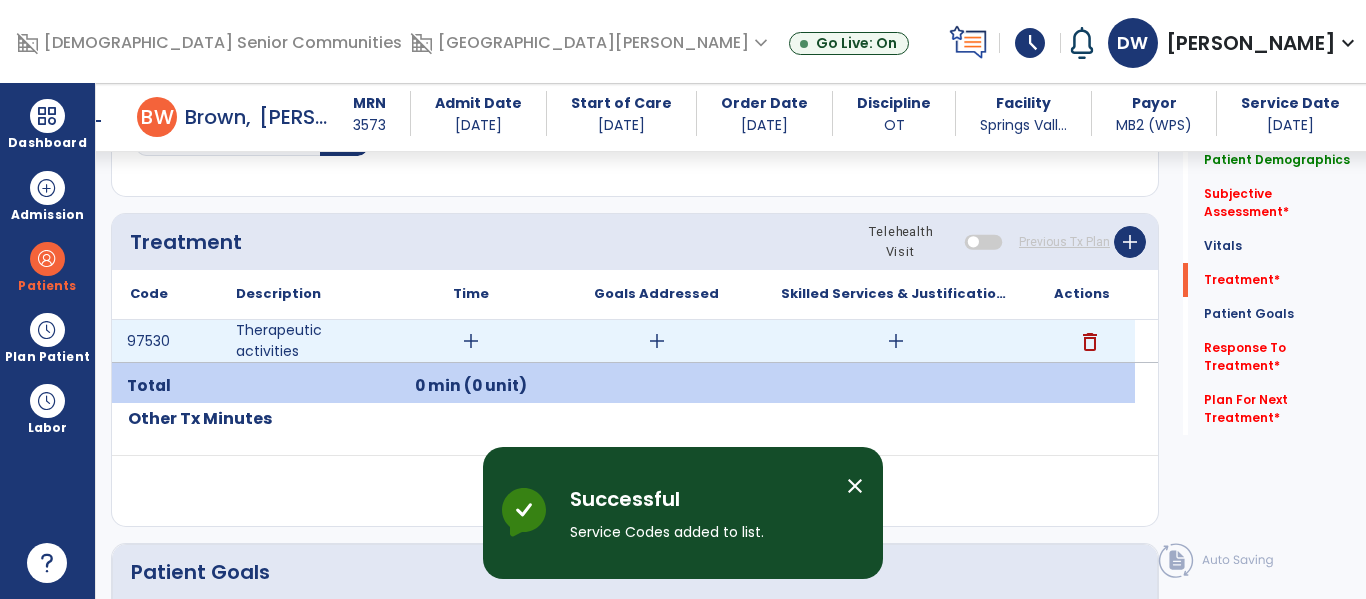 click on "add" at bounding box center (471, 341) 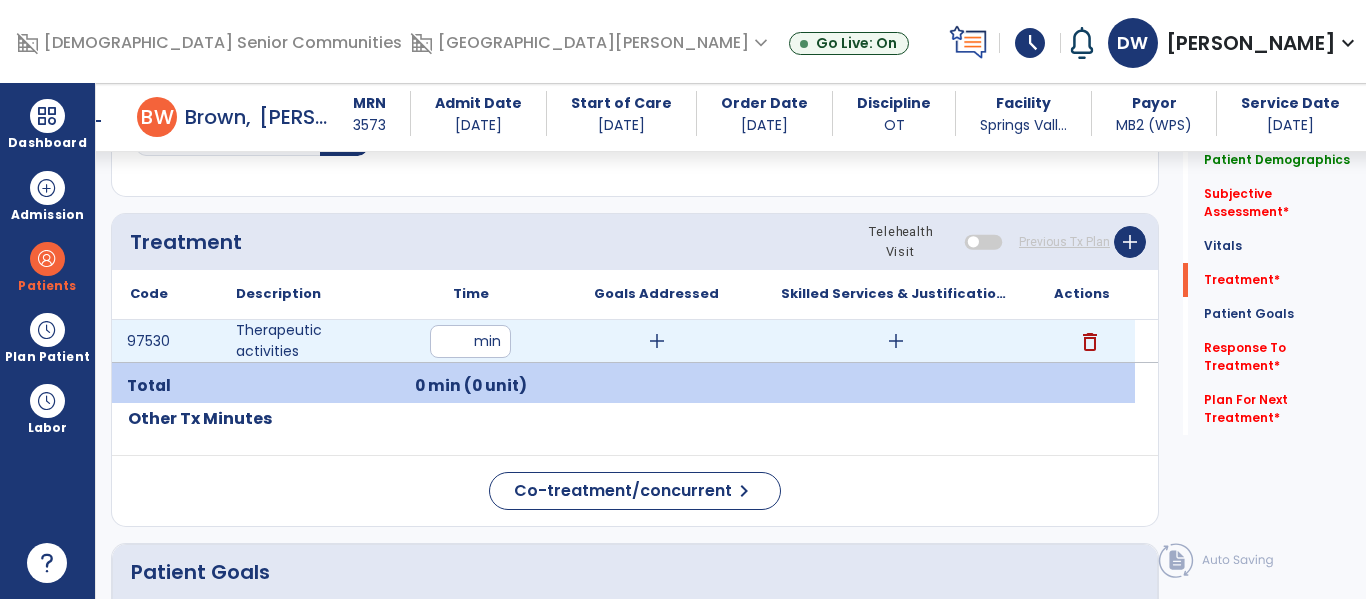 type on "**" 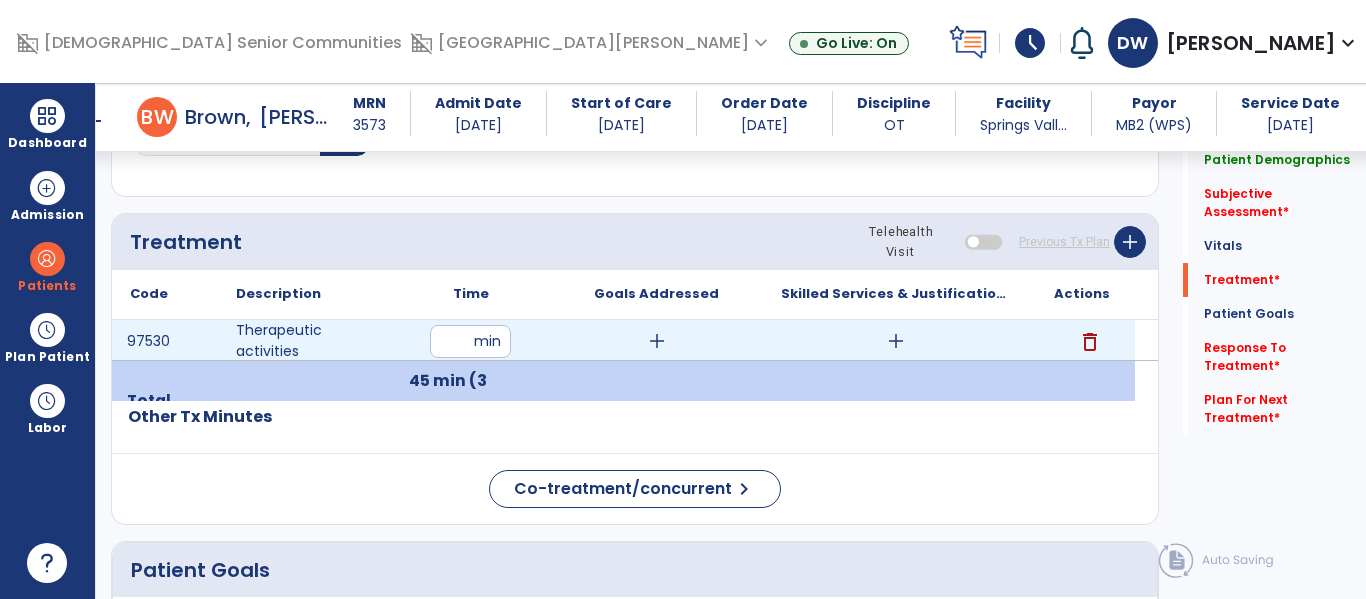 click on "add" at bounding box center (657, 341) 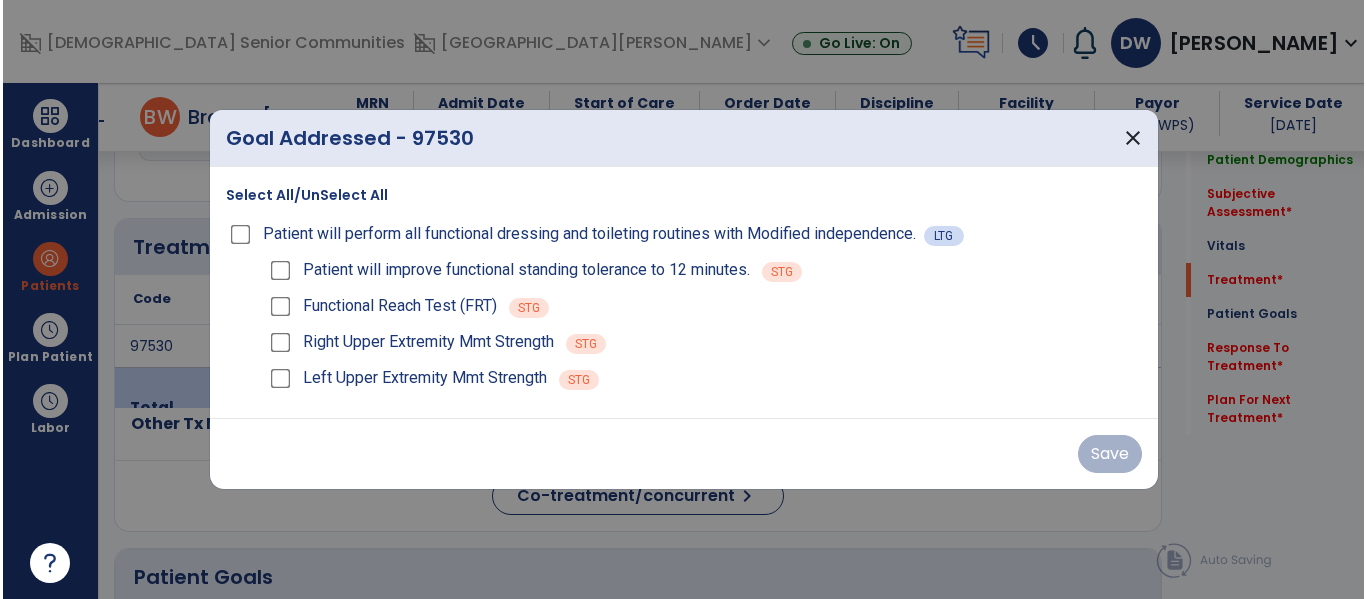 scroll, scrollTop: 1076, scrollLeft: 0, axis: vertical 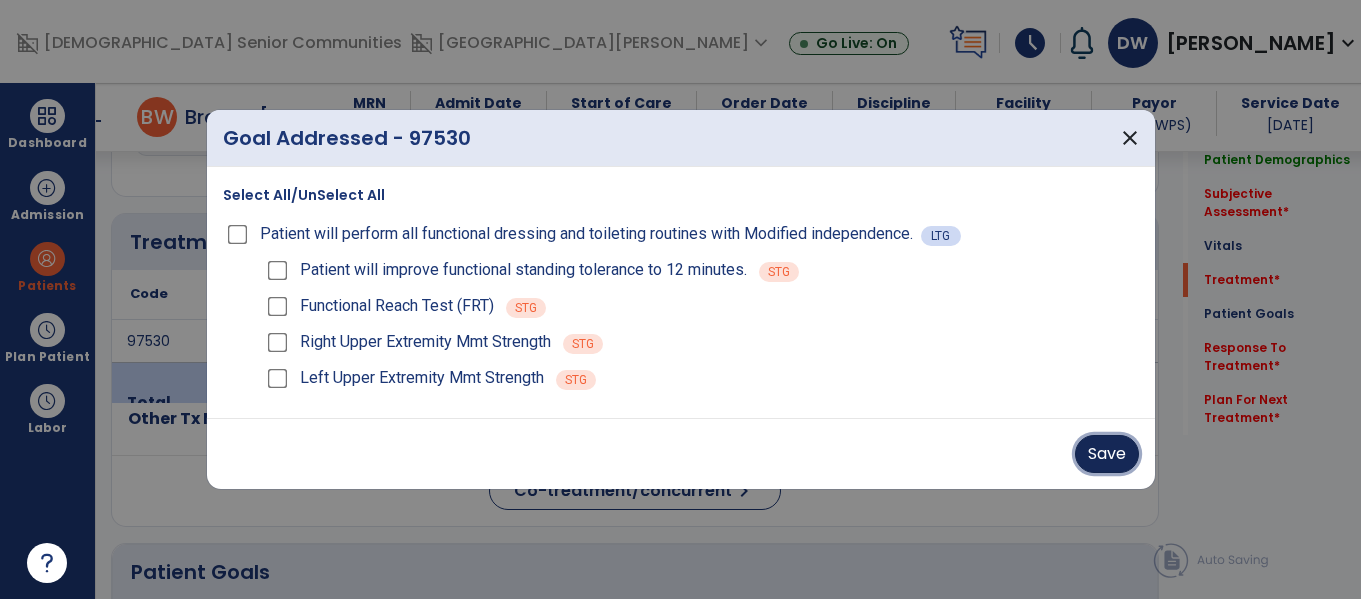 click on "Save" at bounding box center (1107, 454) 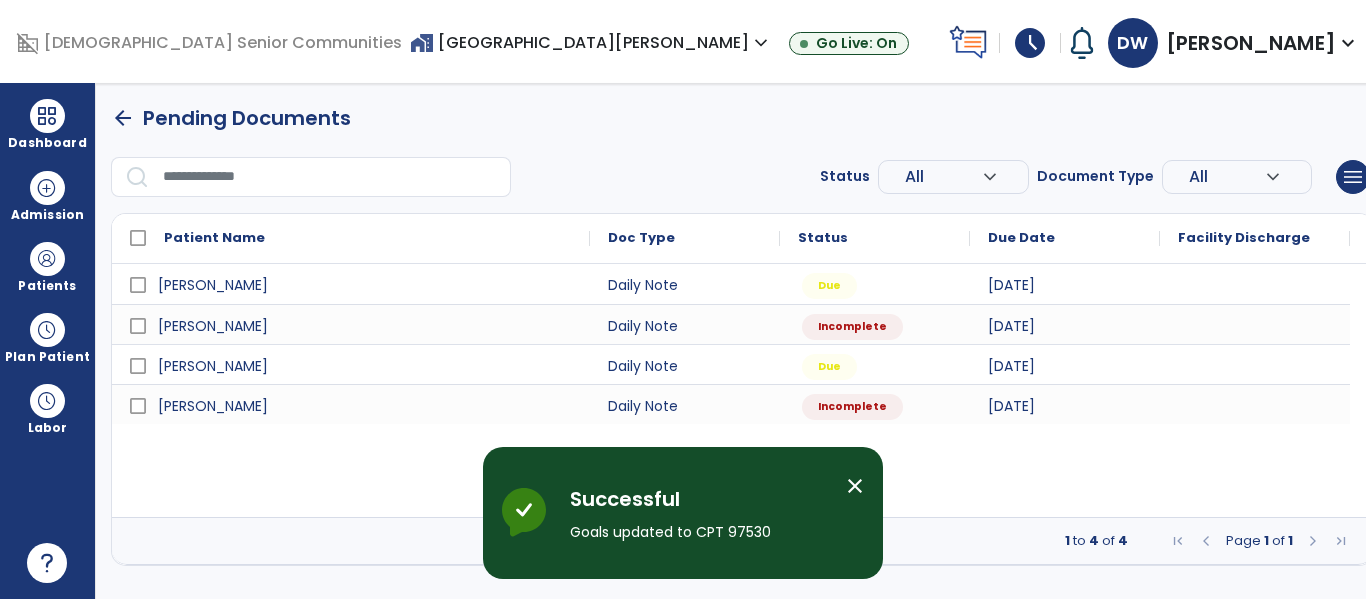 scroll, scrollTop: 0, scrollLeft: 0, axis: both 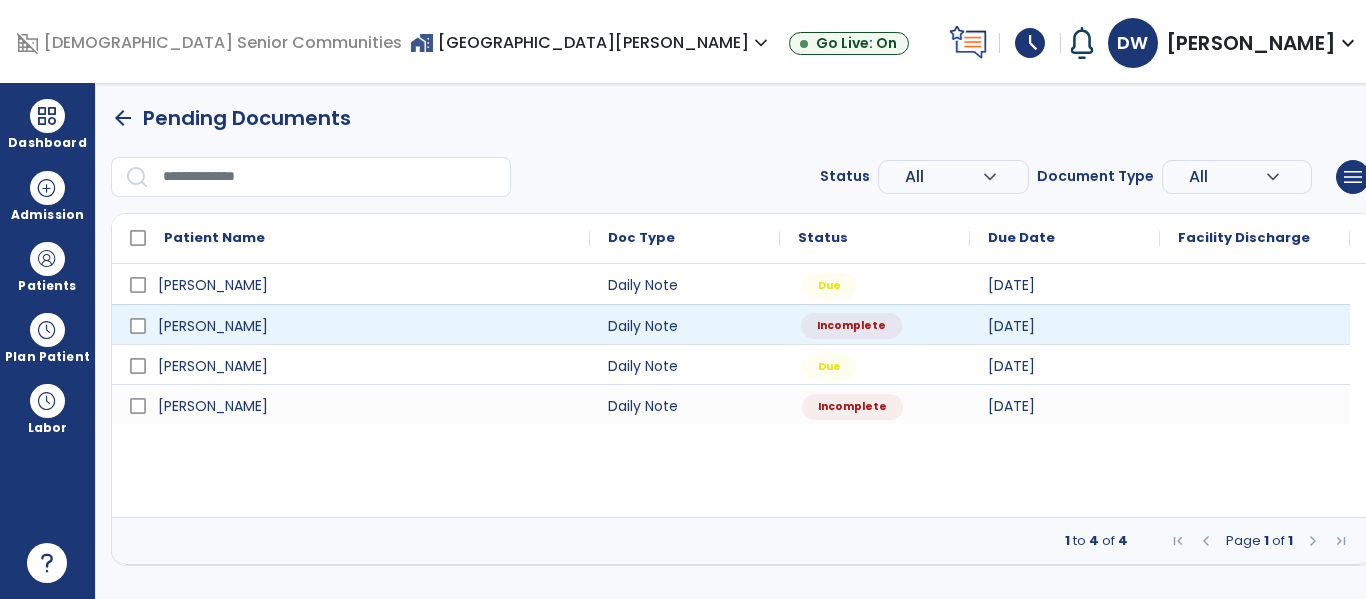 click on "Incomplete" at bounding box center (851, 326) 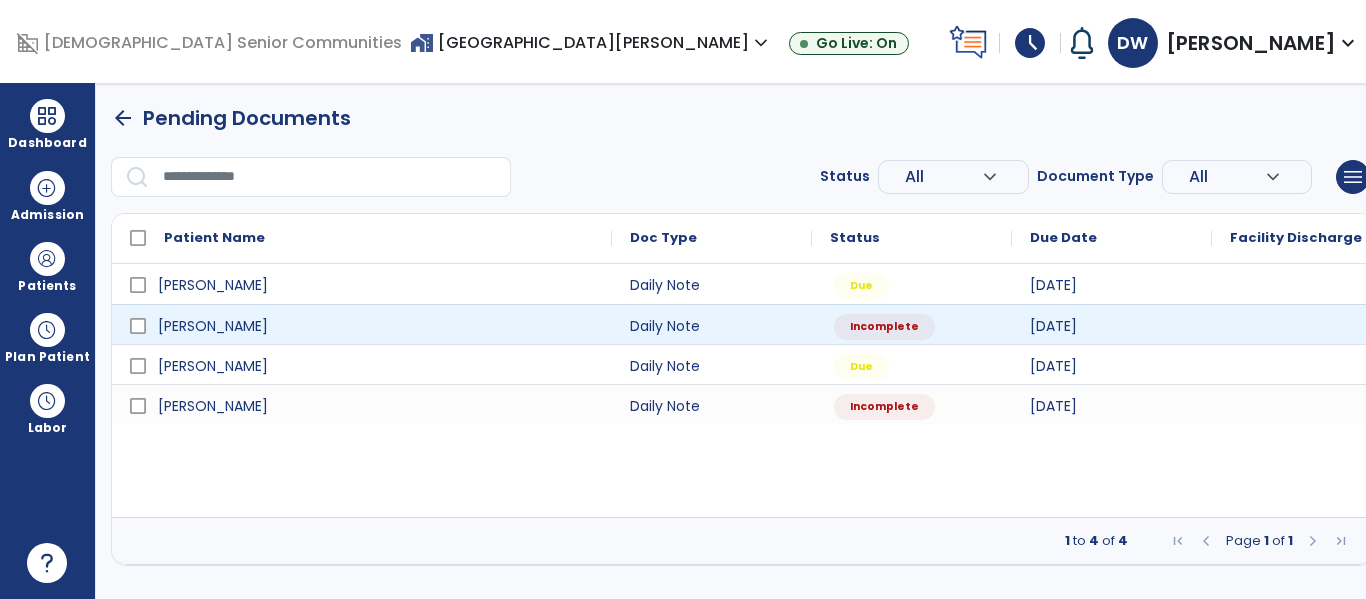 select on "*" 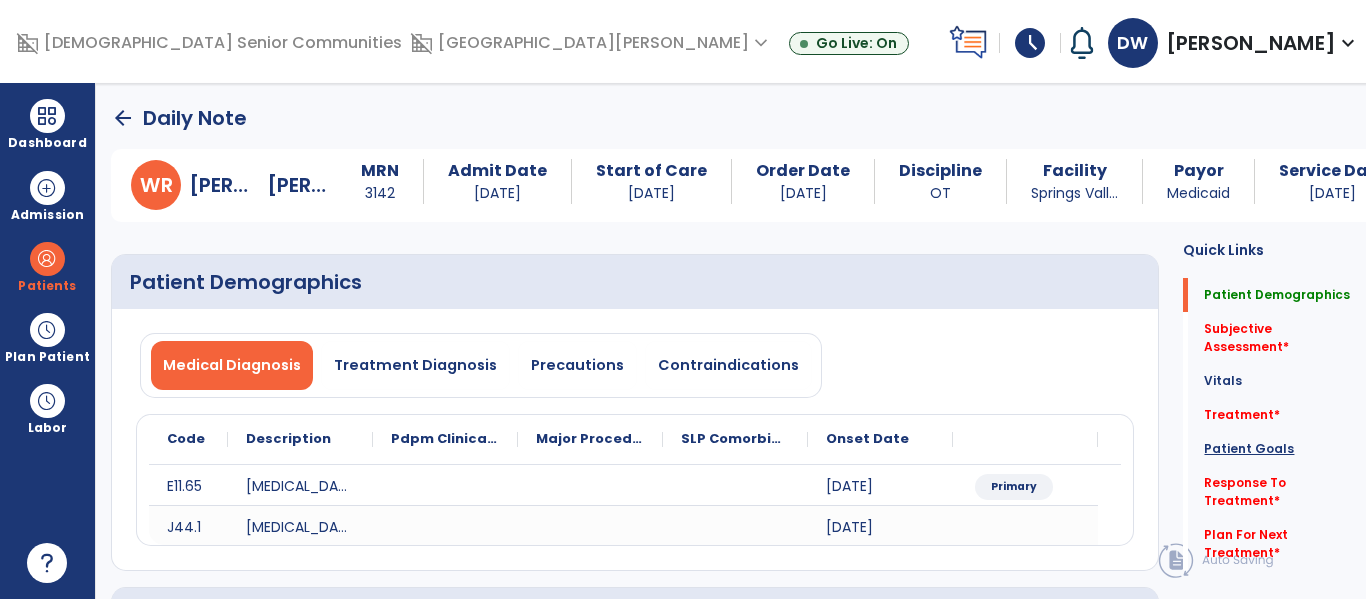 click on "Patient Goals" 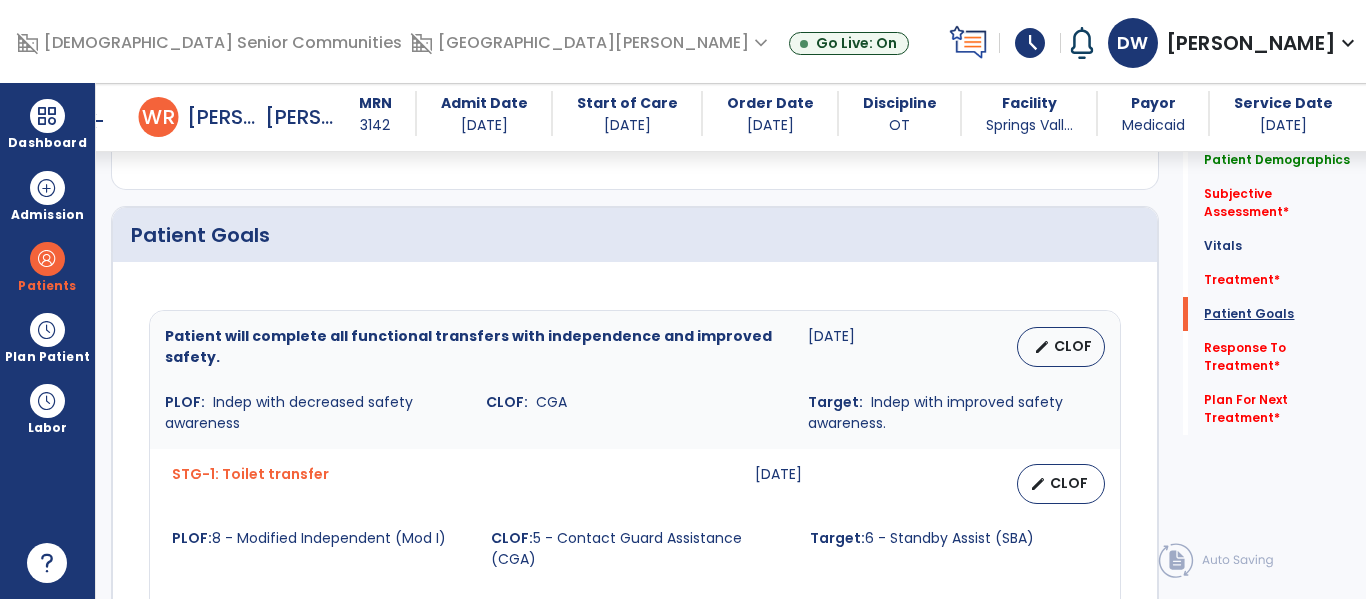 scroll, scrollTop: 1395, scrollLeft: 0, axis: vertical 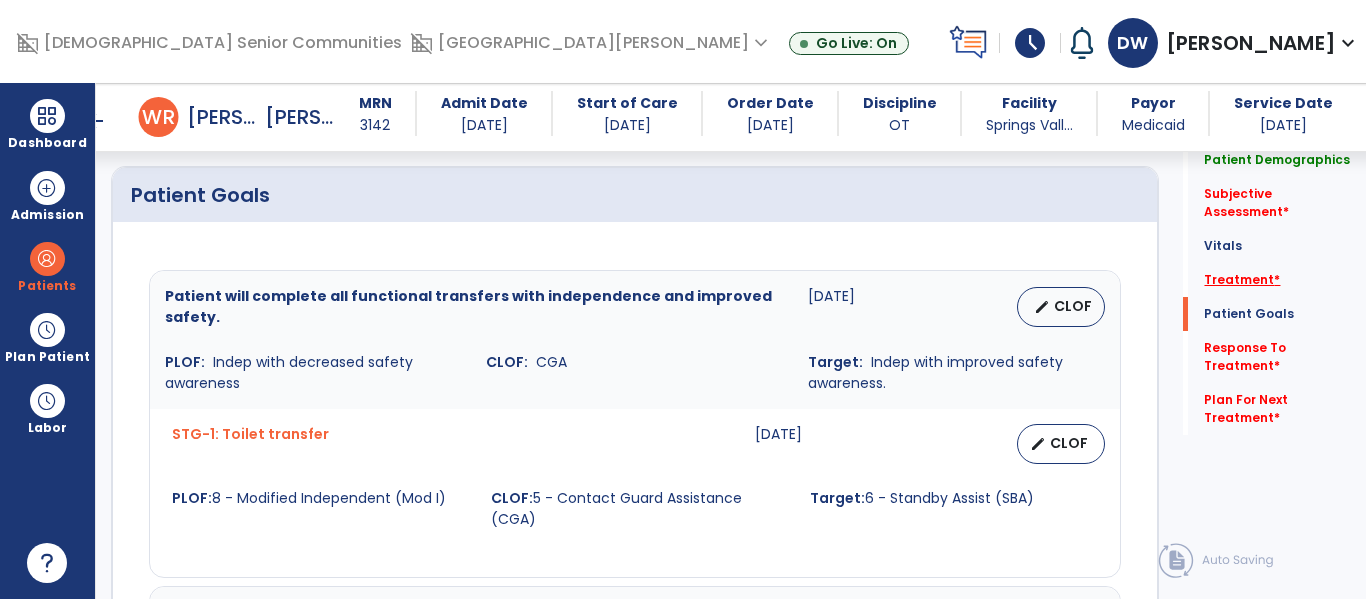 click on "Treatment   *" 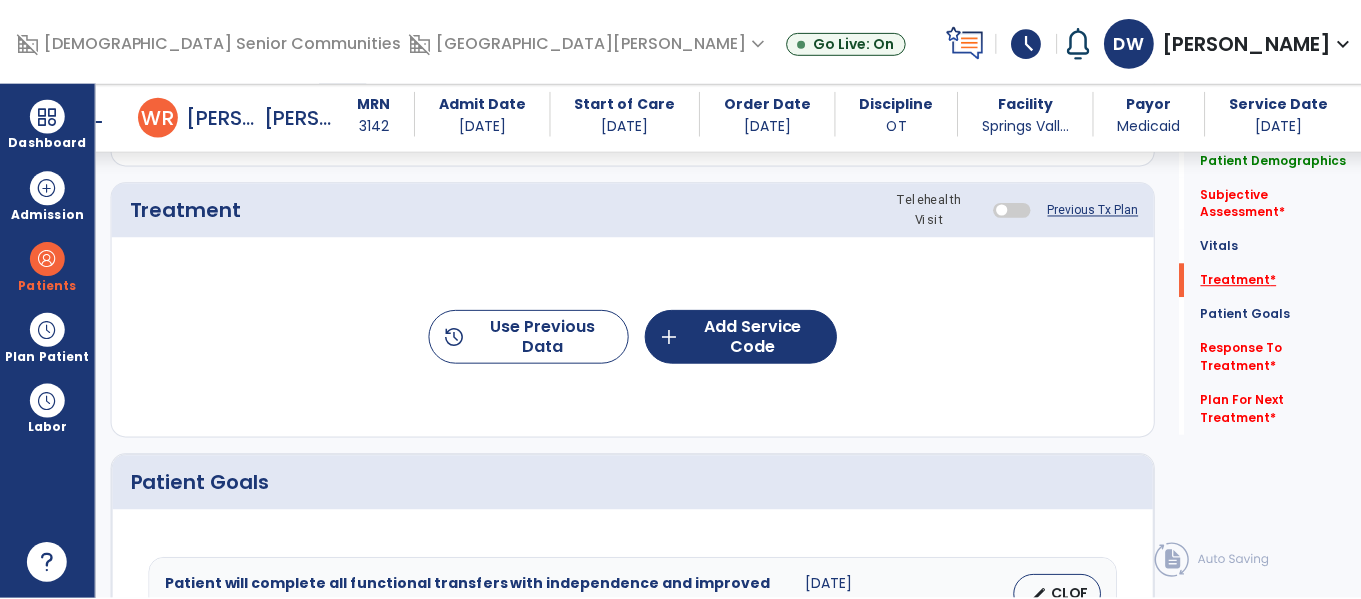 scroll, scrollTop: 1076, scrollLeft: 0, axis: vertical 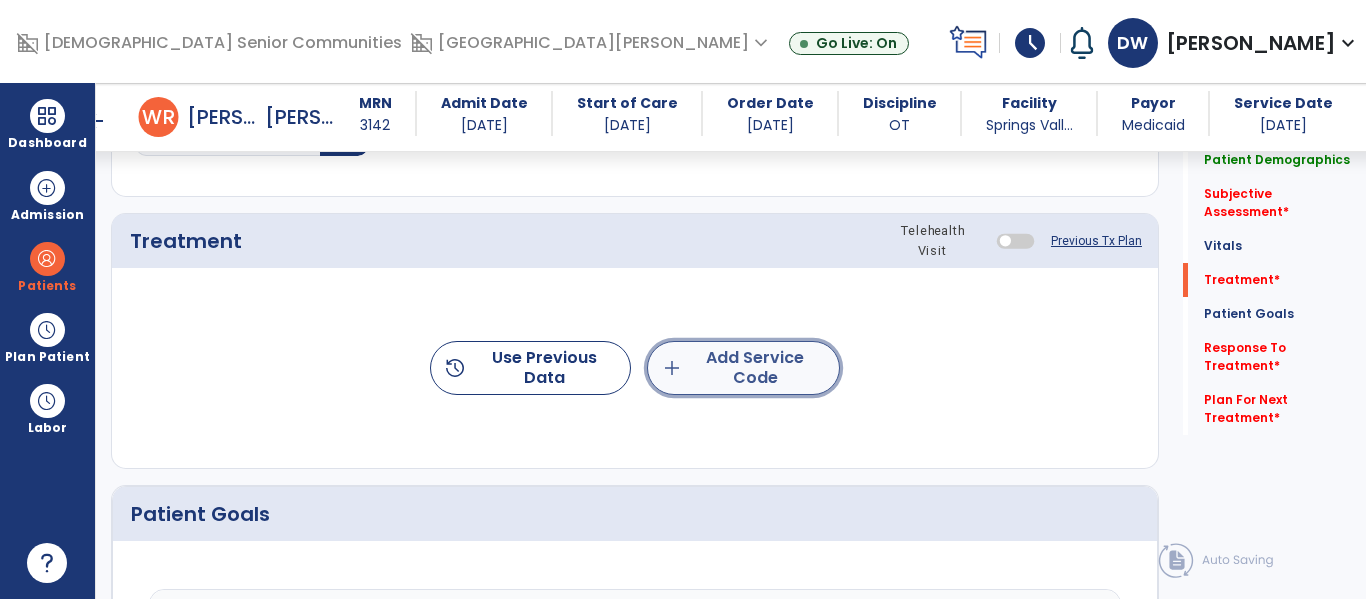 click on "add  Add Service Code" 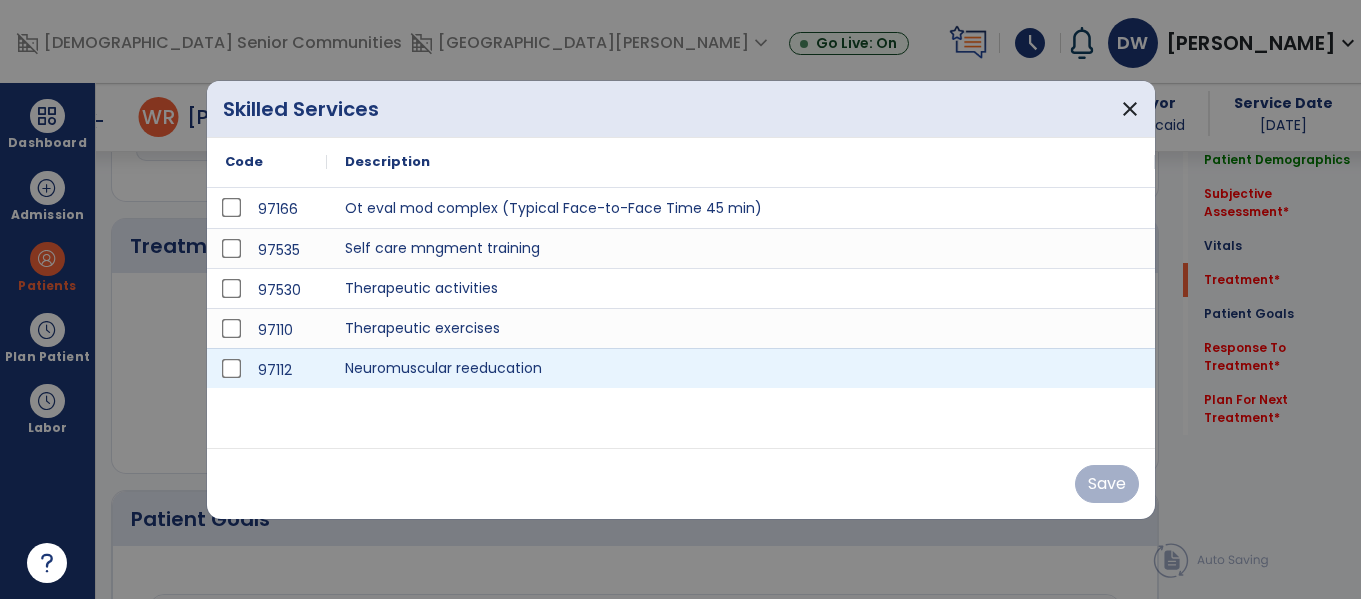 scroll, scrollTop: 1076, scrollLeft: 0, axis: vertical 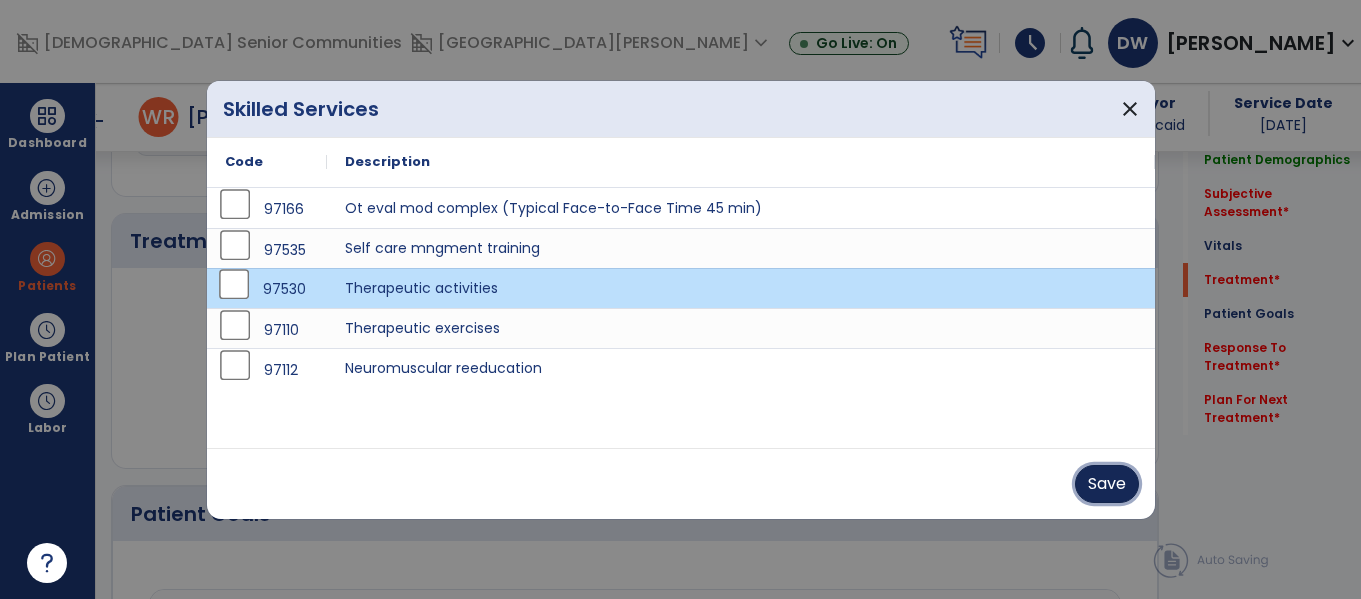 click on "Save" at bounding box center [1107, 484] 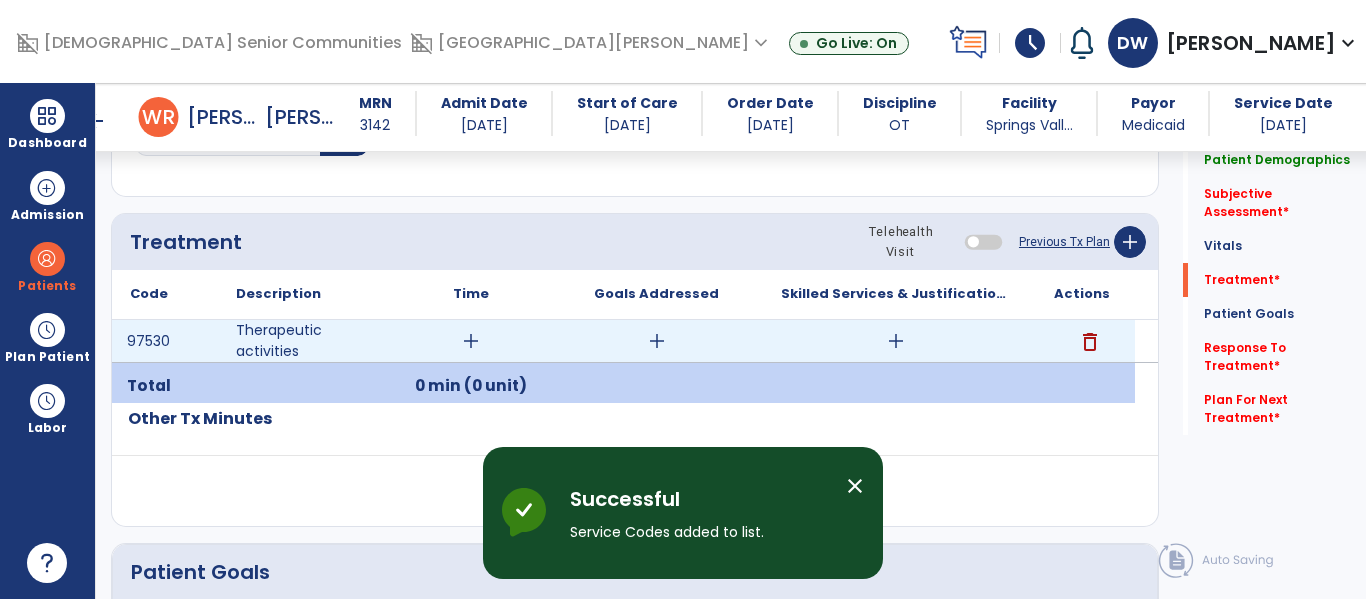 click on "add" at bounding box center [471, 341] 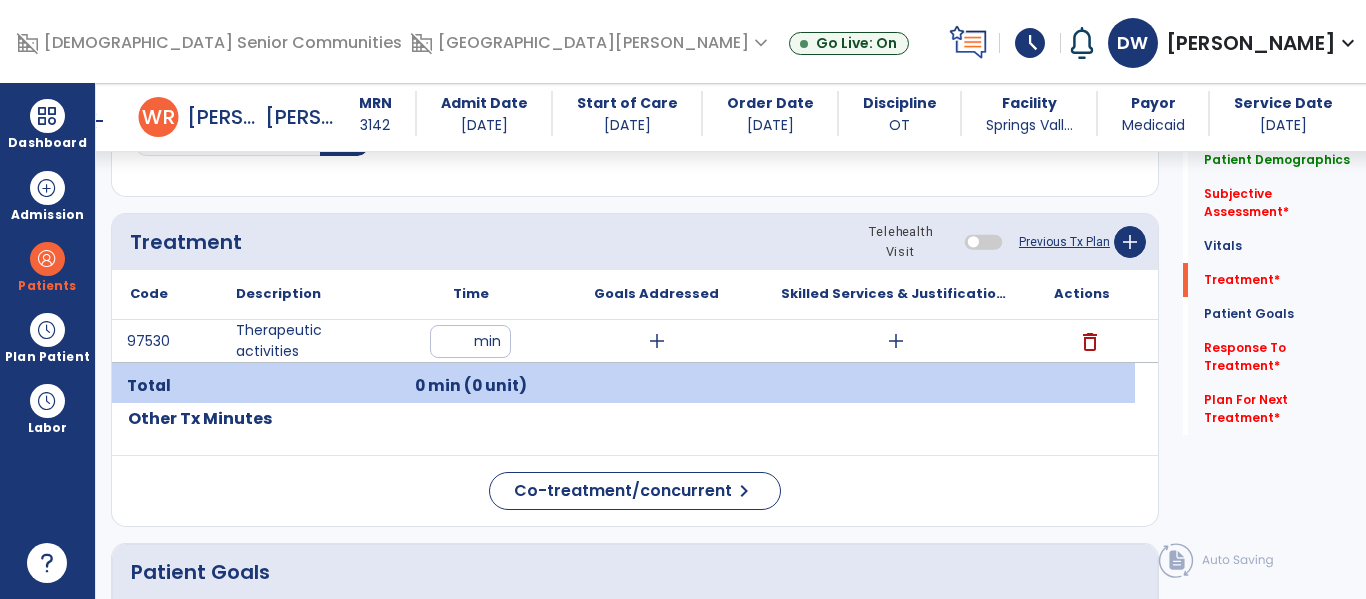 type on "**" 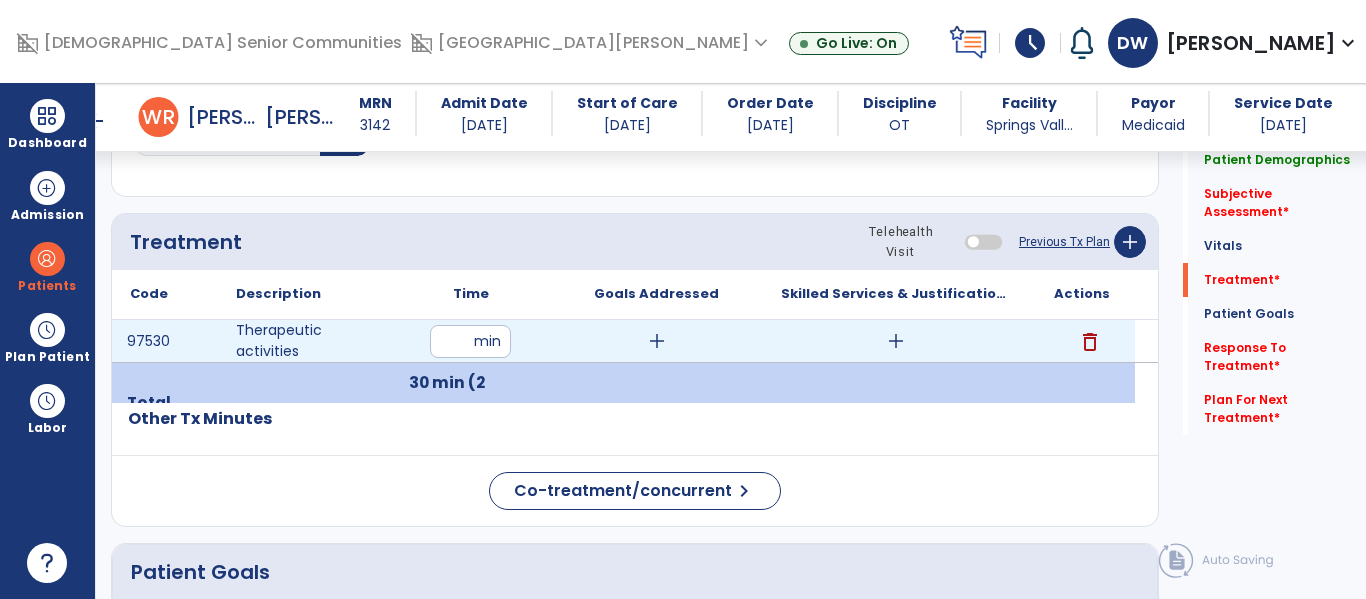 click on "add" at bounding box center (657, 341) 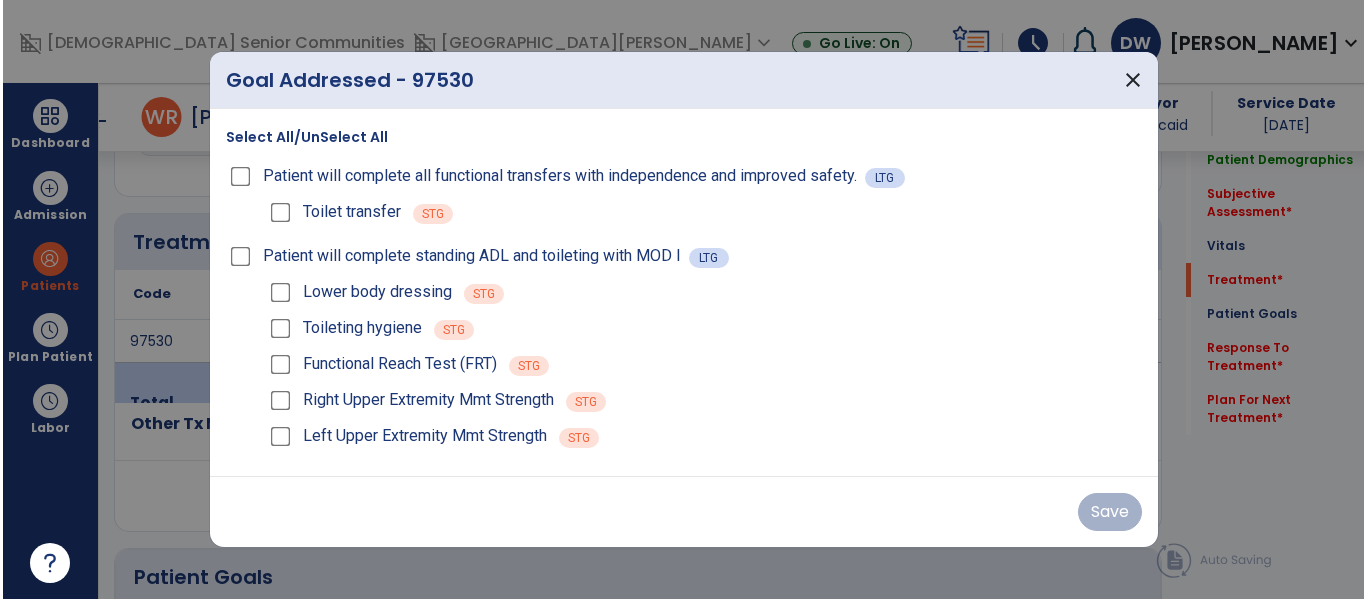 scroll, scrollTop: 1076, scrollLeft: 0, axis: vertical 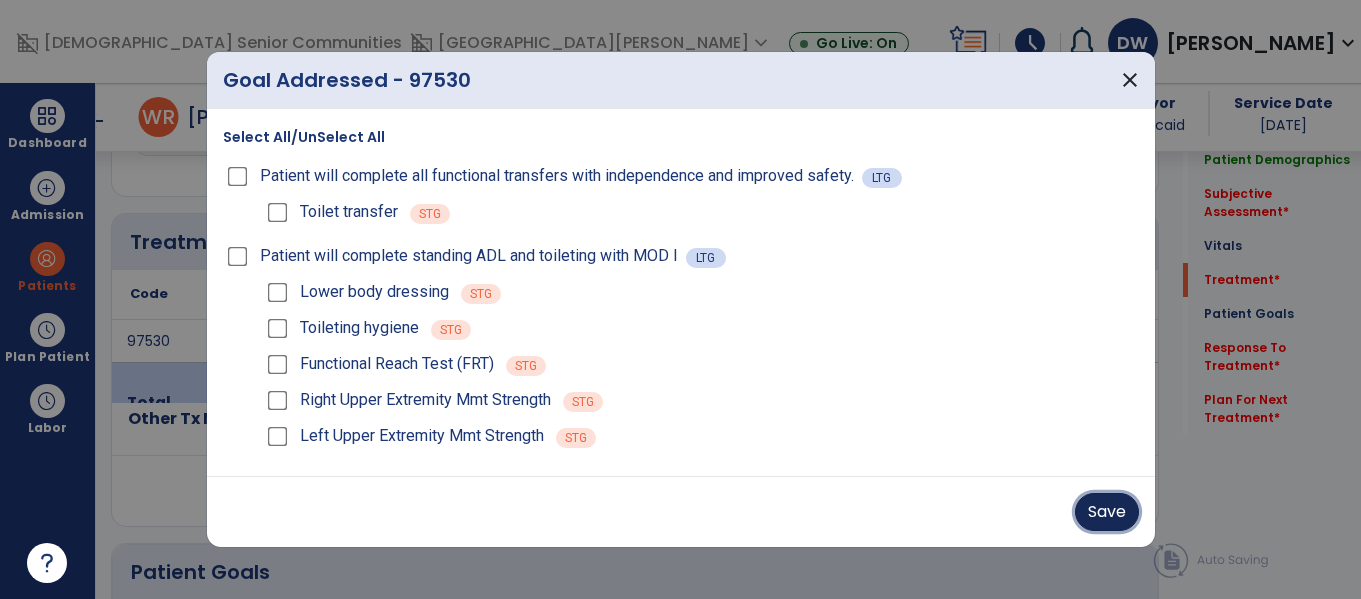 click on "Save" at bounding box center (1107, 512) 